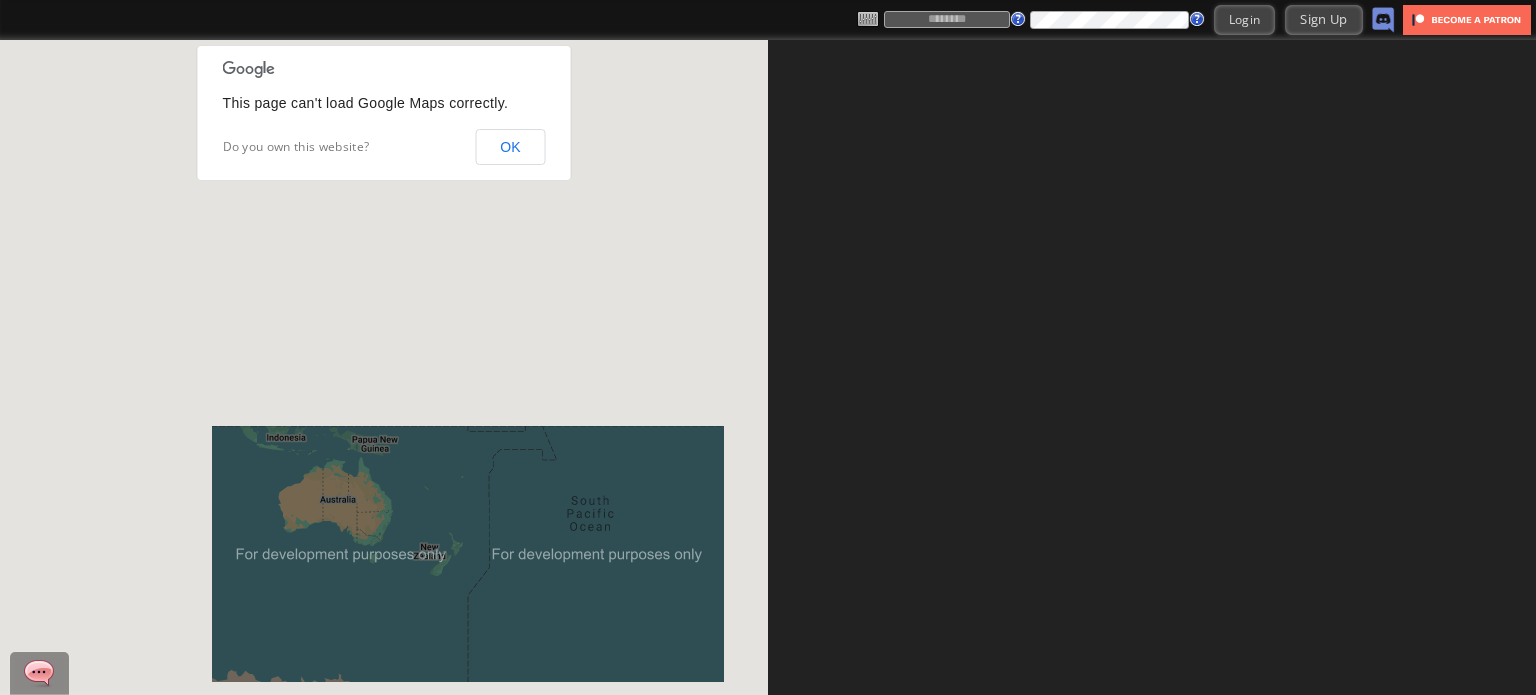 scroll, scrollTop: 0, scrollLeft: 0, axis: both 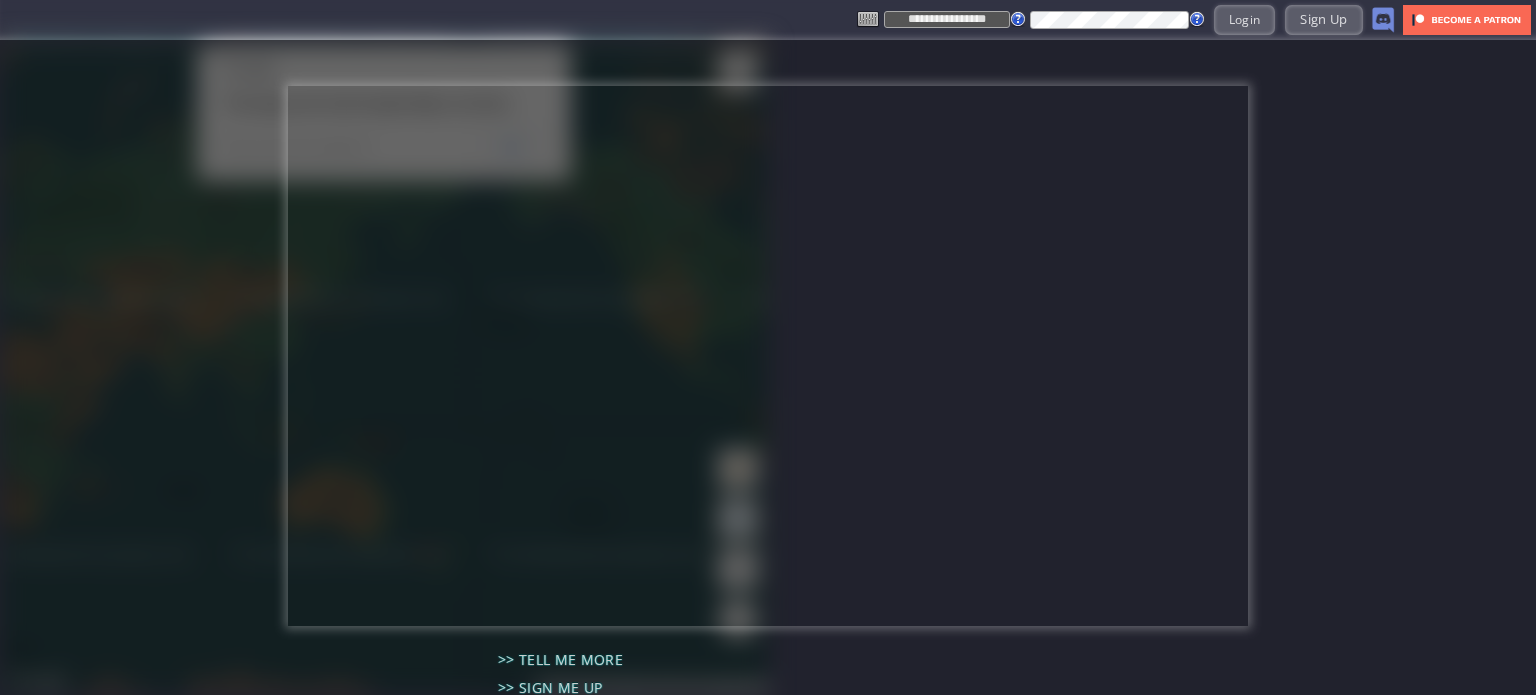 click on "**********" at bounding box center [947, 19] 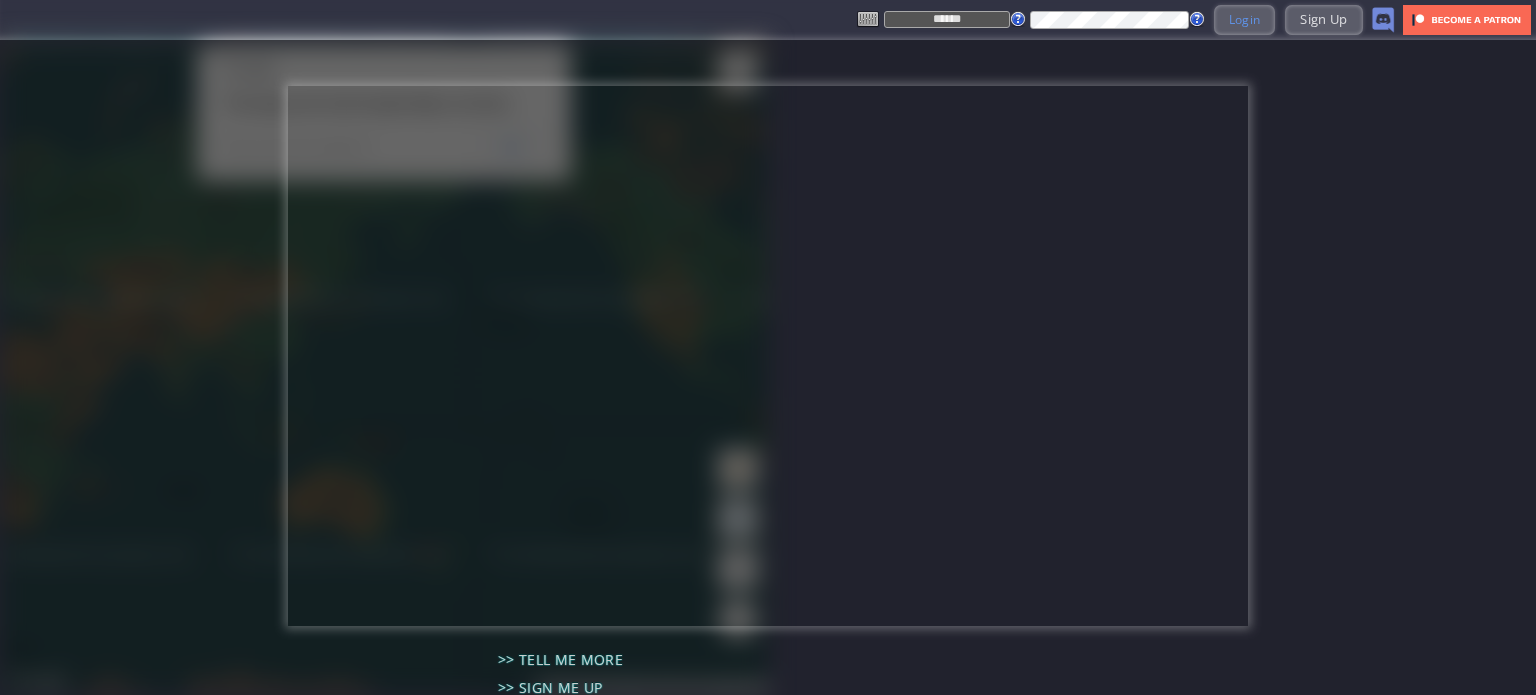click on "Login" at bounding box center [1245, 19] 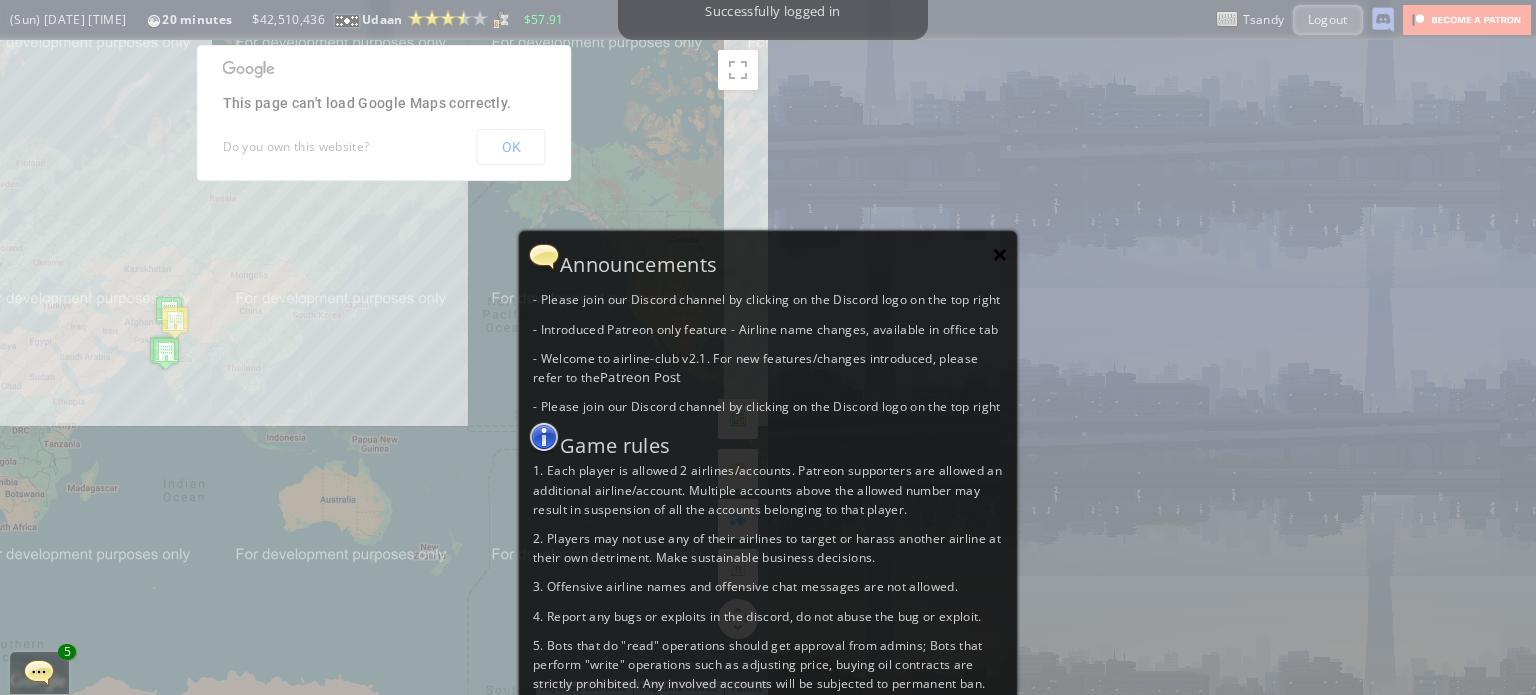 click on "×" at bounding box center (1000, 254) 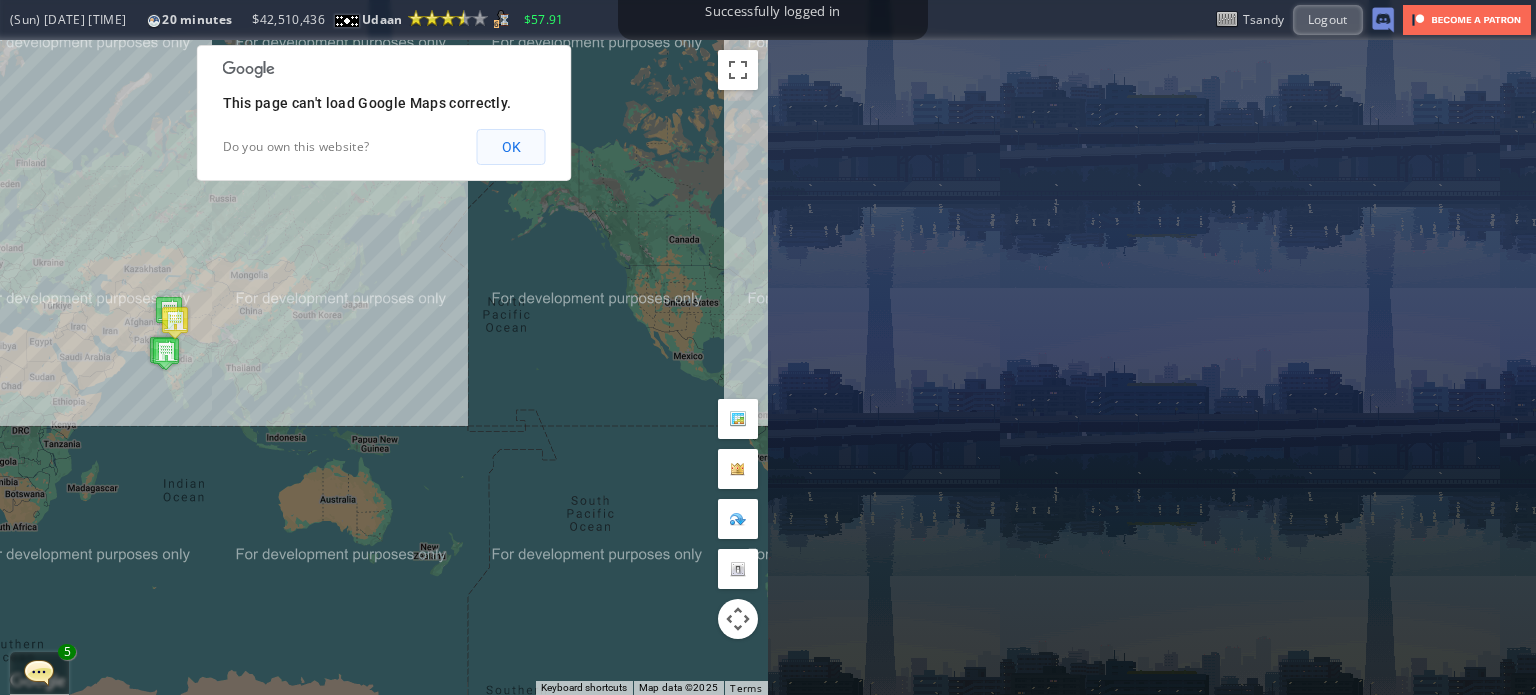 click on "OK" at bounding box center [511, 147] 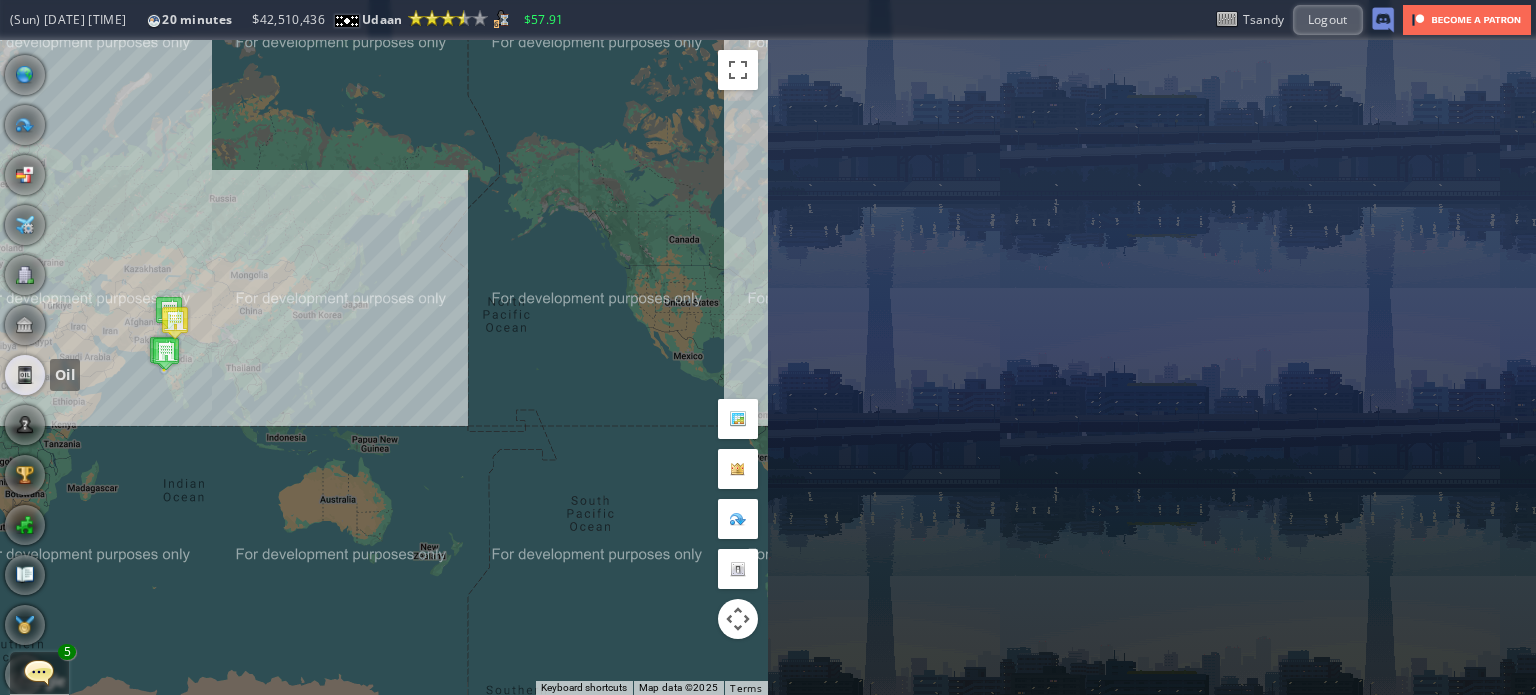 click at bounding box center [25, 375] 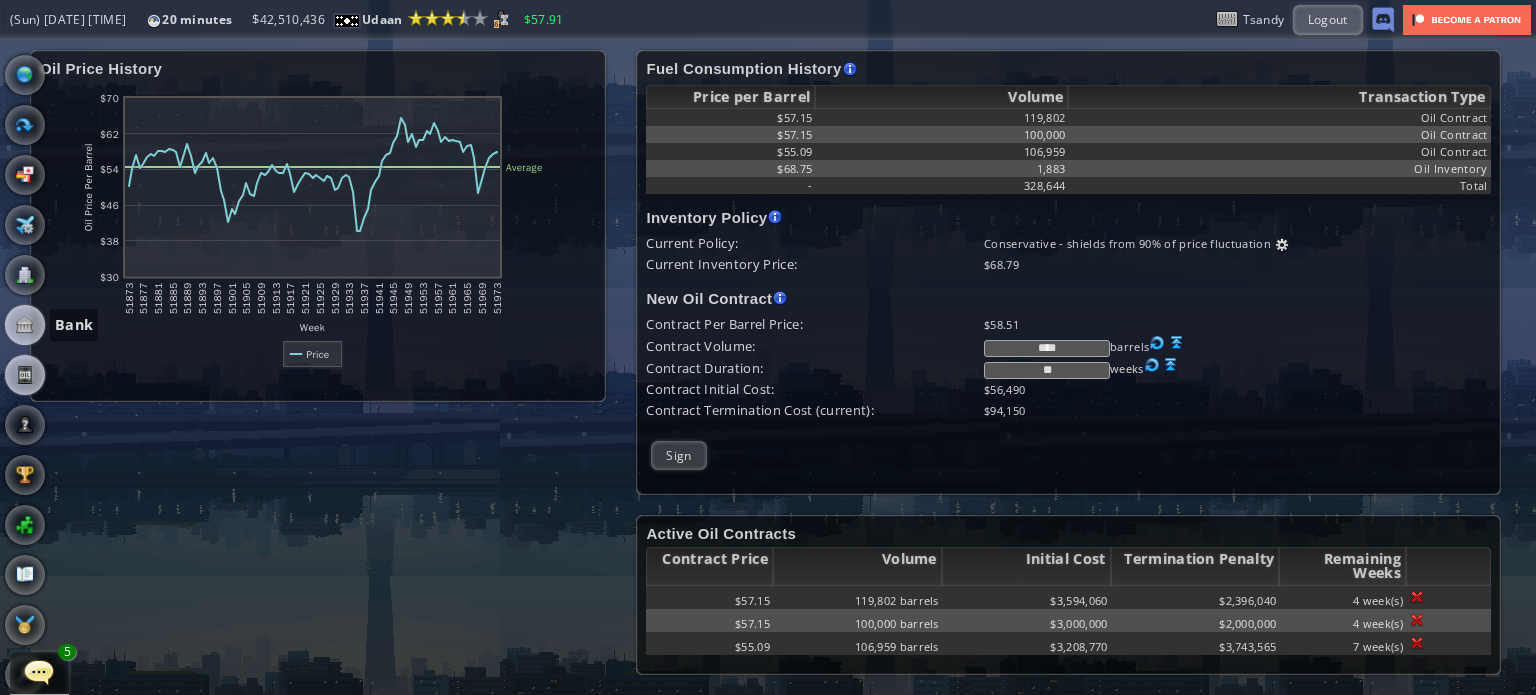 click at bounding box center [25, 325] 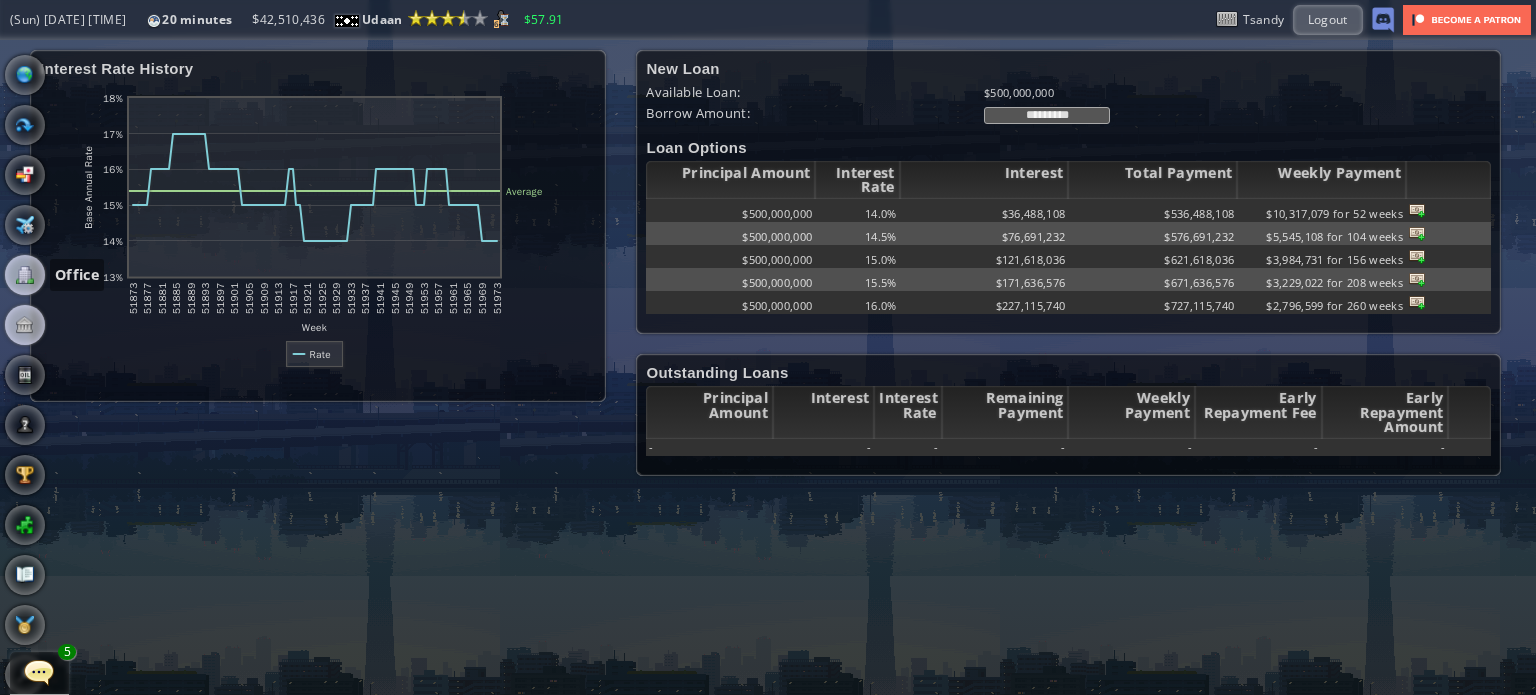 click at bounding box center (25, 275) 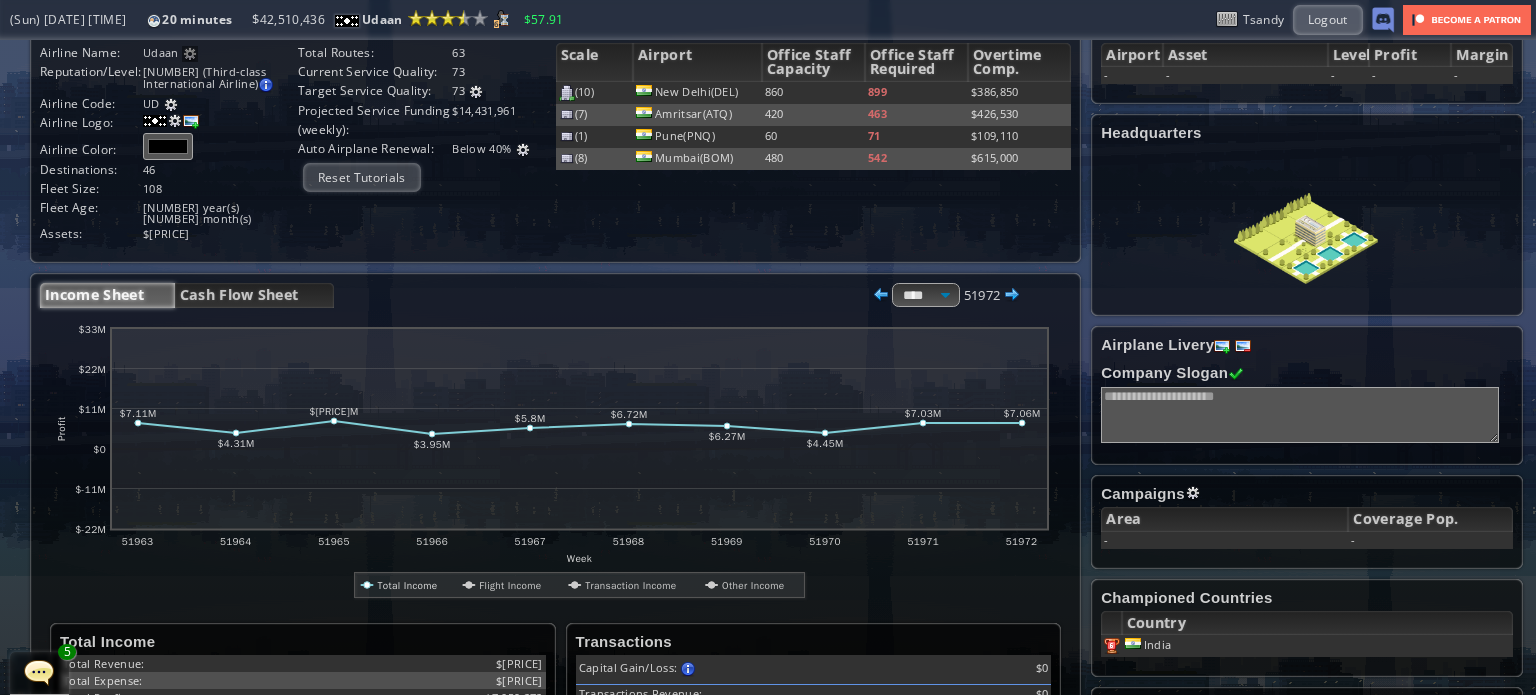 scroll, scrollTop: 0, scrollLeft: 0, axis: both 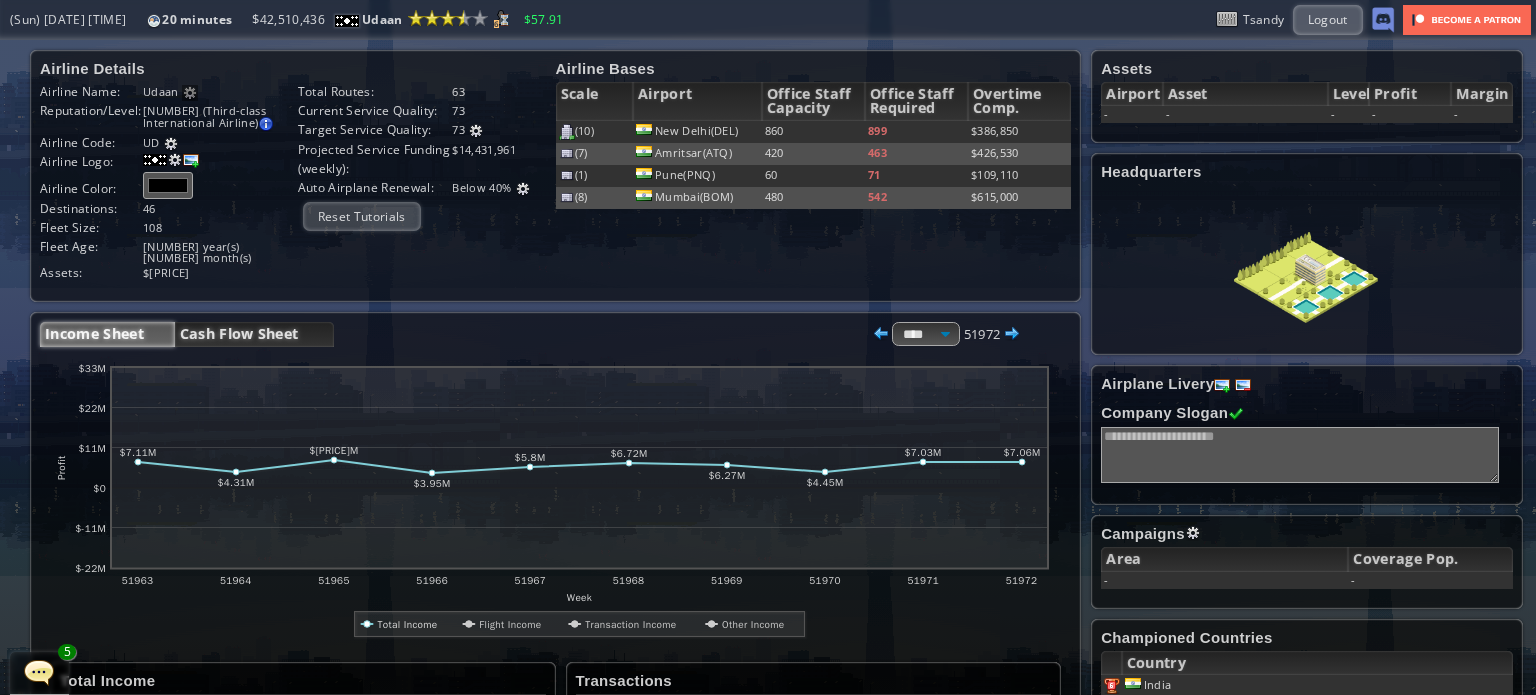click on "Cash Flow Sheet" at bounding box center (254, 334) 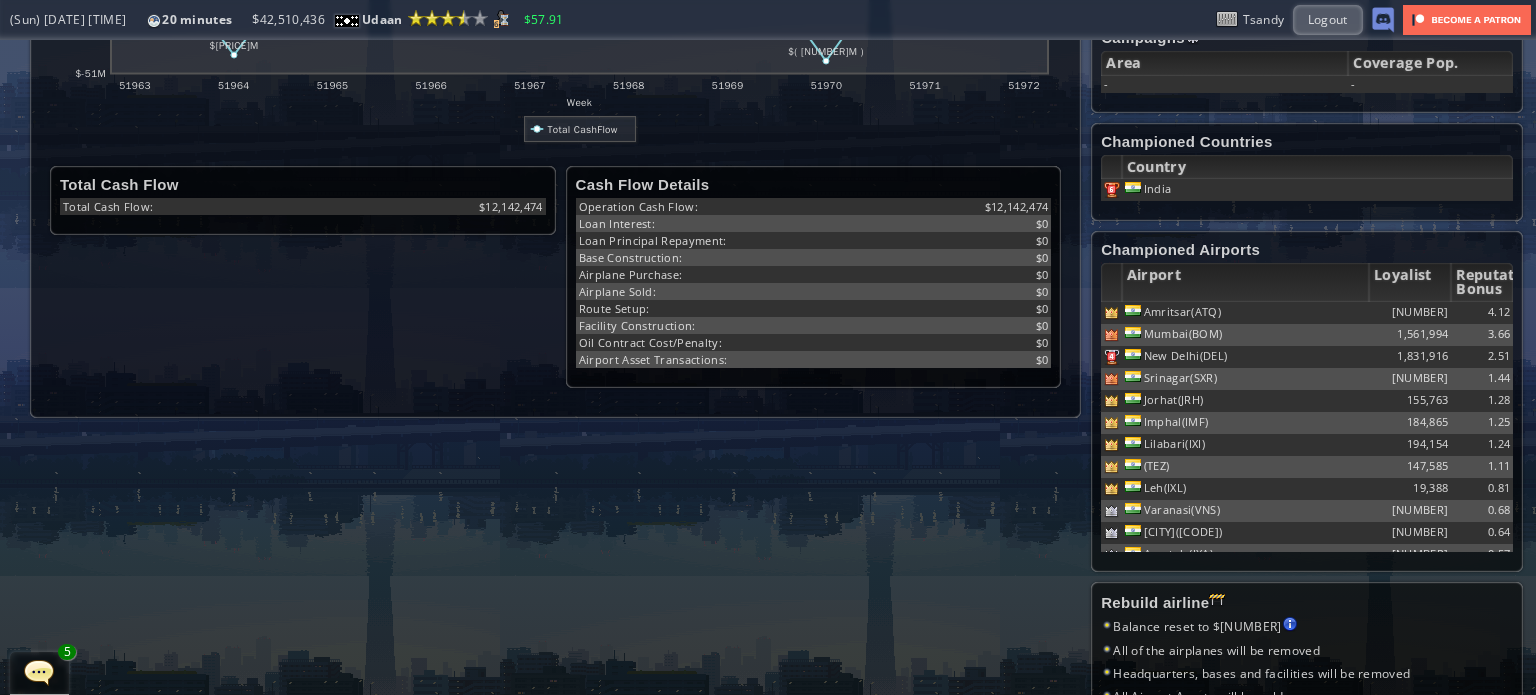 scroll, scrollTop: 500, scrollLeft: 0, axis: vertical 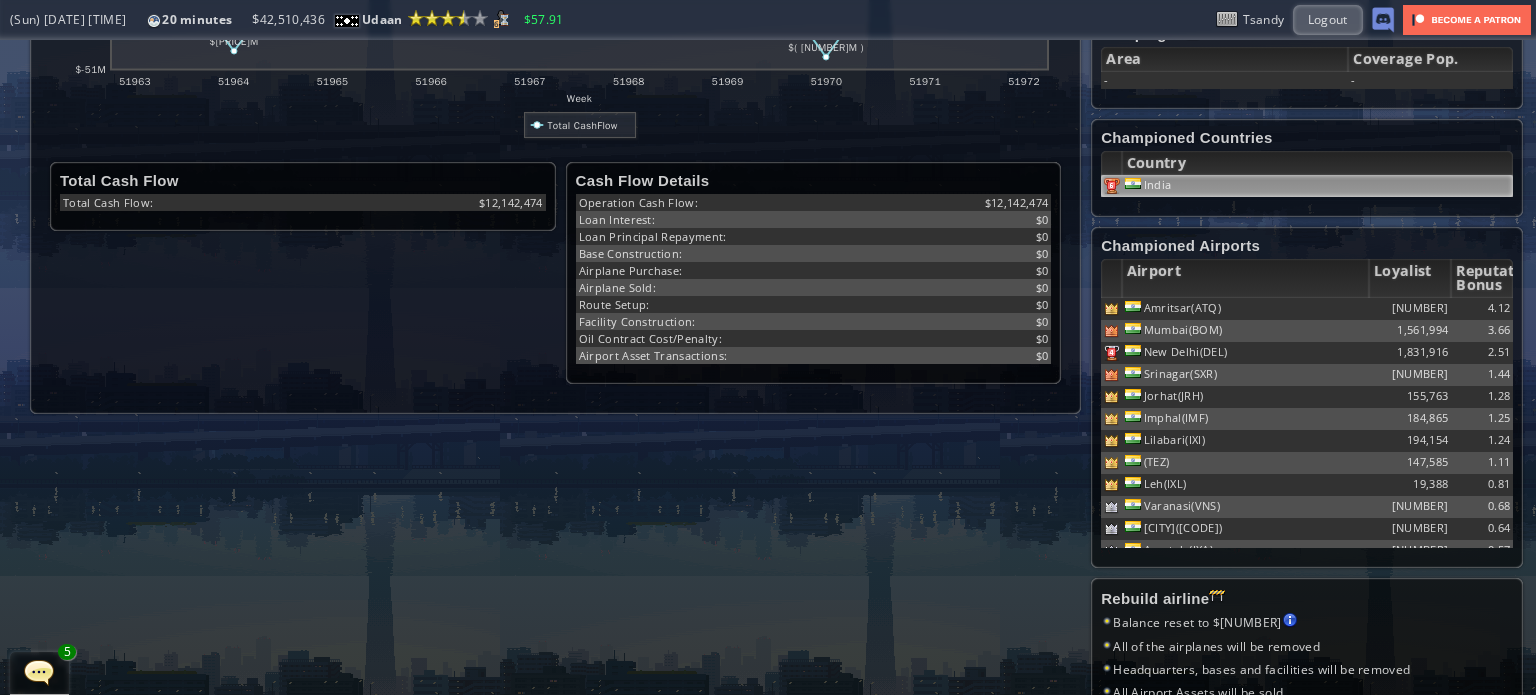 click at bounding box center [1112, 186] 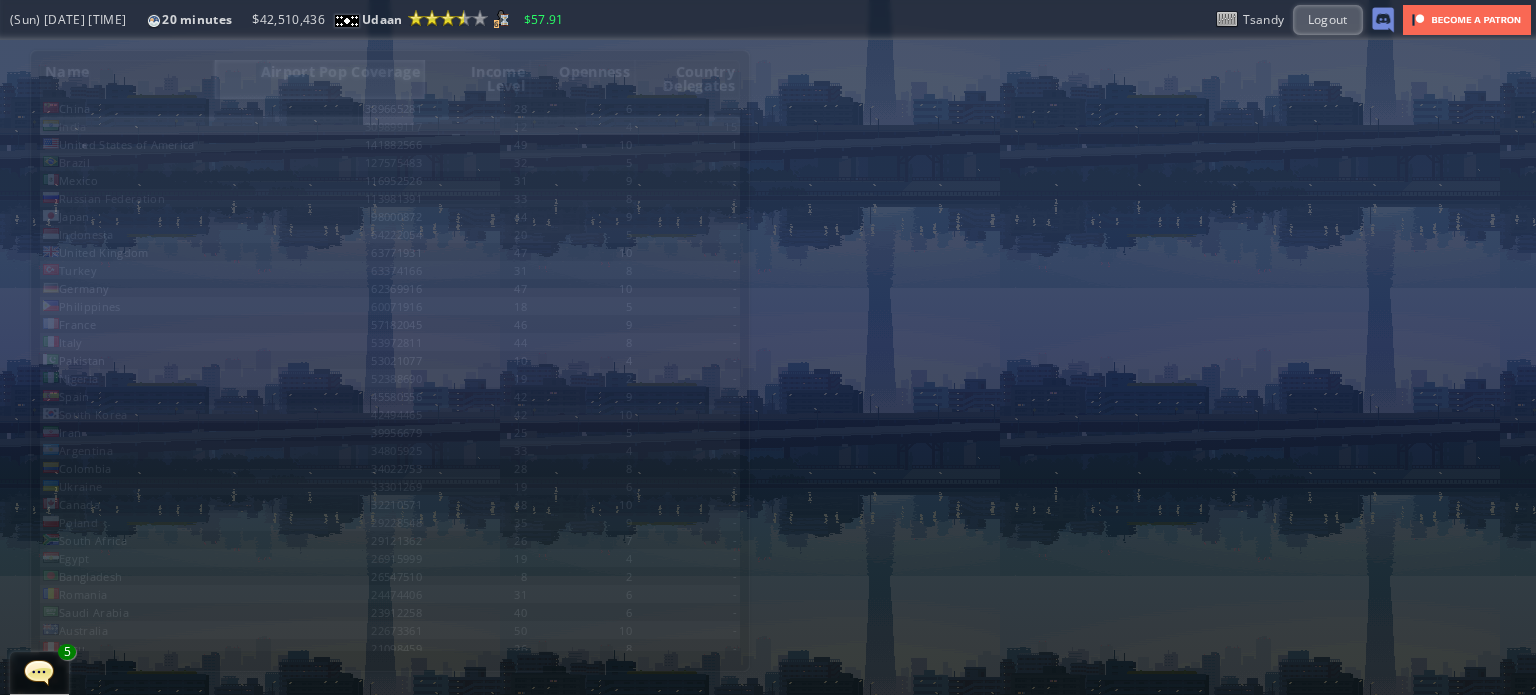 scroll, scrollTop: 0, scrollLeft: 0, axis: both 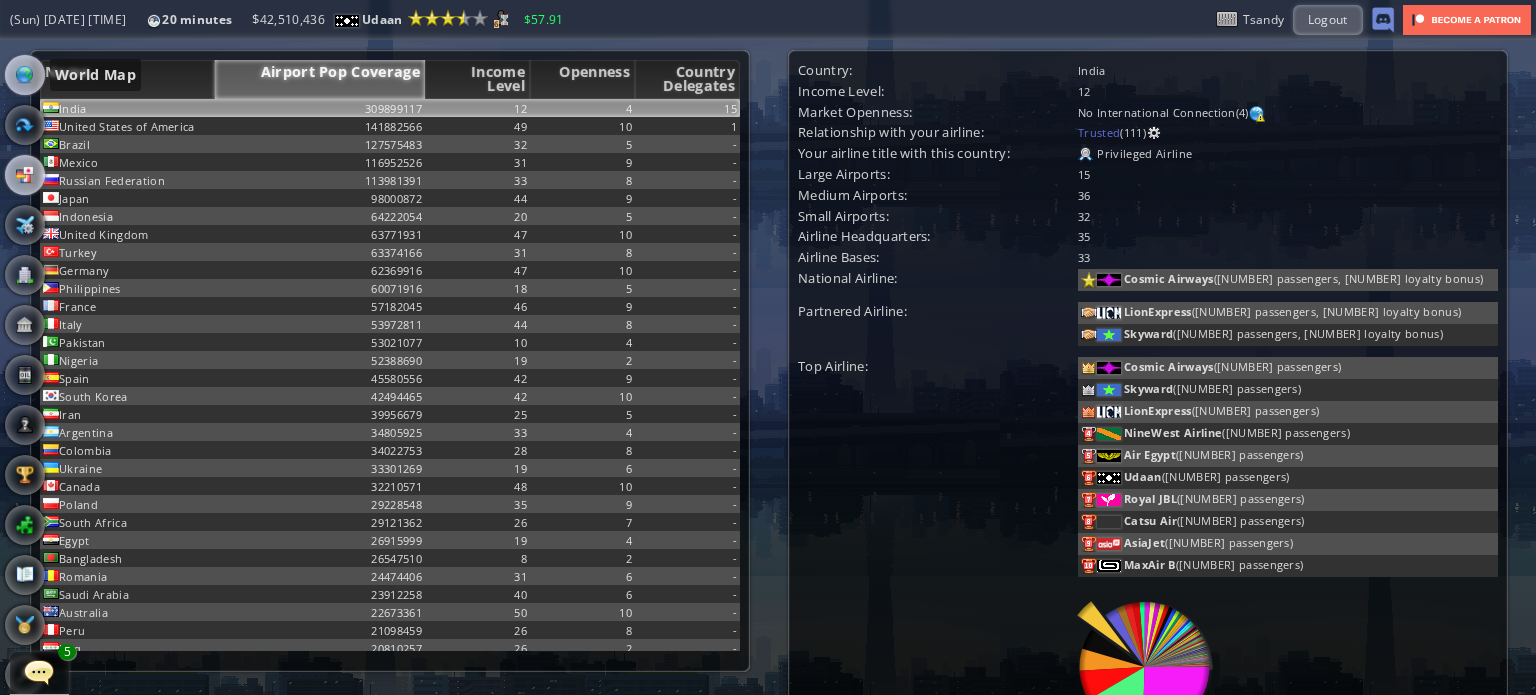 click at bounding box center (25, 75) 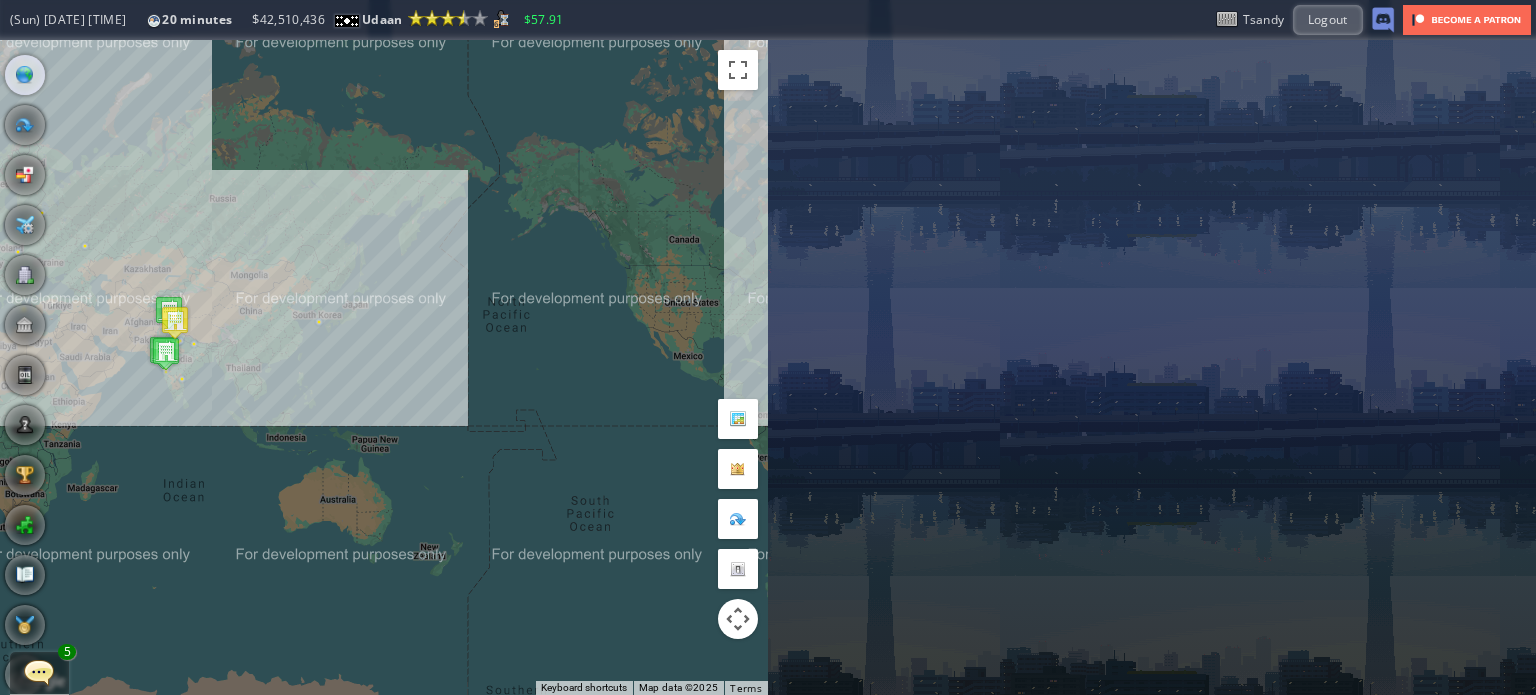 drag, startPoint x: 224, startPoint y: 303, endPoint x: 361, endPoint y: 251, distance: 146.53668 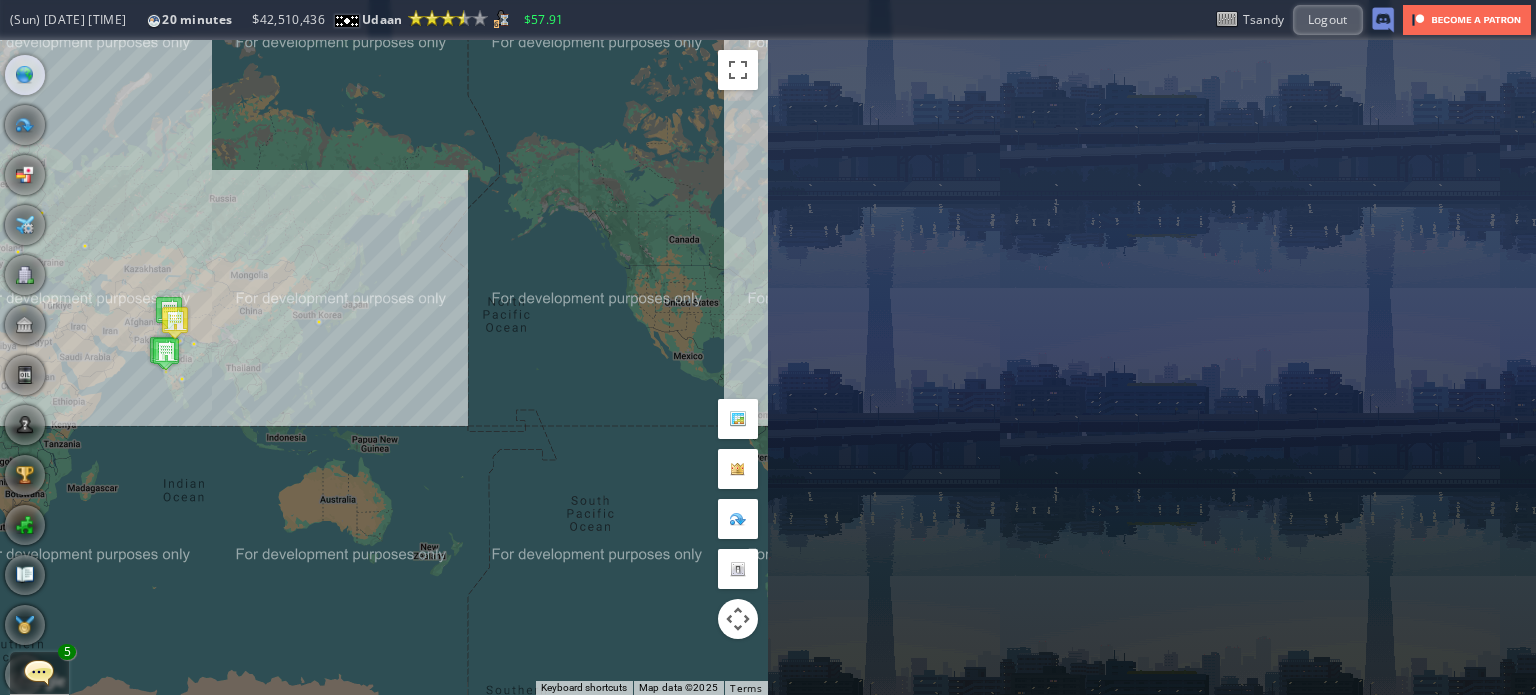 click on "To navigate, press the arrow keys." at bounding box center [384, 367] 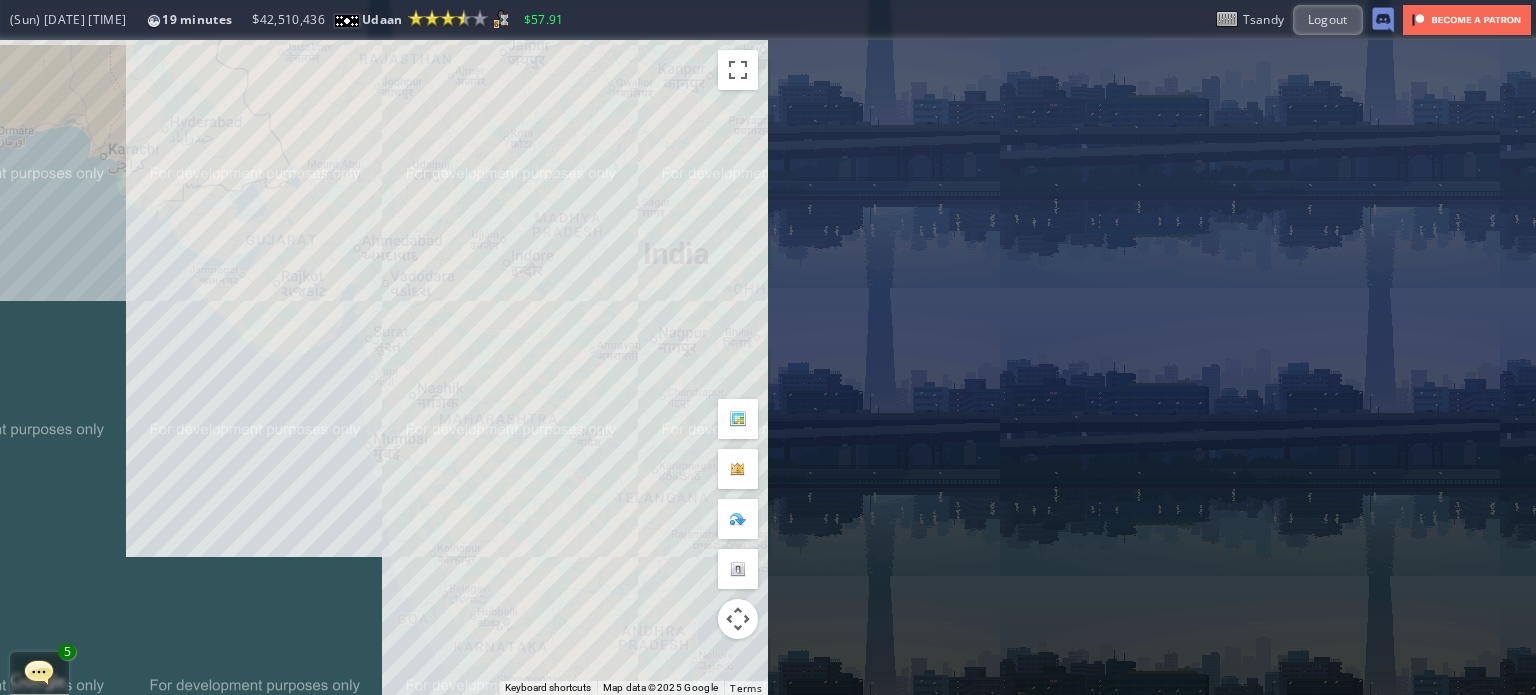 click on "To navigate, press the arrow keys." at bounding box center [384, 367] 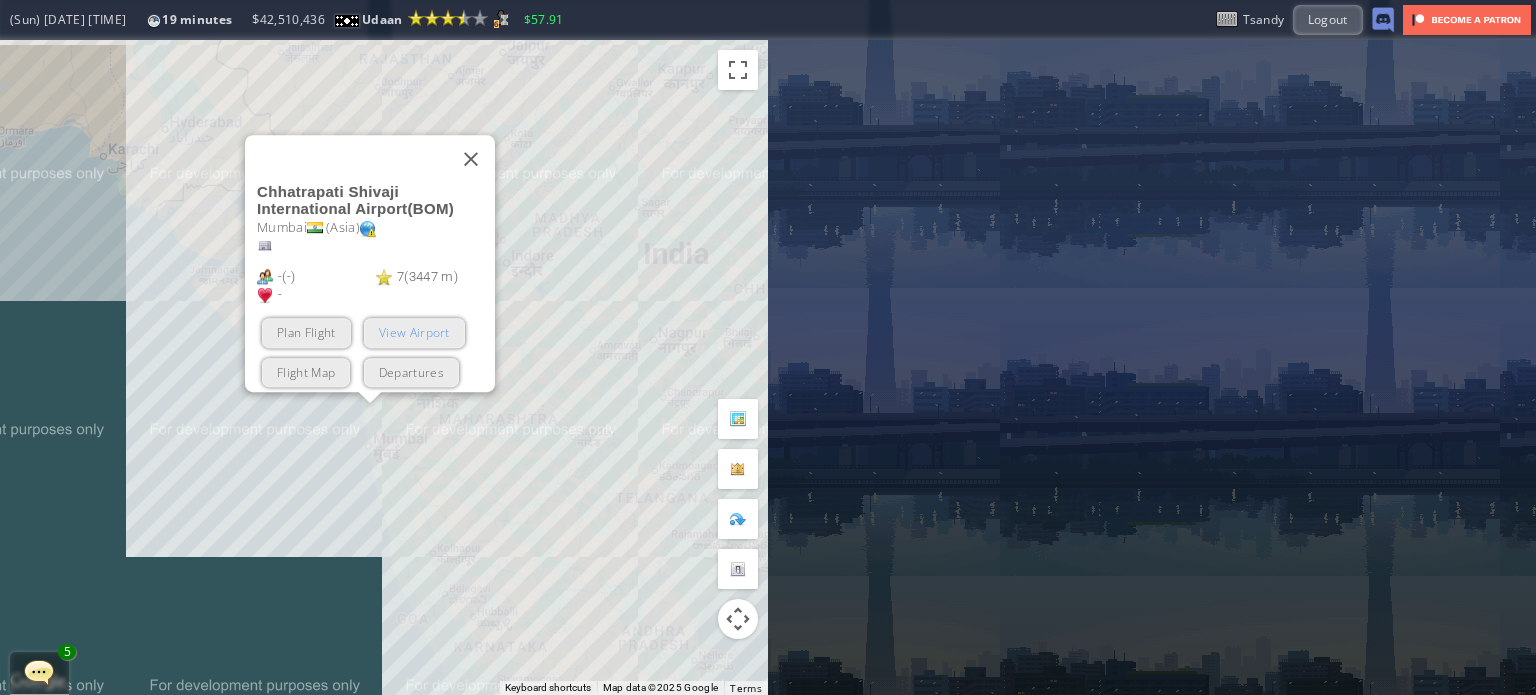 click on "View Airport" at bounding box center (414, 332) 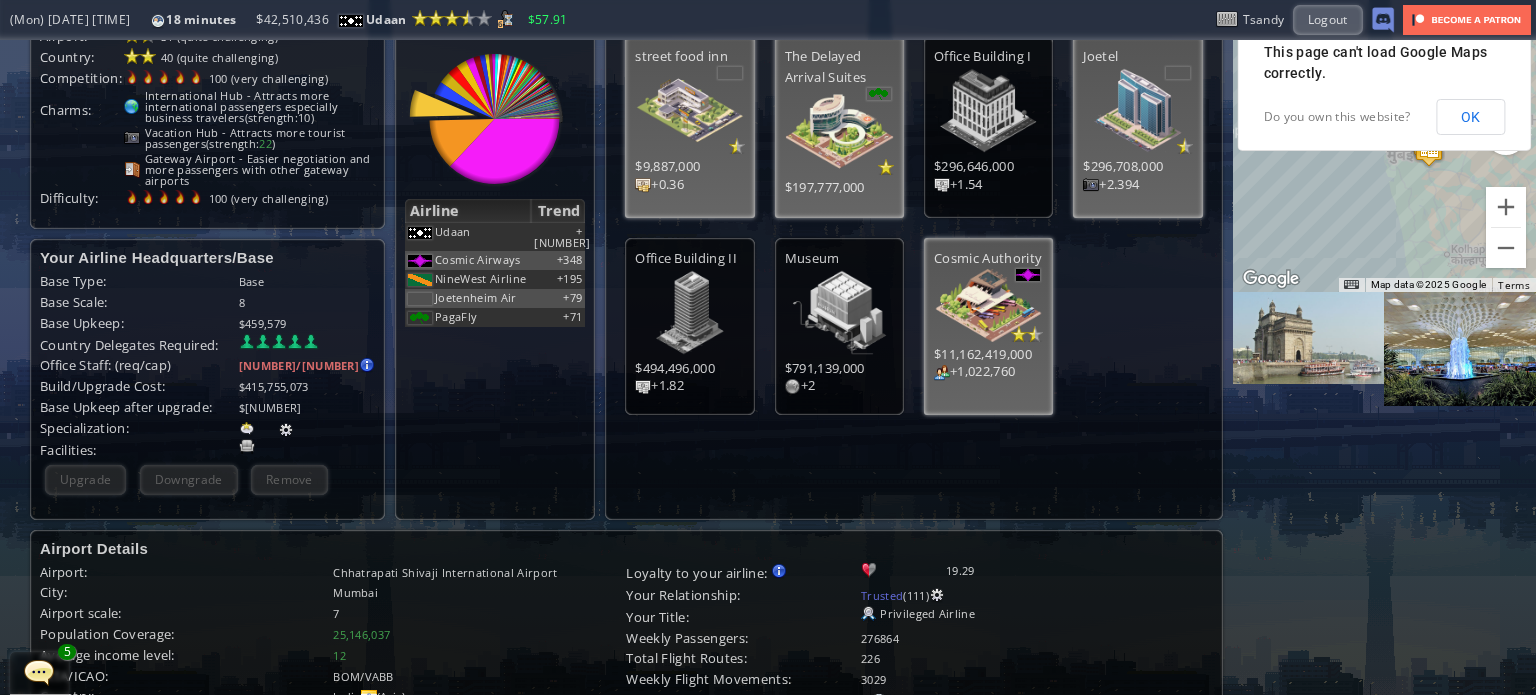 scroll, scrollTop: 0, scrollLeft: 0, axis: both 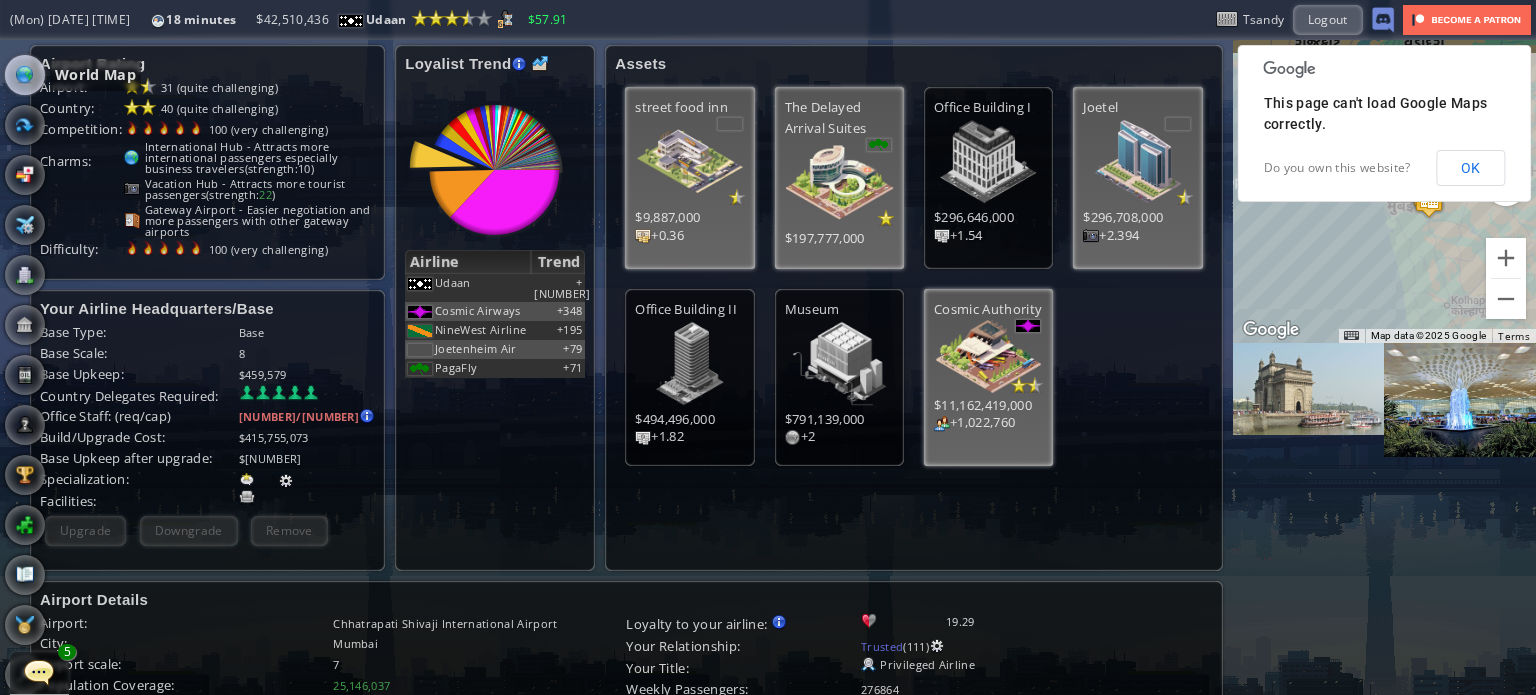 click at bounding box center (25, 75) 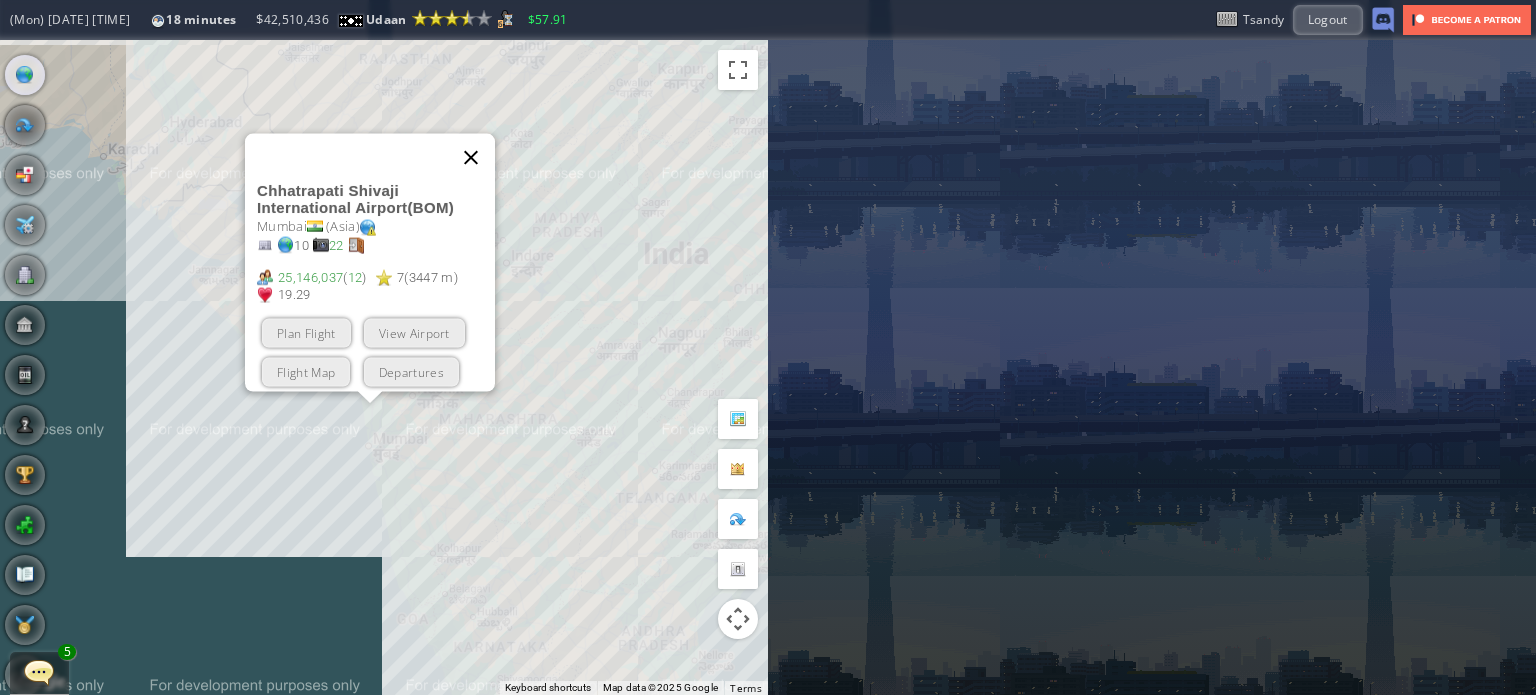 click at bounding box center [471, 157] 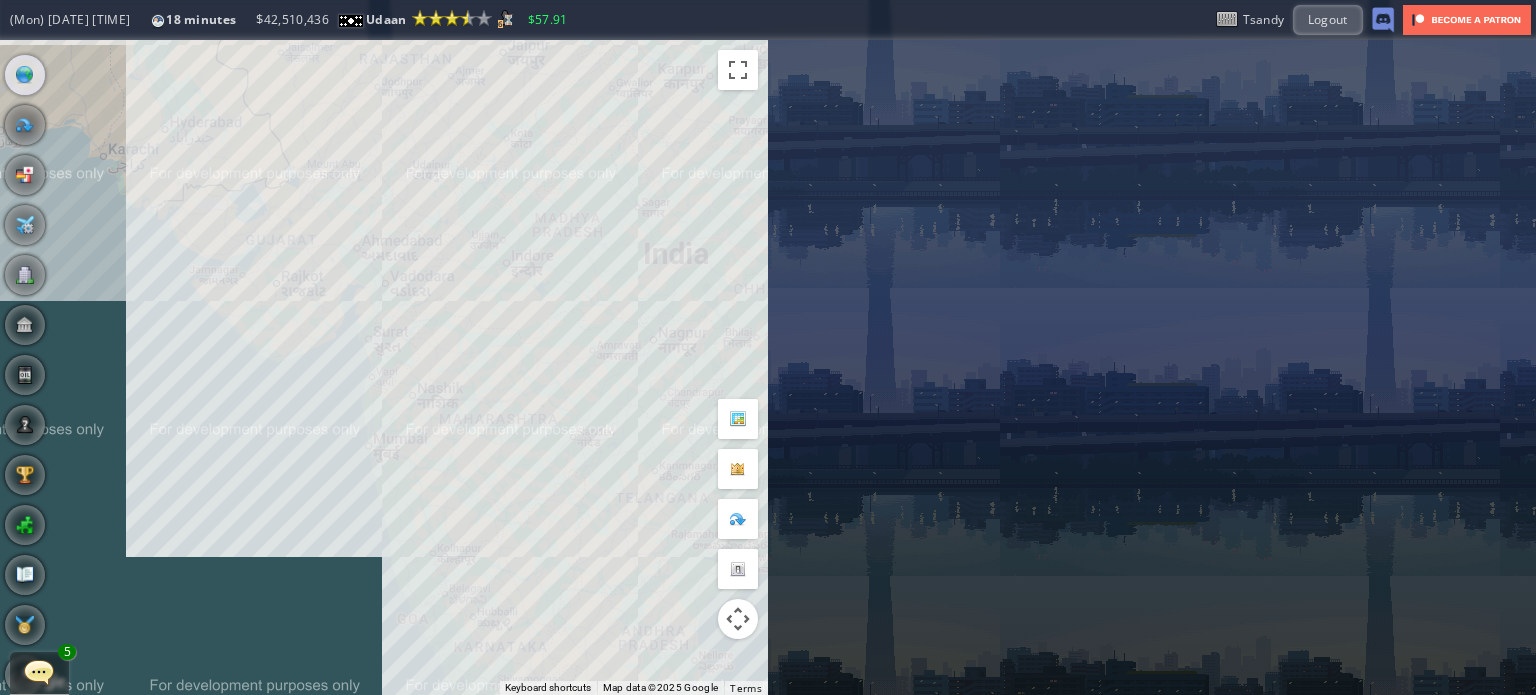 click at bounding box center (39, 672) 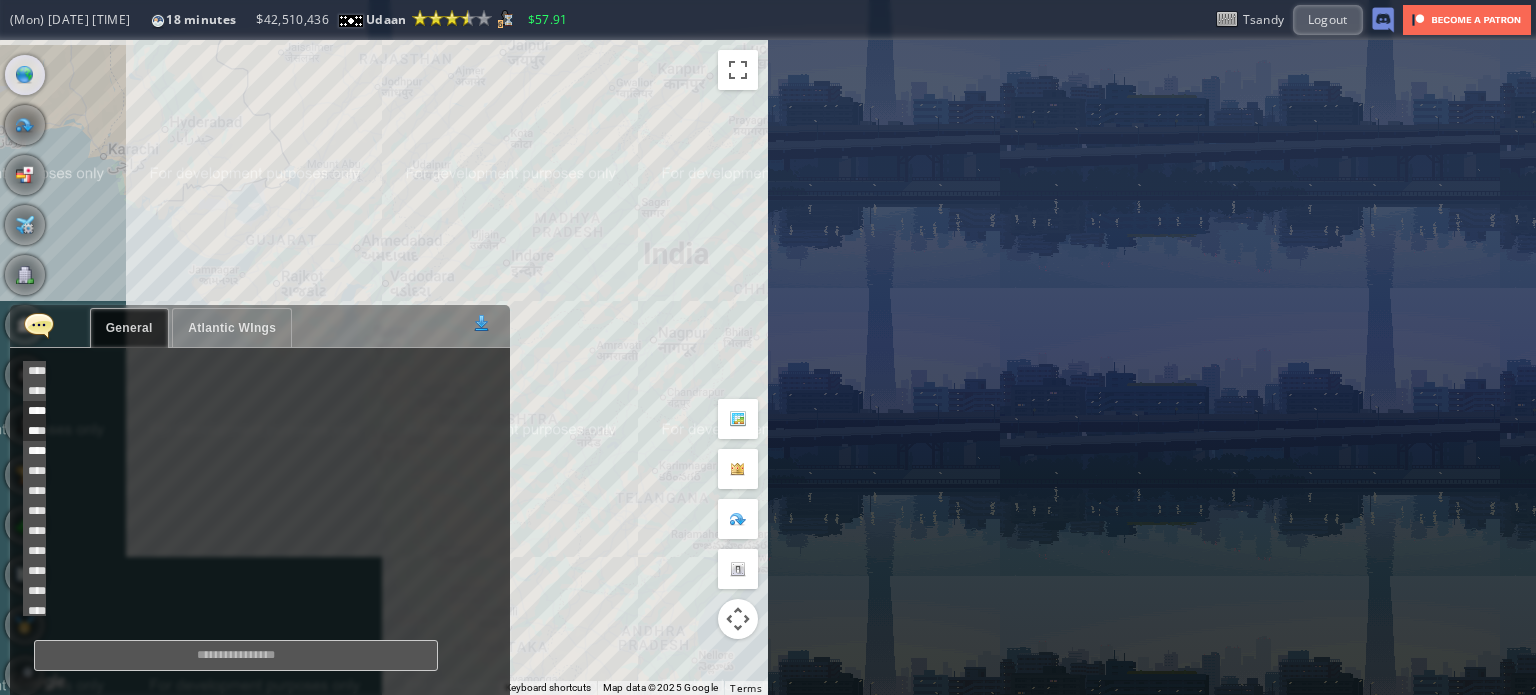 scroll, scrollTop: 538, scrollLeft: 0, axis: vertical 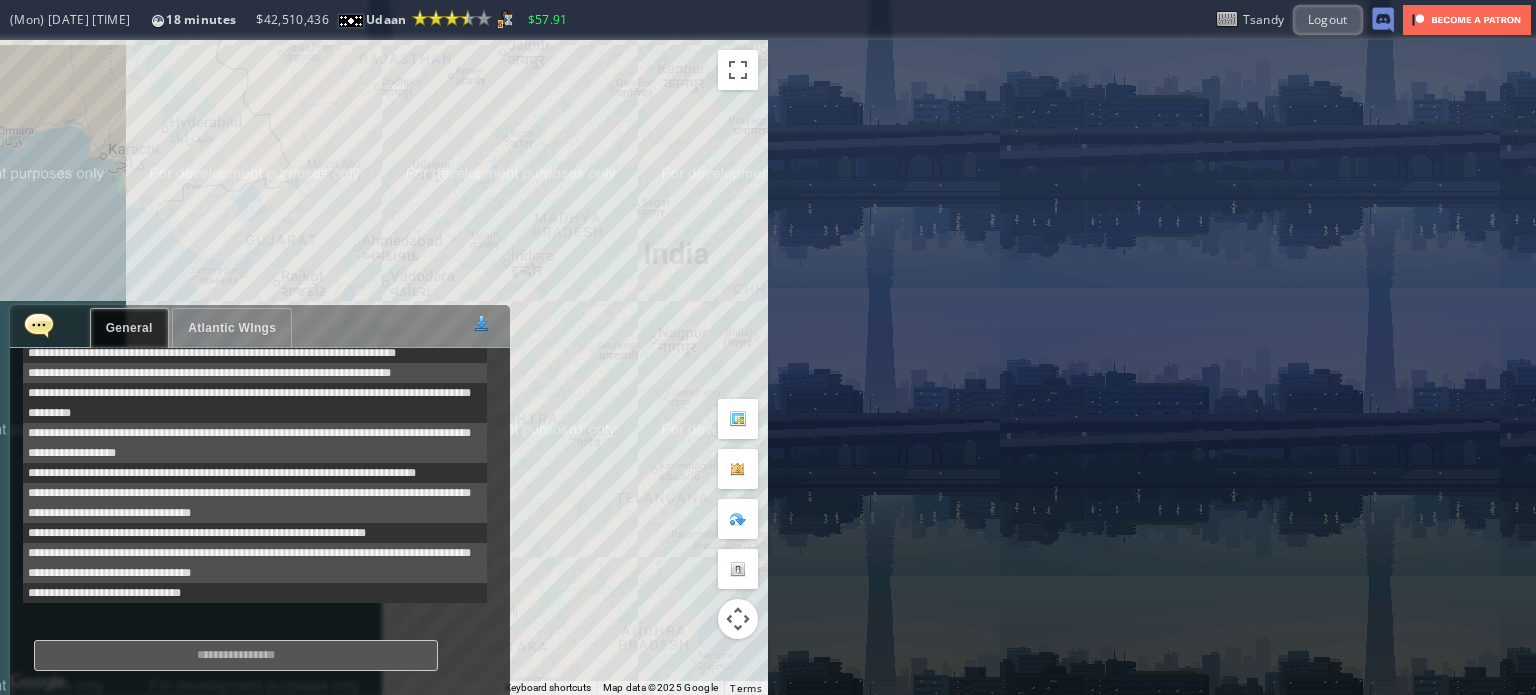 click at bounding box center (39, 325) 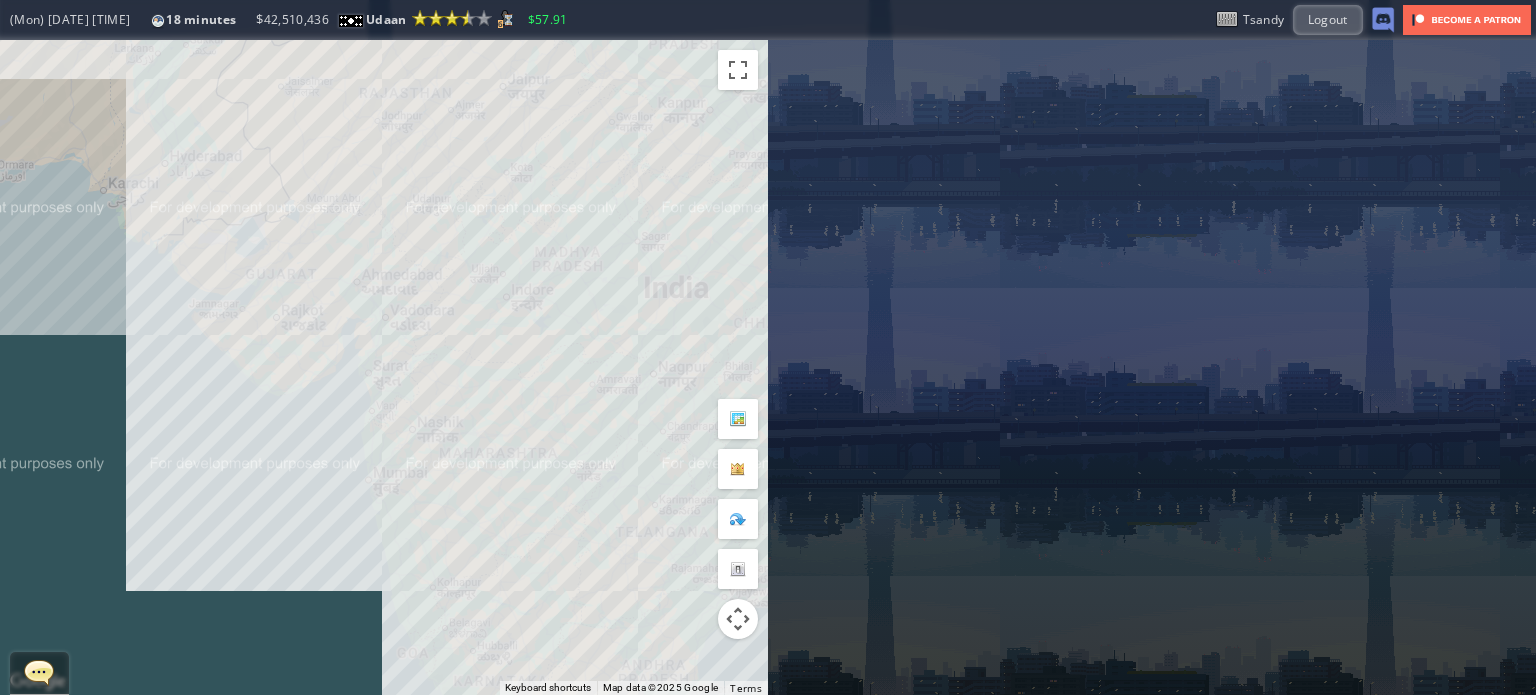 drag, startPoint x: 560, startPoint y: 143, endPoint x: 556, endPoint y: 313, distance: 170.04706 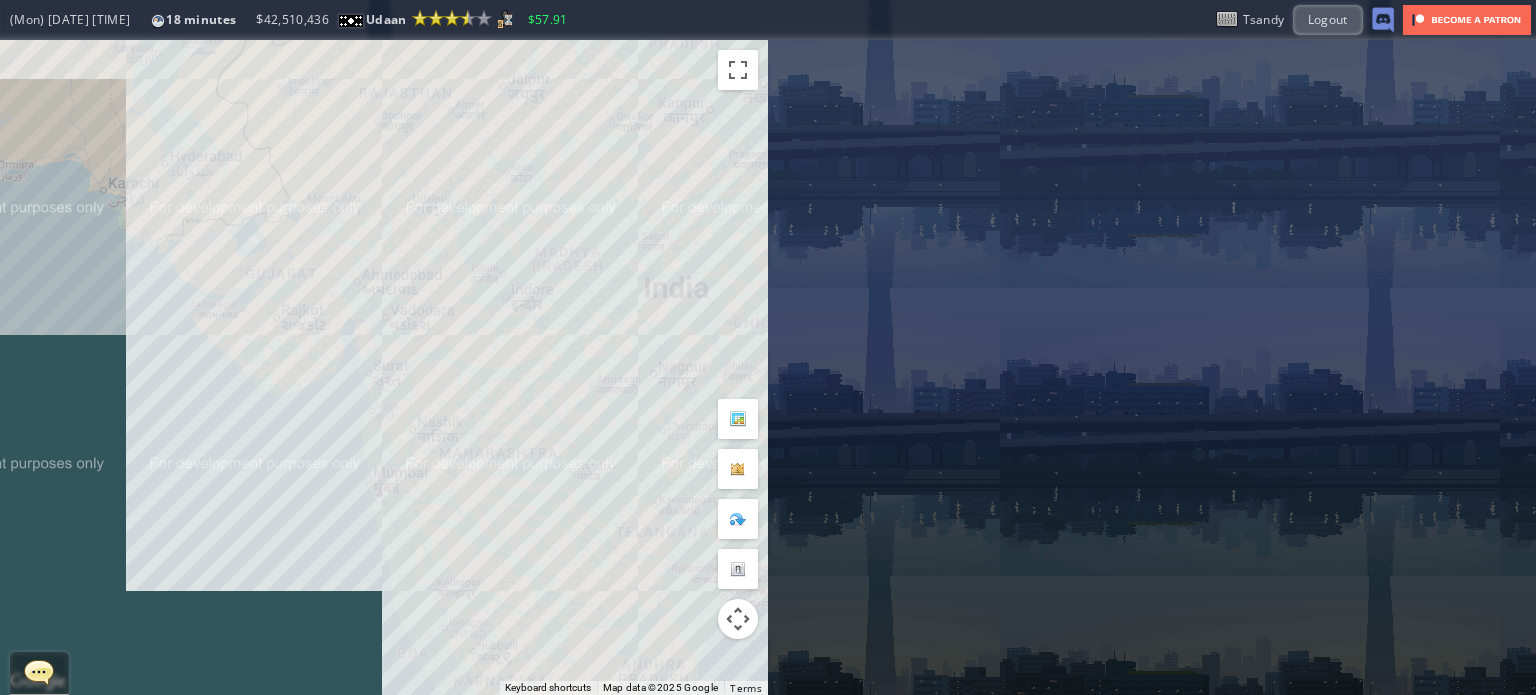 click on "To navigate, press the arrow keys." at bounding box center [384, 367] 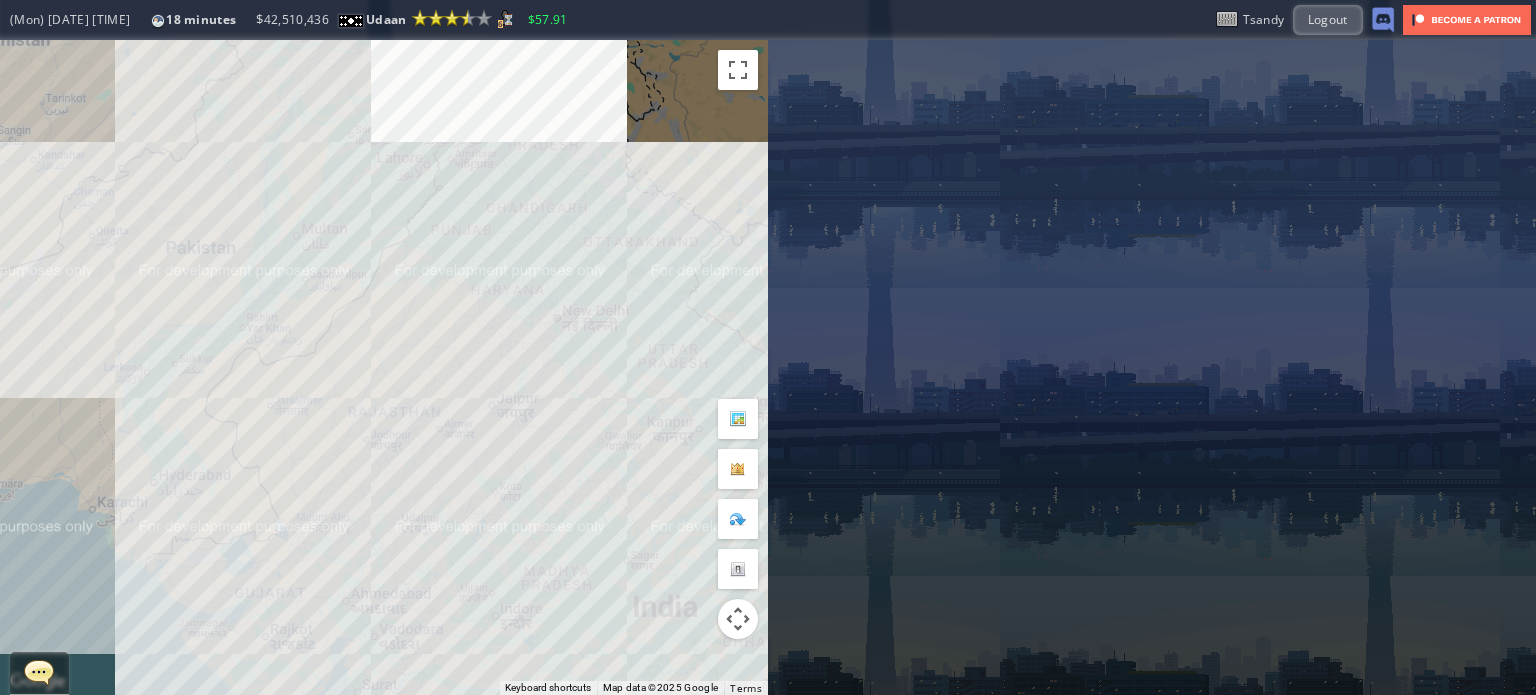 click on "To navigate, press the arrow keys." at bounding box center (384, 367) 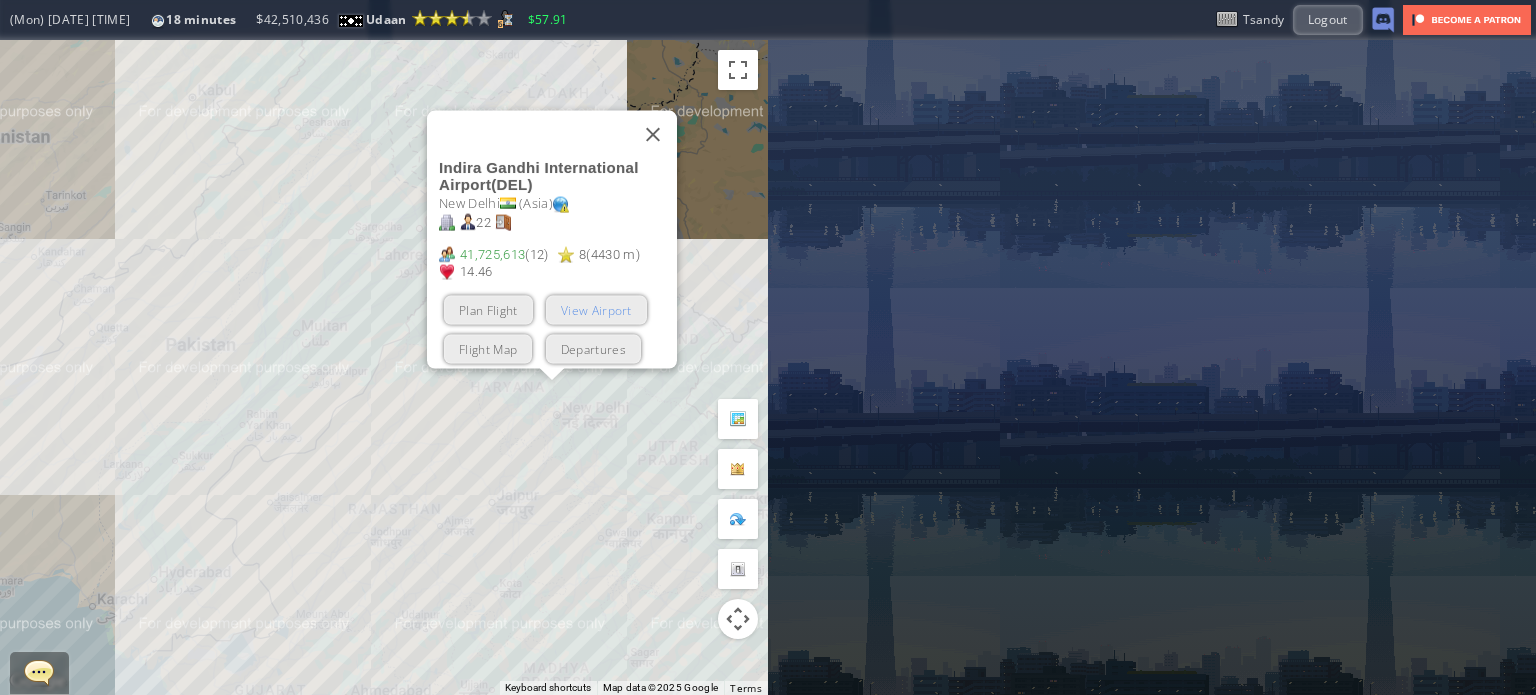 click on "View Airport" at bounding box center [596, 309] 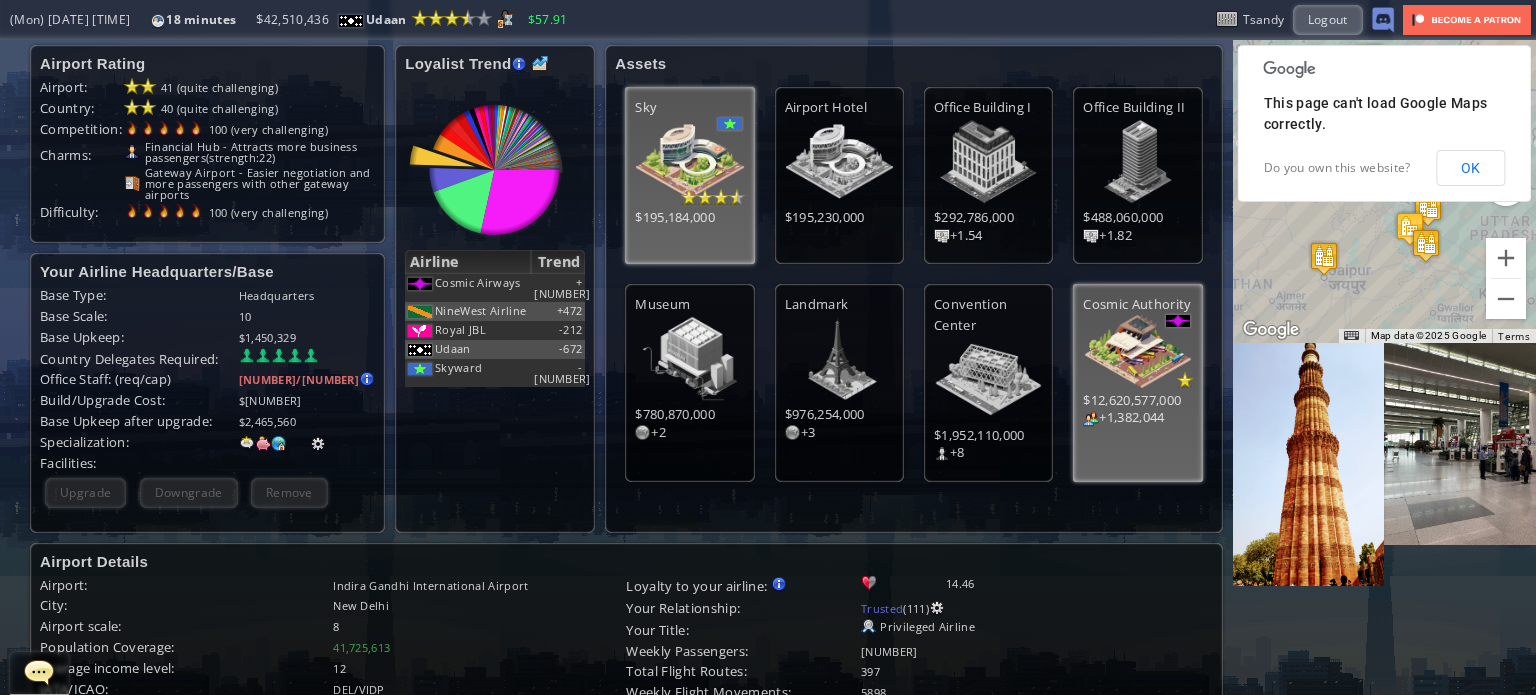 click at bounding box center (307, 463) 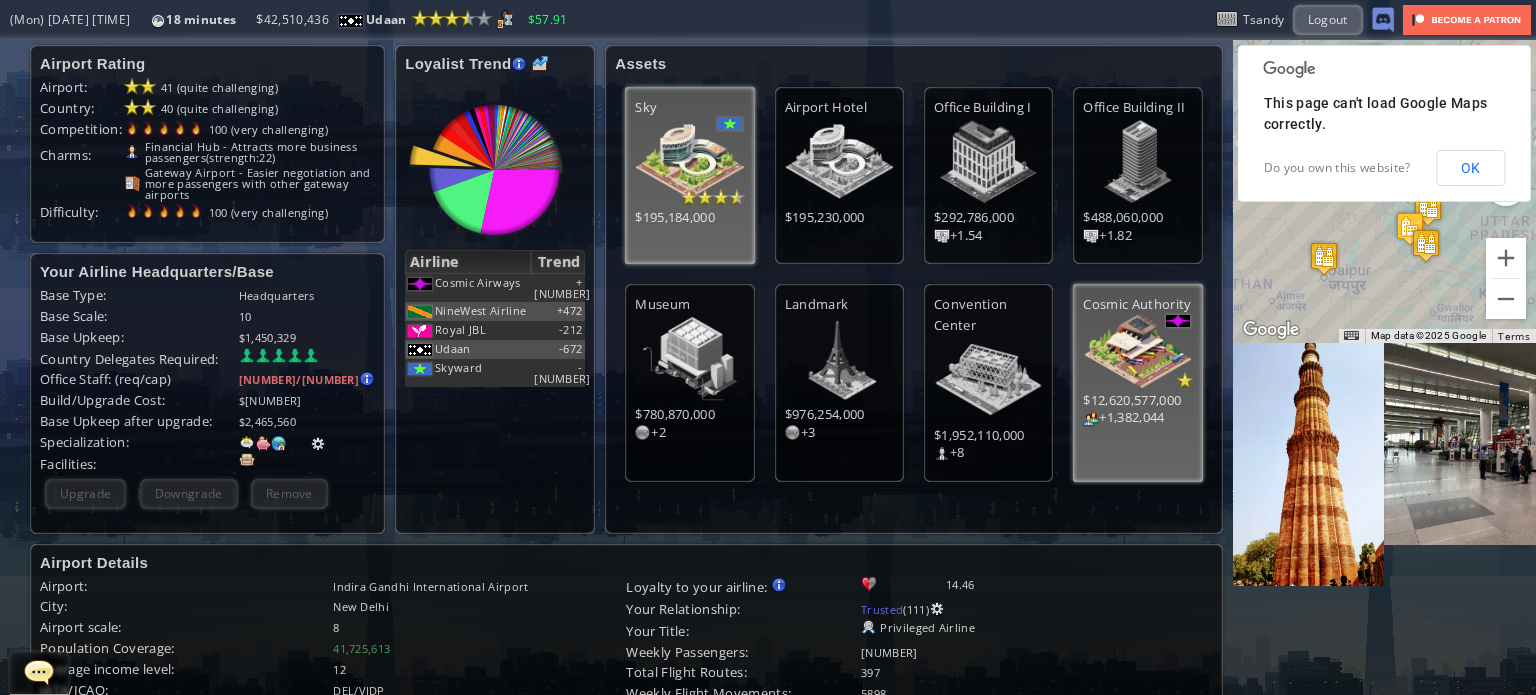 click at bounding box center [247, 461] 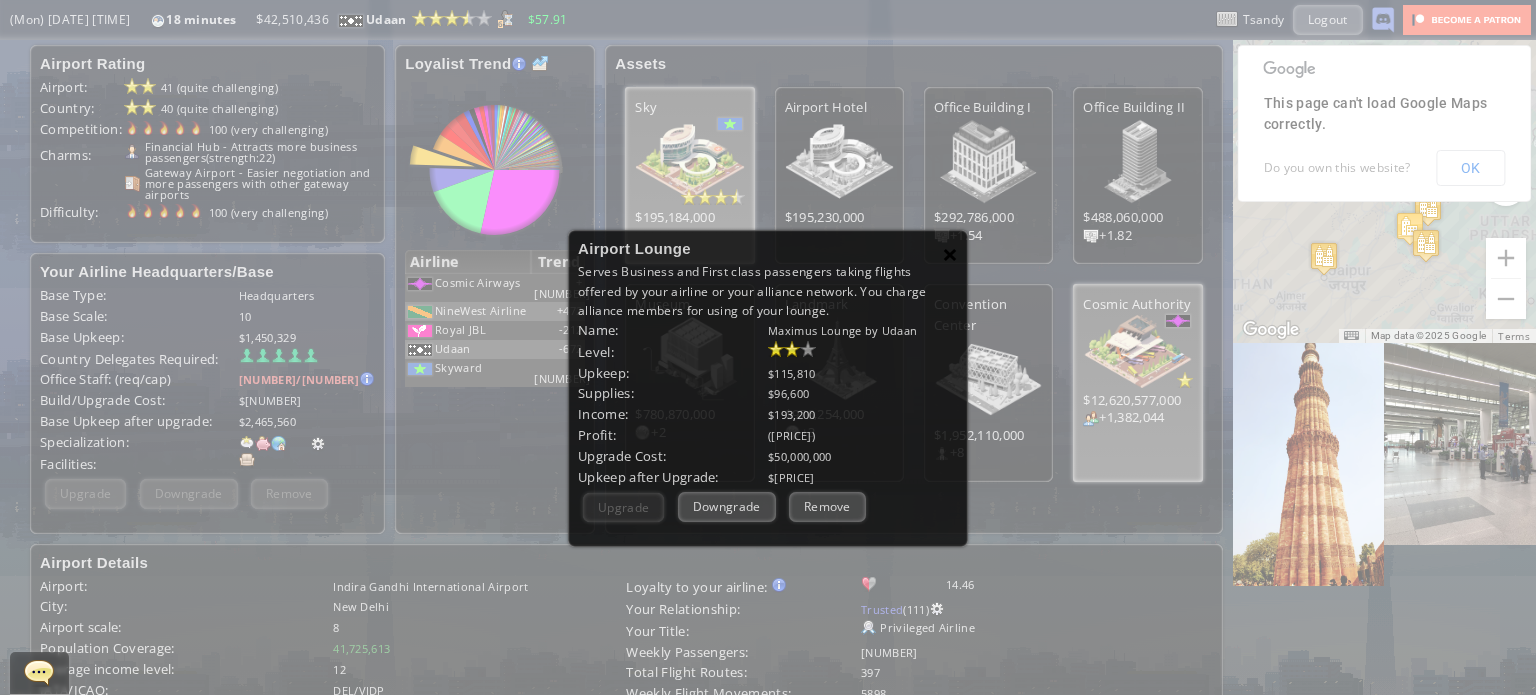 click on "×" at bounding box center [950, 254] 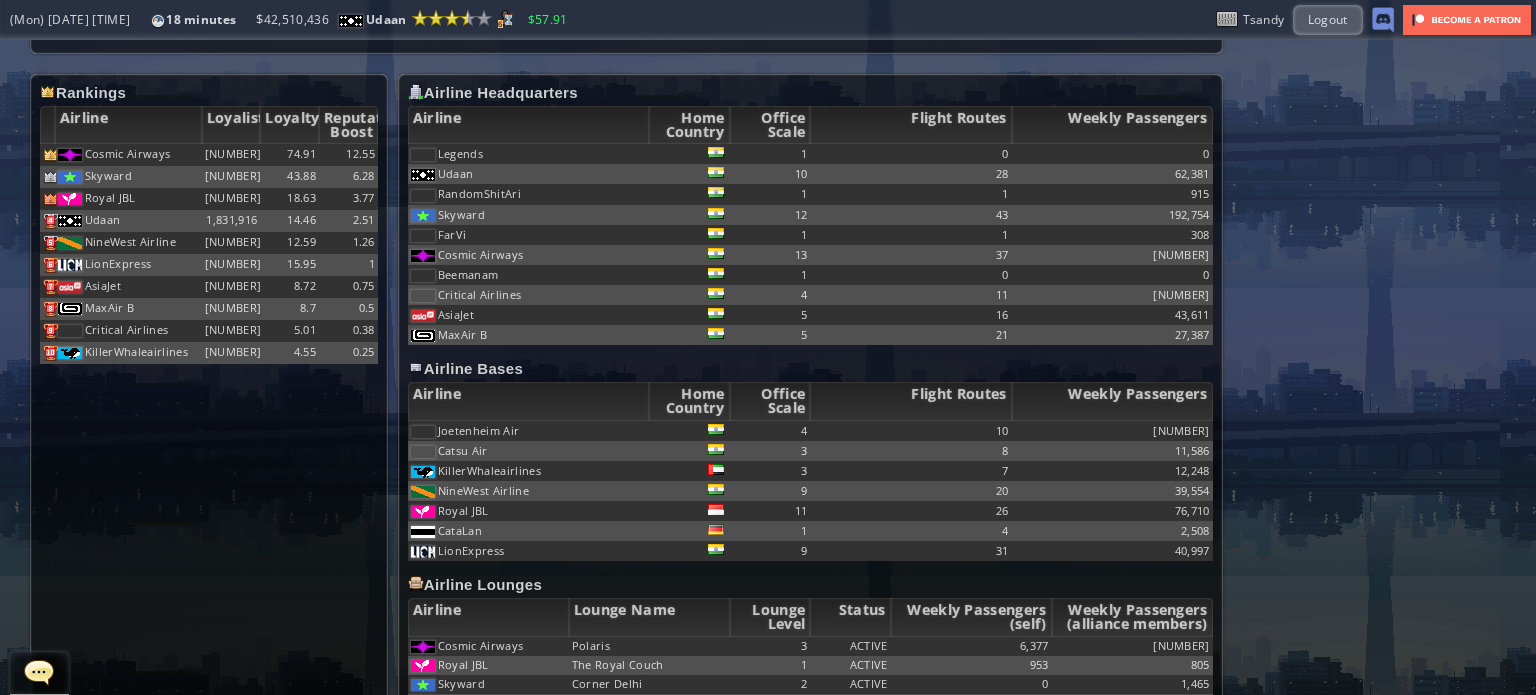 scroll, scrollTop: 992, scrollLeft: 0, axis: vertical 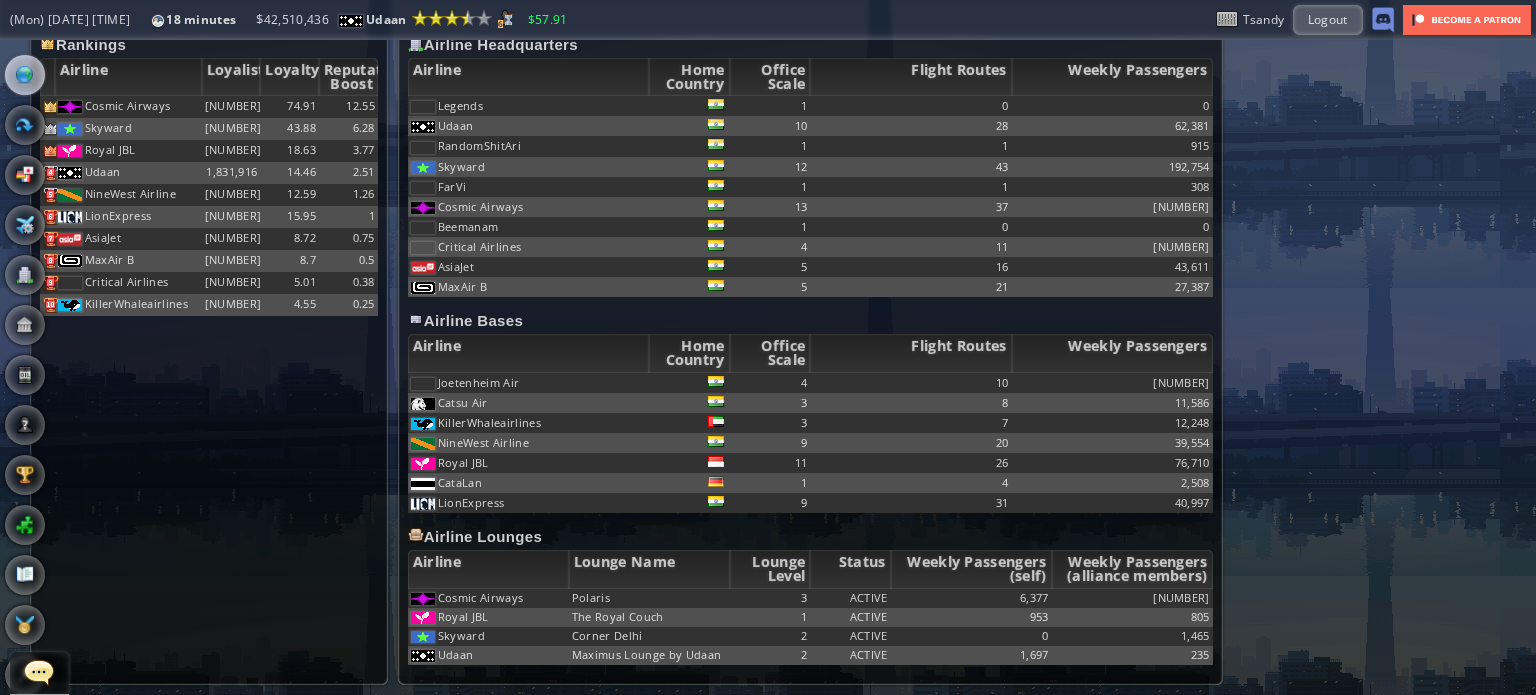 click at bounding box center (39, 672) 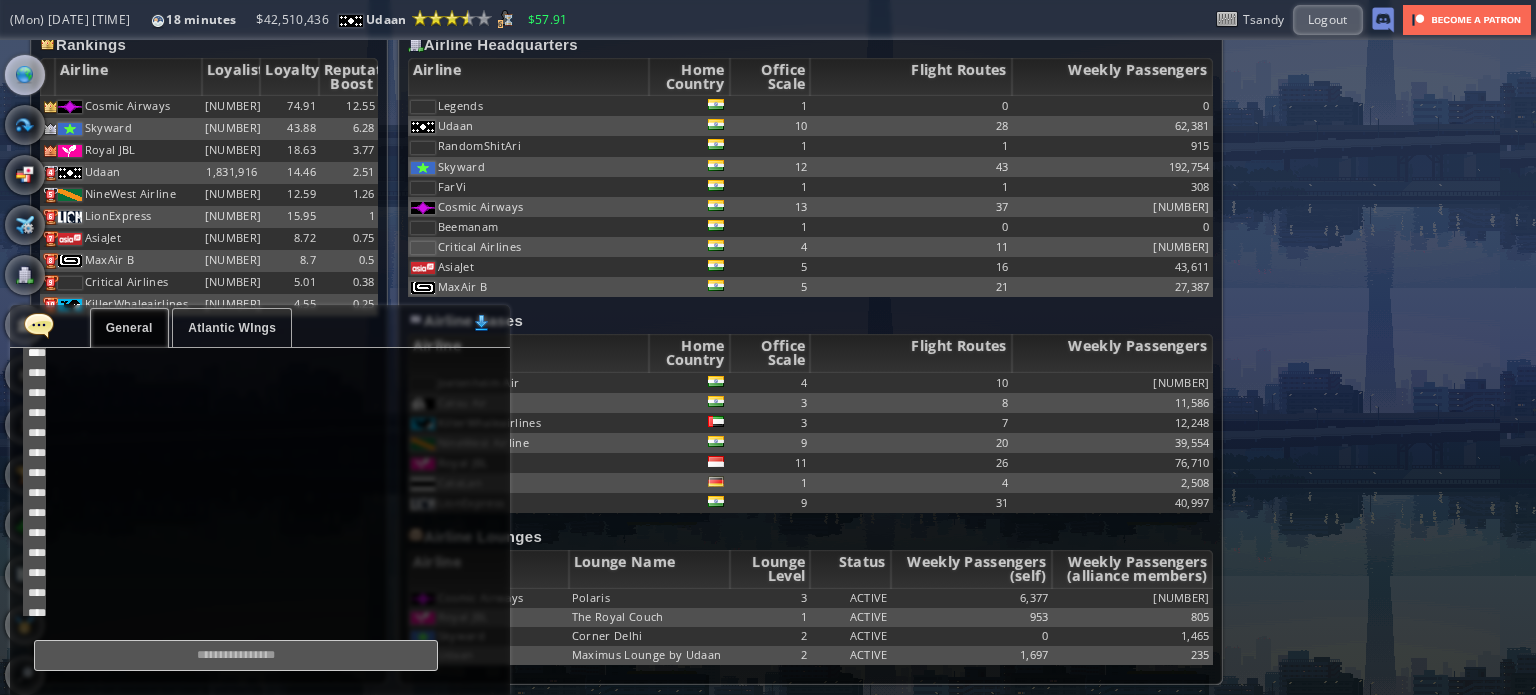 scroll, scrollTop: 538, scrollLeft: 0, axis: vertical 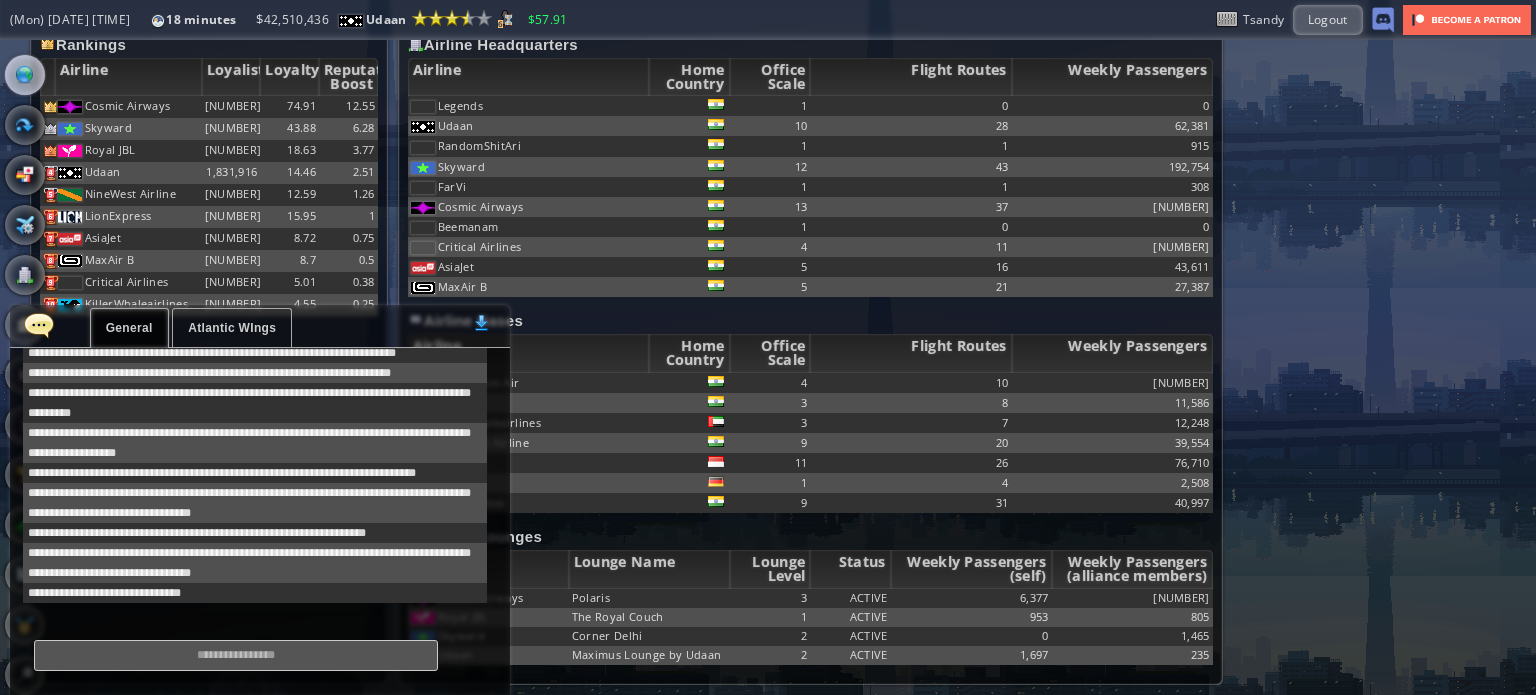 click at bounding box center (236, 655) 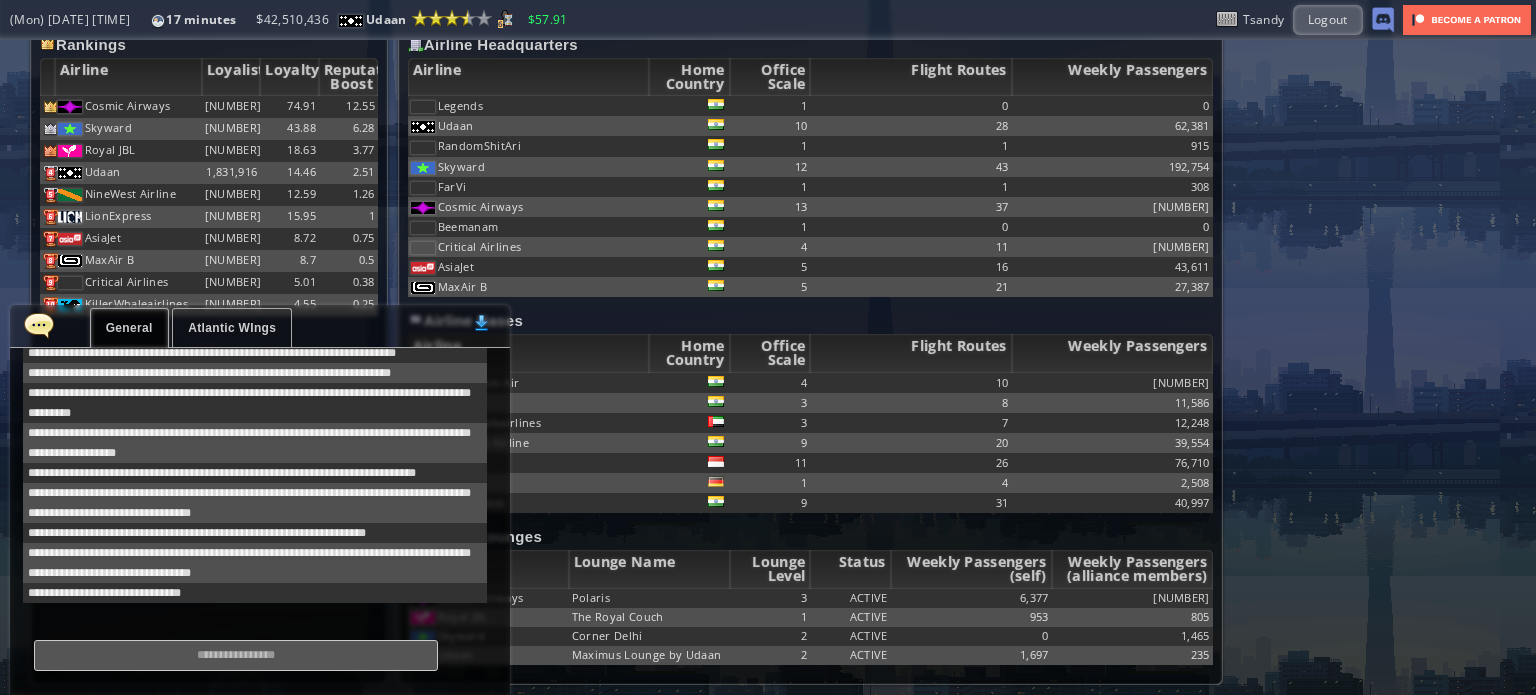 scroll, scrollTop: 578, scrollLeft: 0, axis: vertical 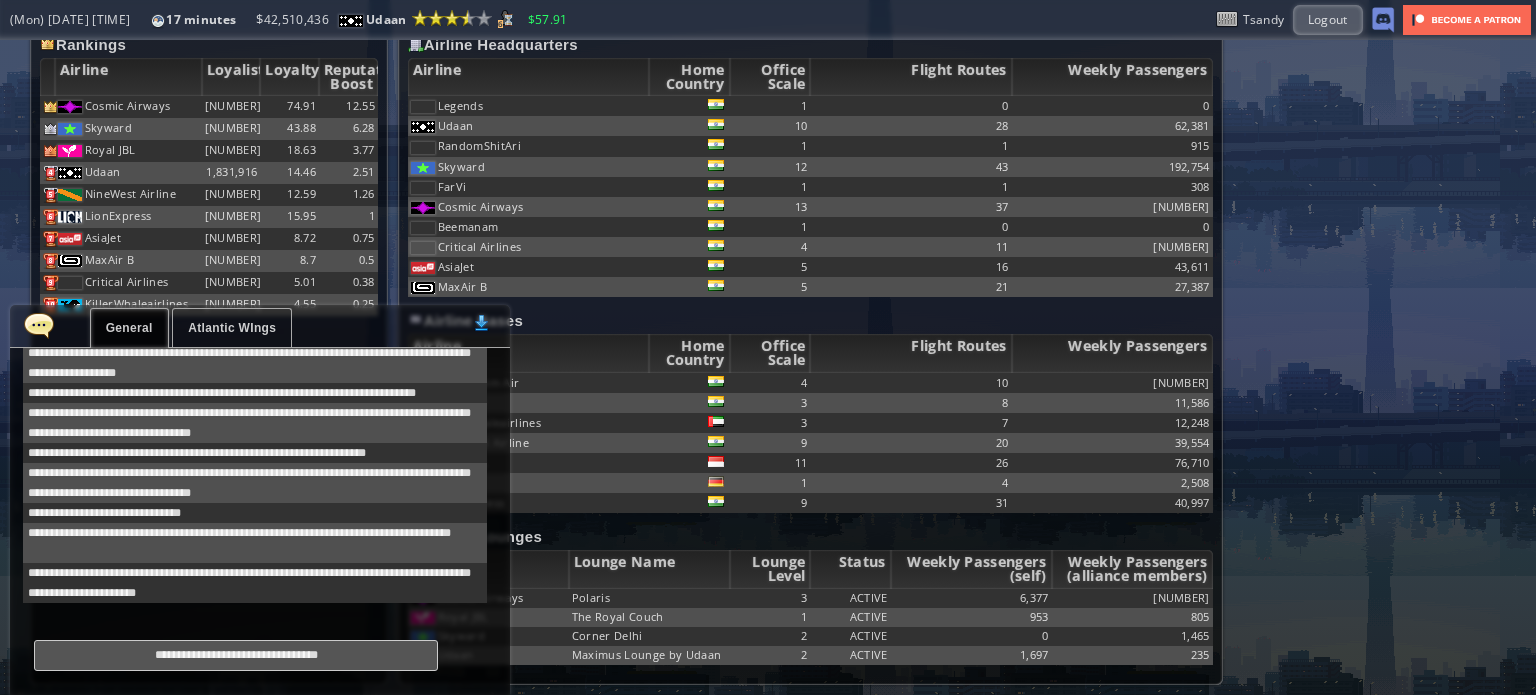 type on "**********" 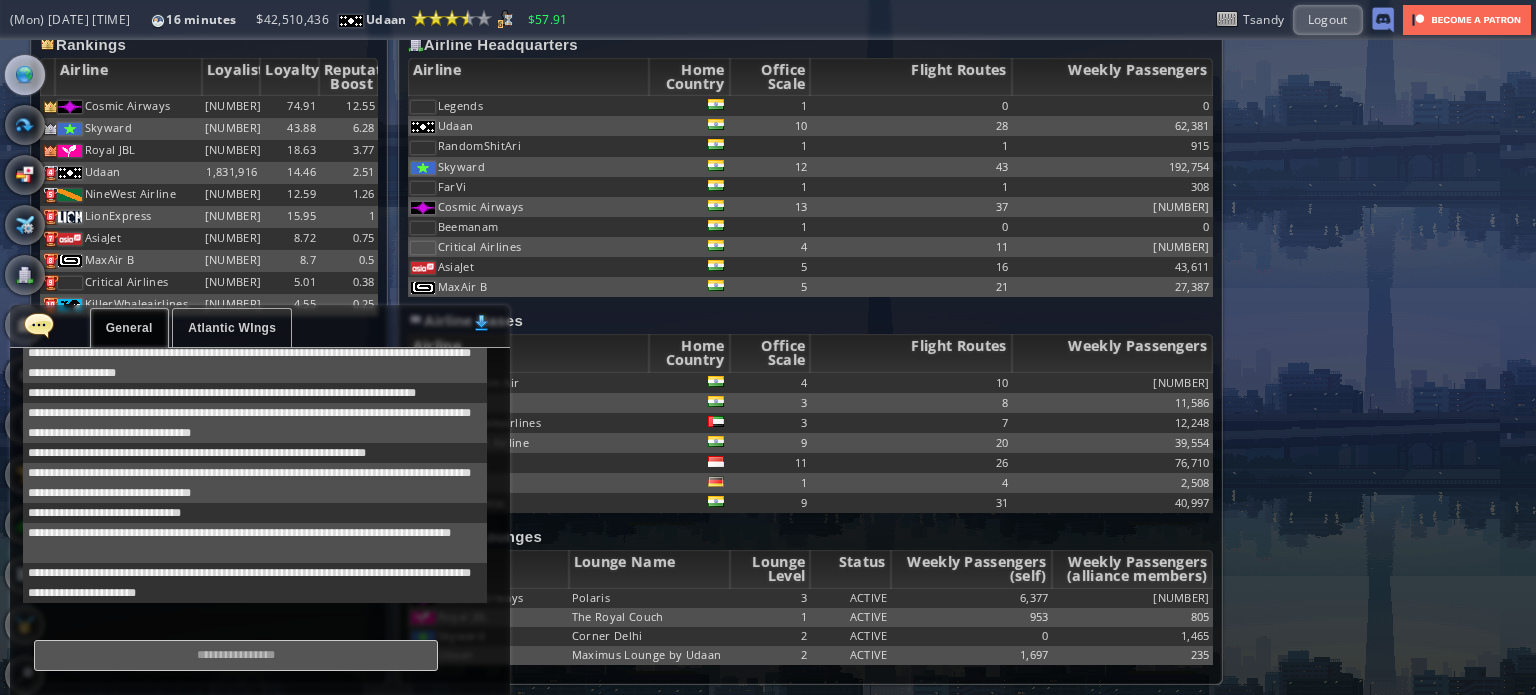 click at bounding box center (39, 325) 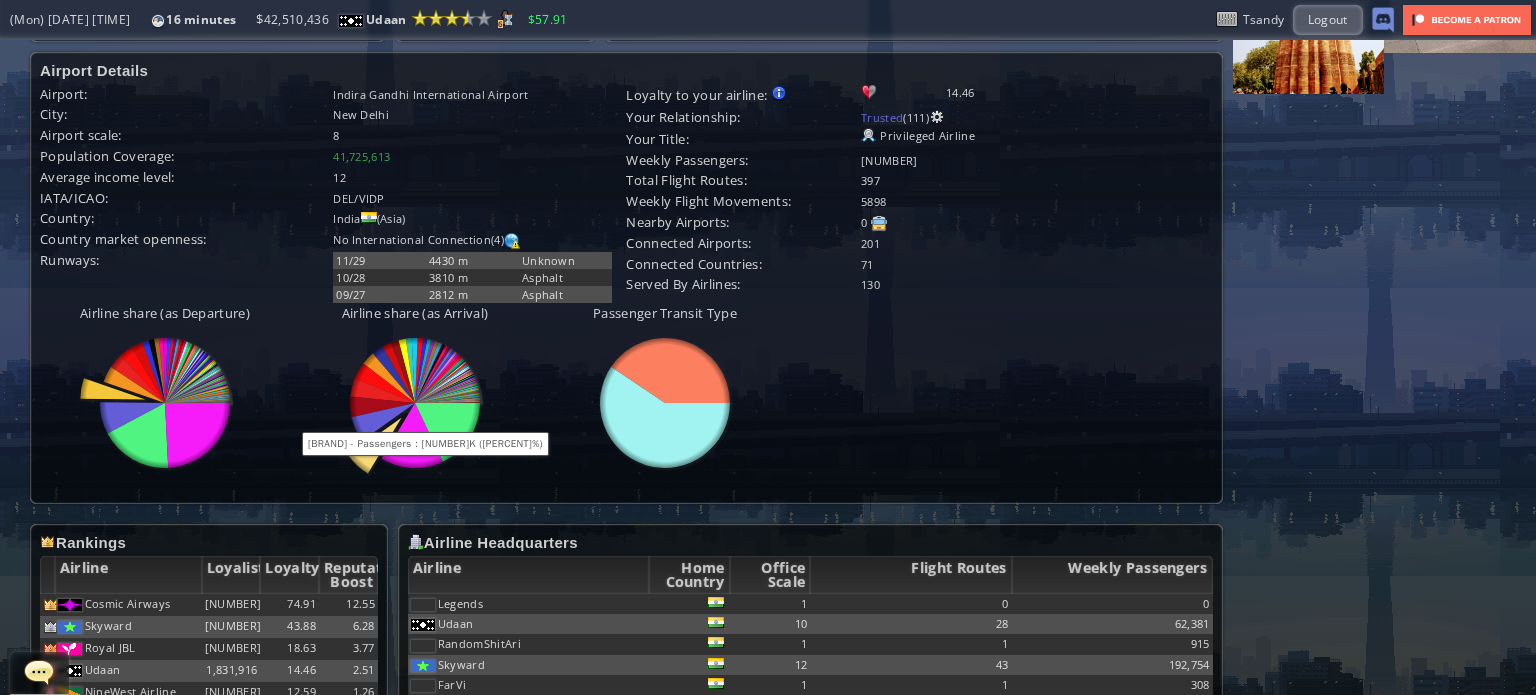 scroll, scrollTop: 0, scrollLeft: 0, axis: both 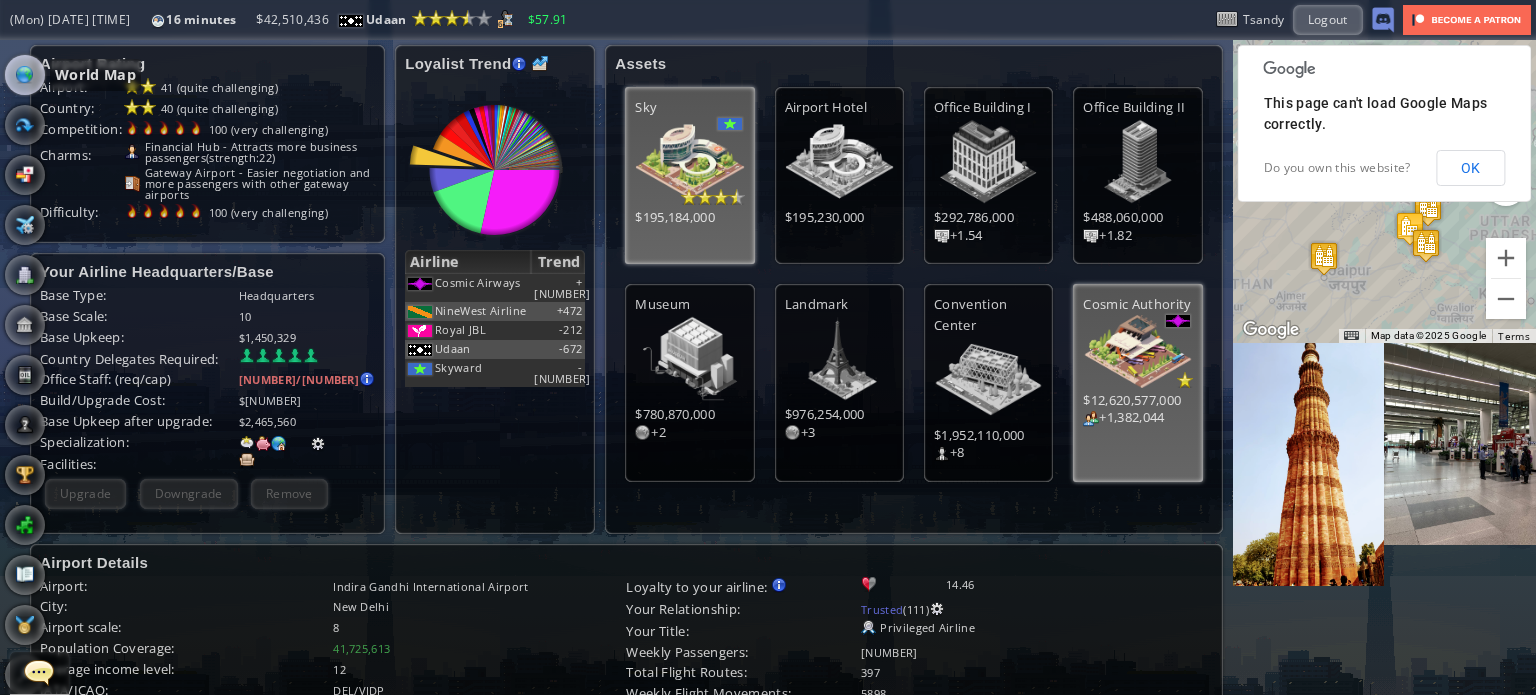 click at bounding box center (25, 75) 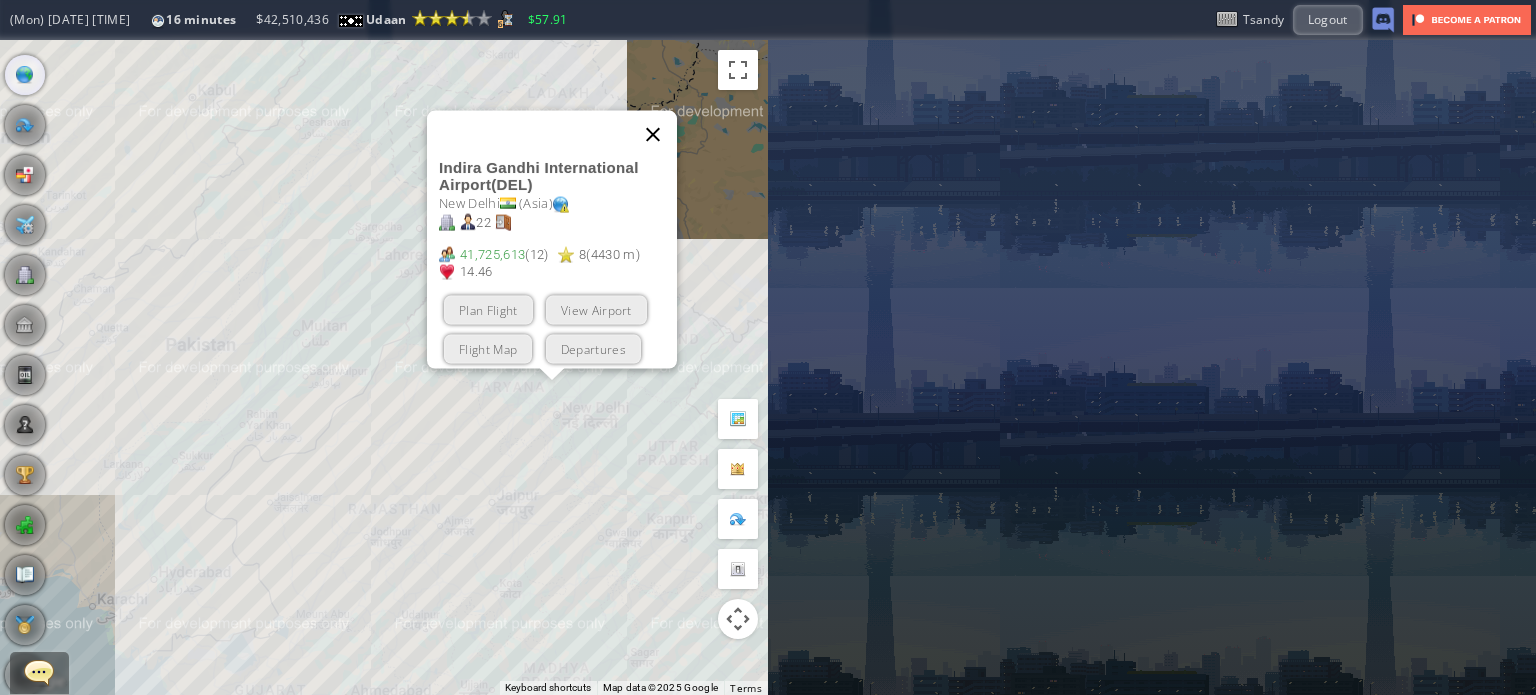 click at bounding box center [653, 134] 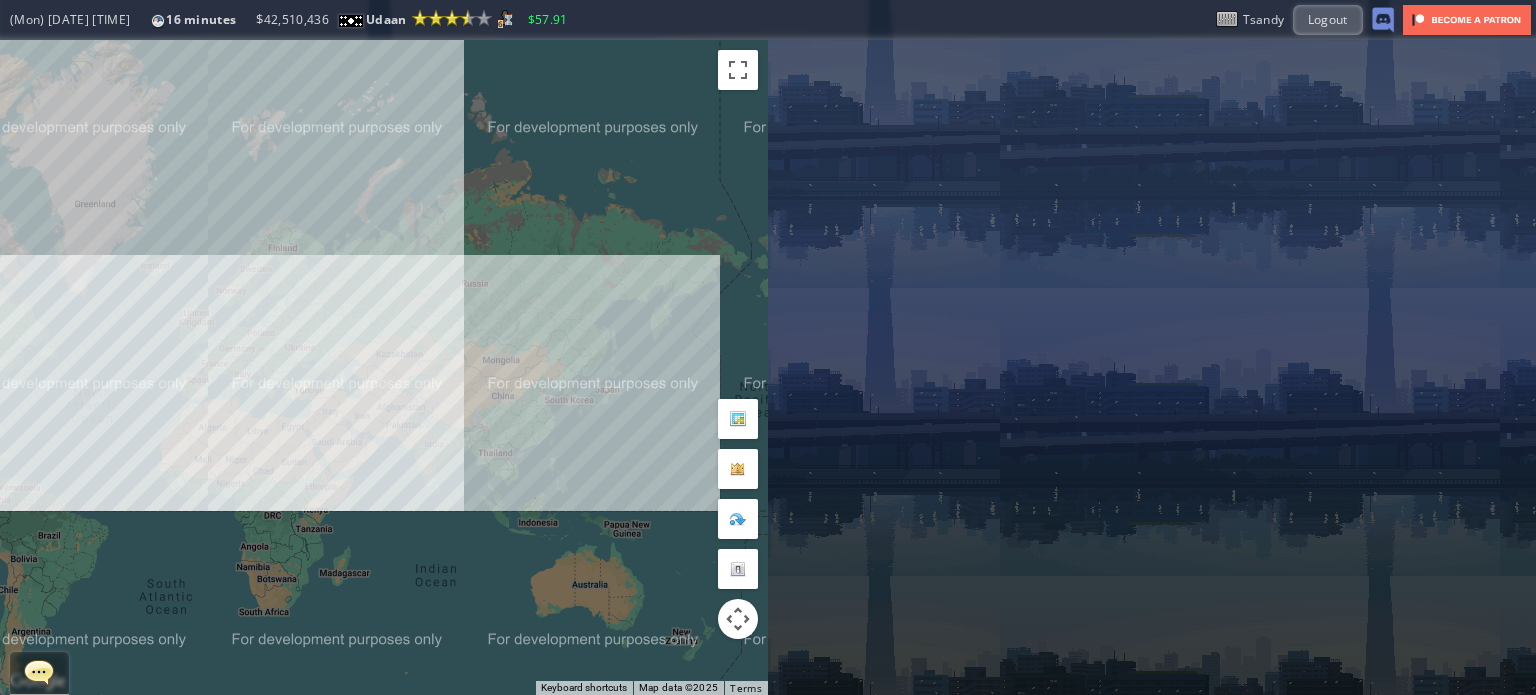 drag, startPoint x: 172, startPoint y: 423, endPoint x: 324, endPoint y: 417, distance: 152.11838 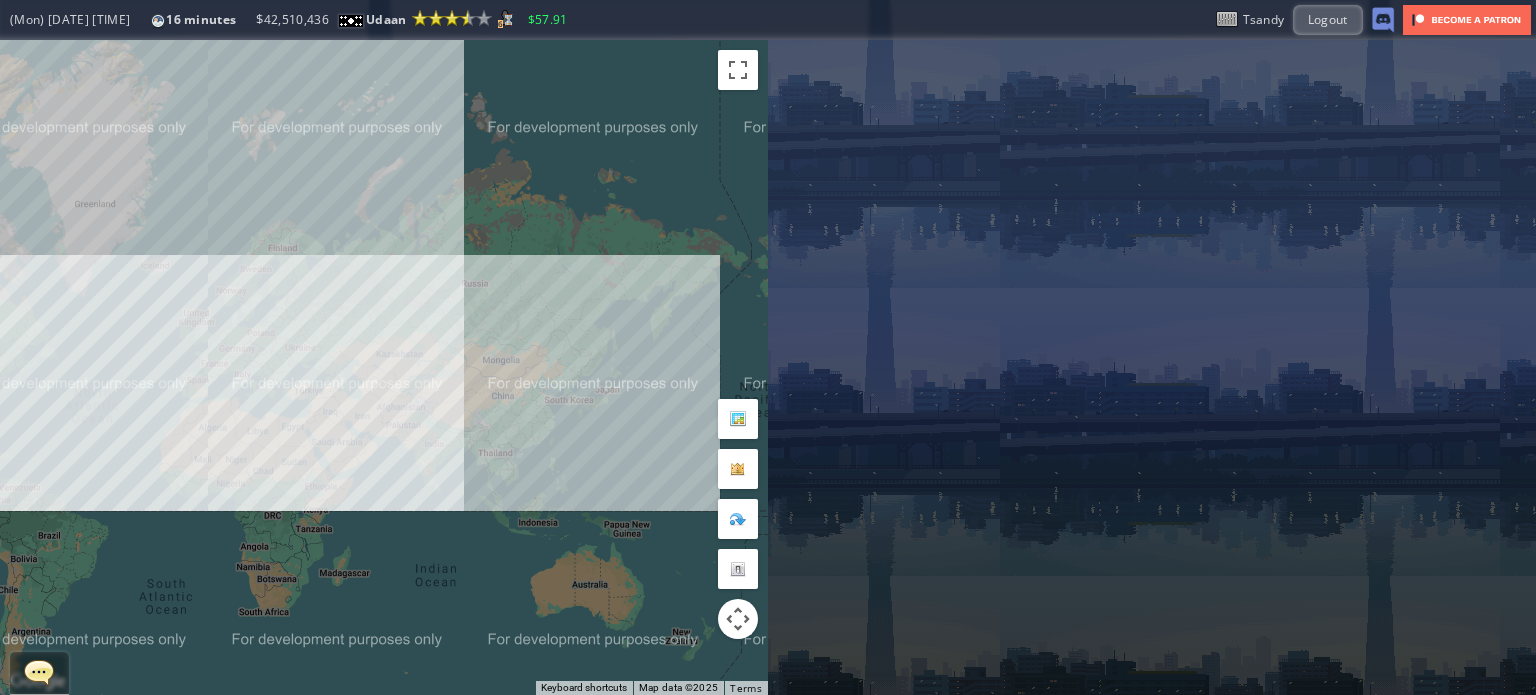 click on "To navigate, press the arrow keys." at bounding box center [384, 367] 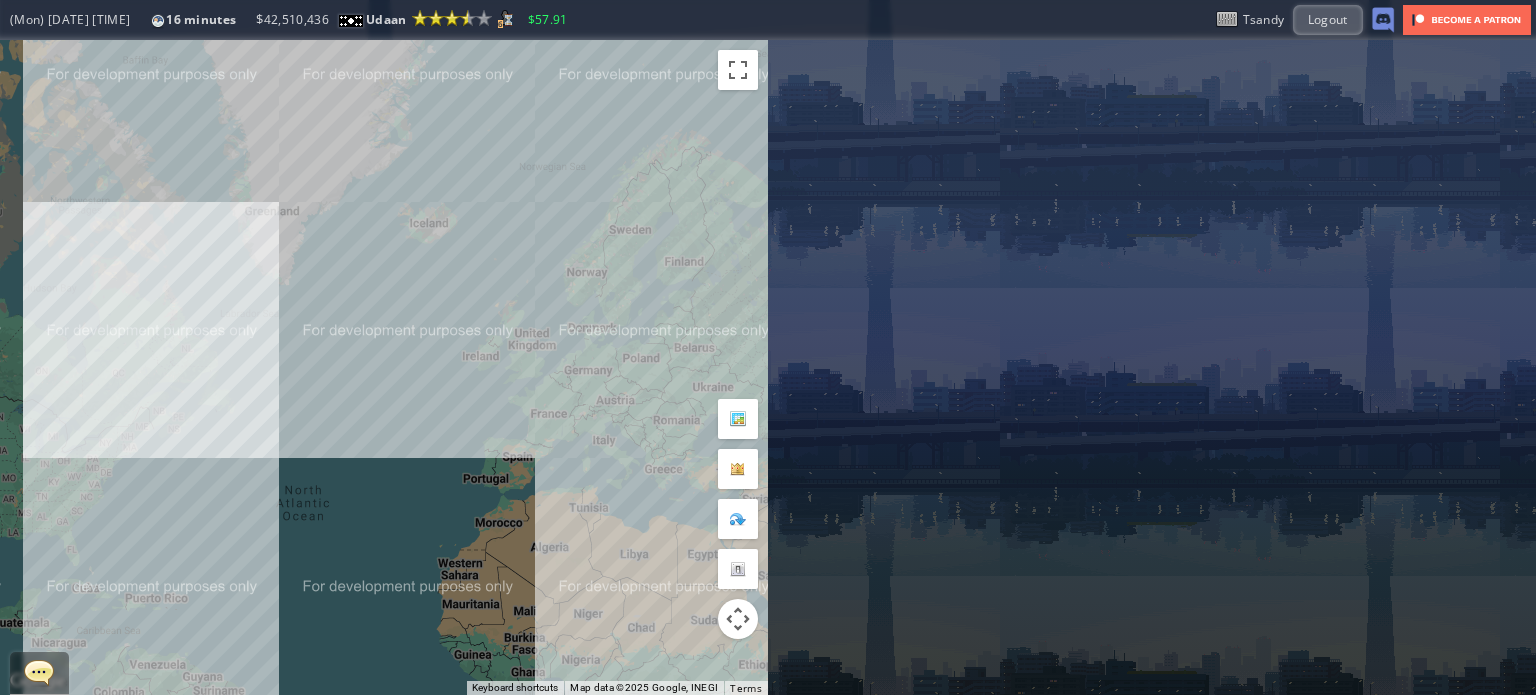 drag, startPoint x: 448, startPoint y: 315, endPoint x: 328, endPoint y: 326, distance: 120.50311 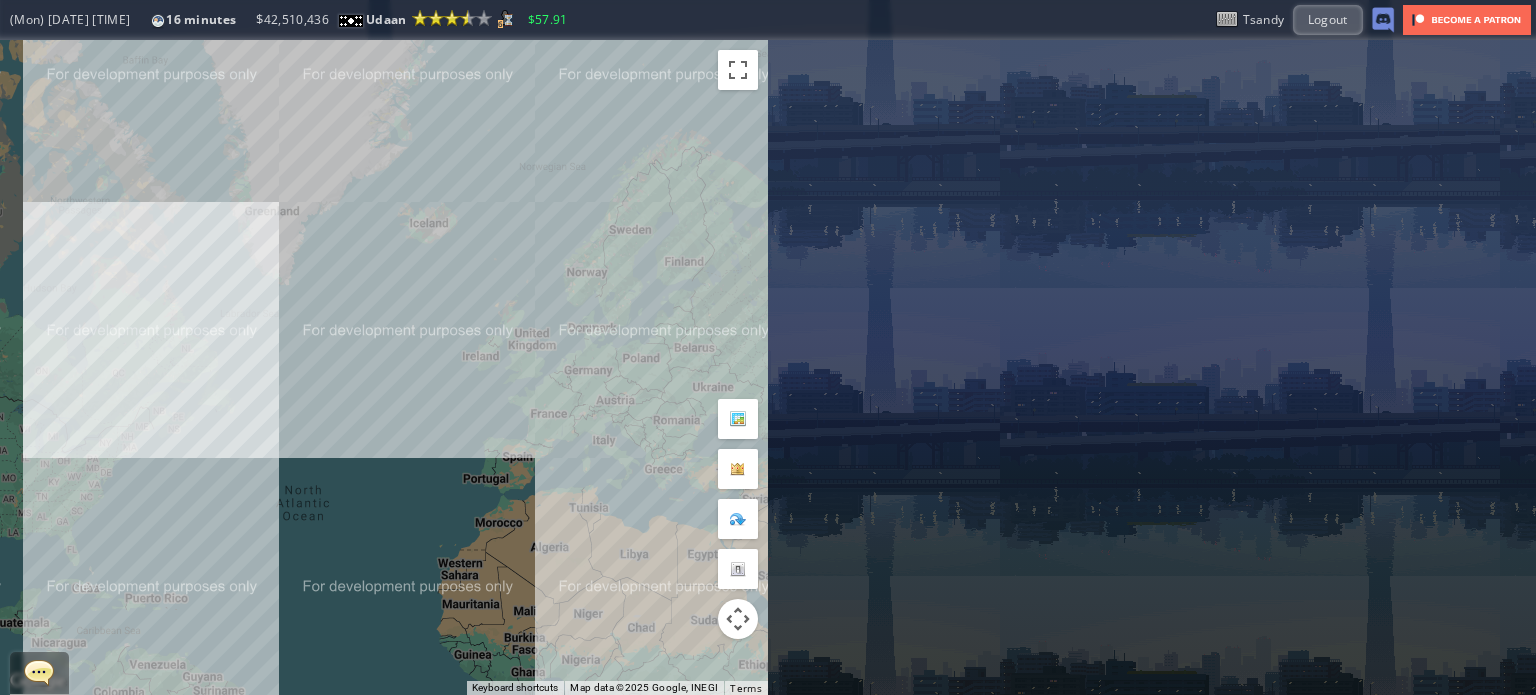 click on "To navigate, press the arrow keys." at bounding box center (384, 367) 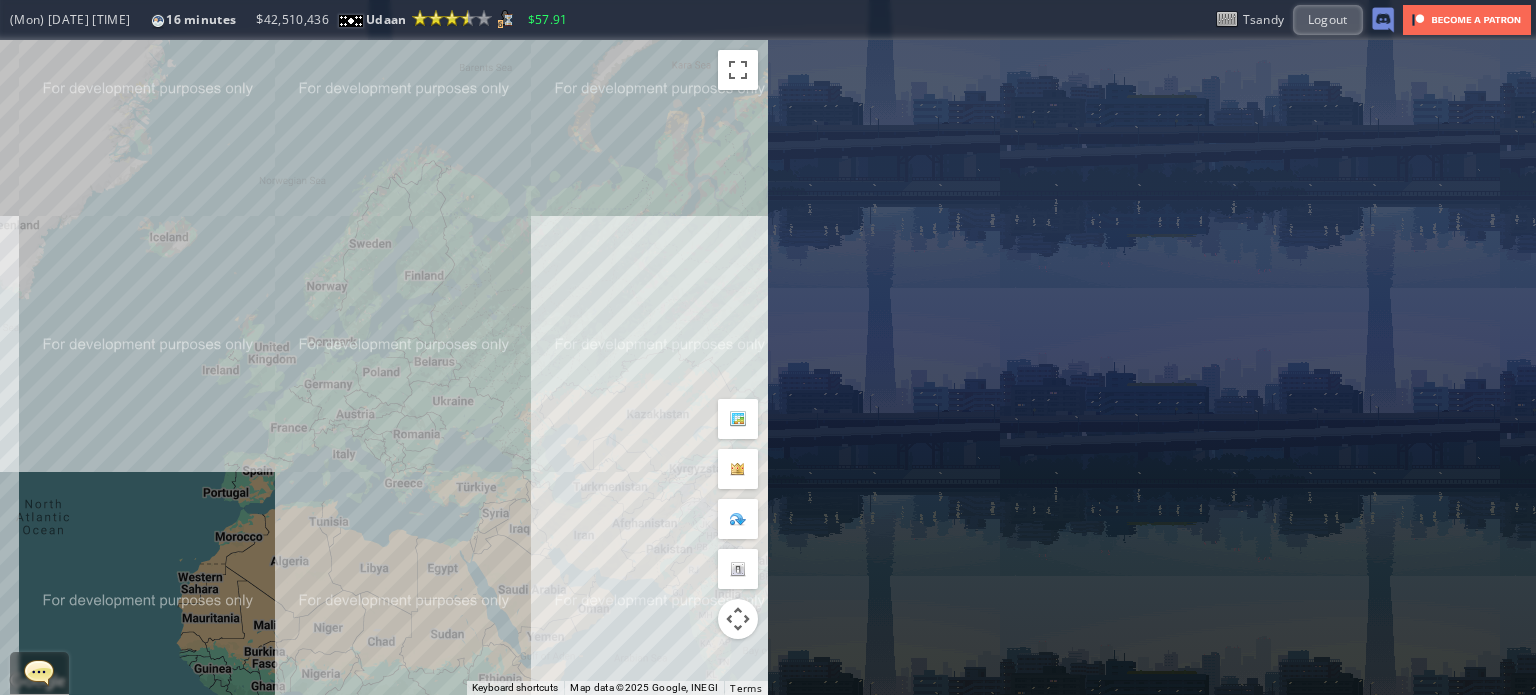 drag, startPoint x: 432, startPoint y: 358, endPoint x: 244, endPoint y: 283, distance: 202.408 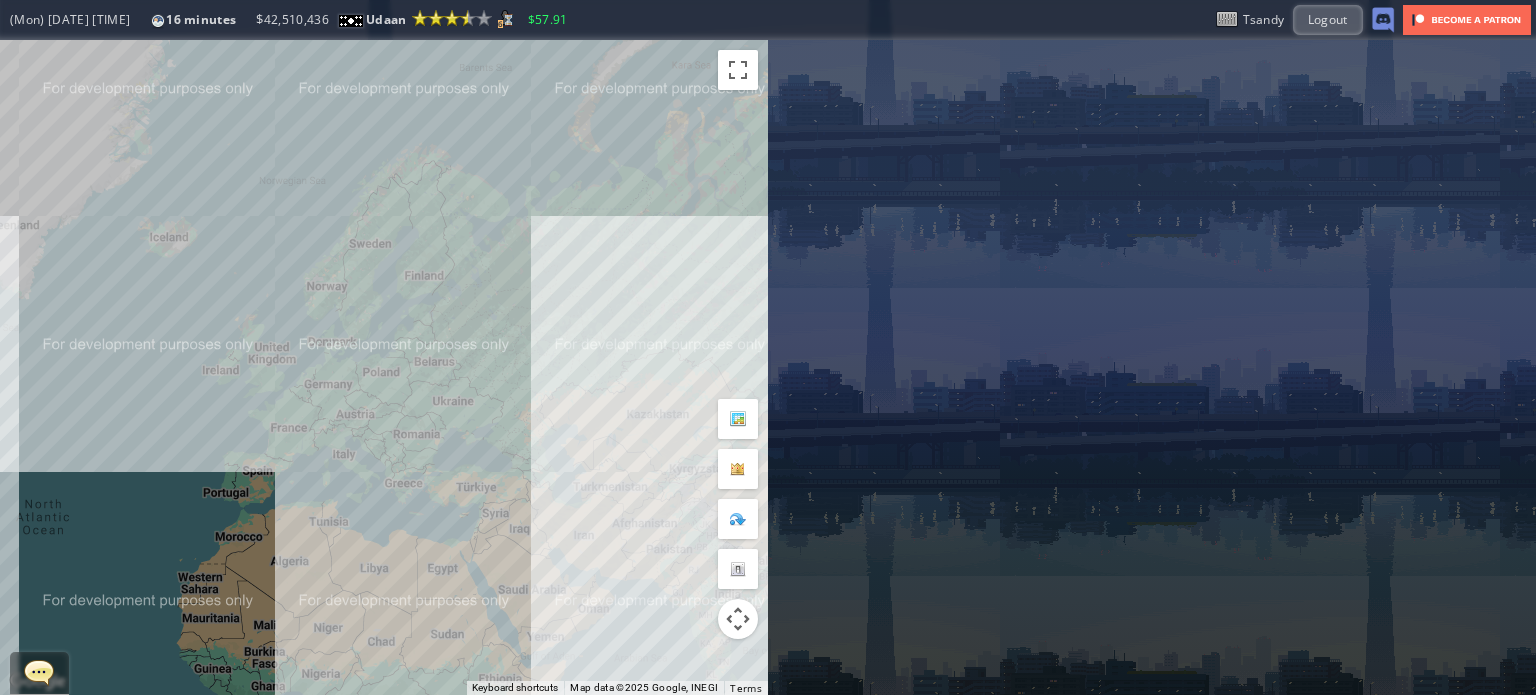 click on "To navigate, press the arrow keys." at bounding box center [384, 367] 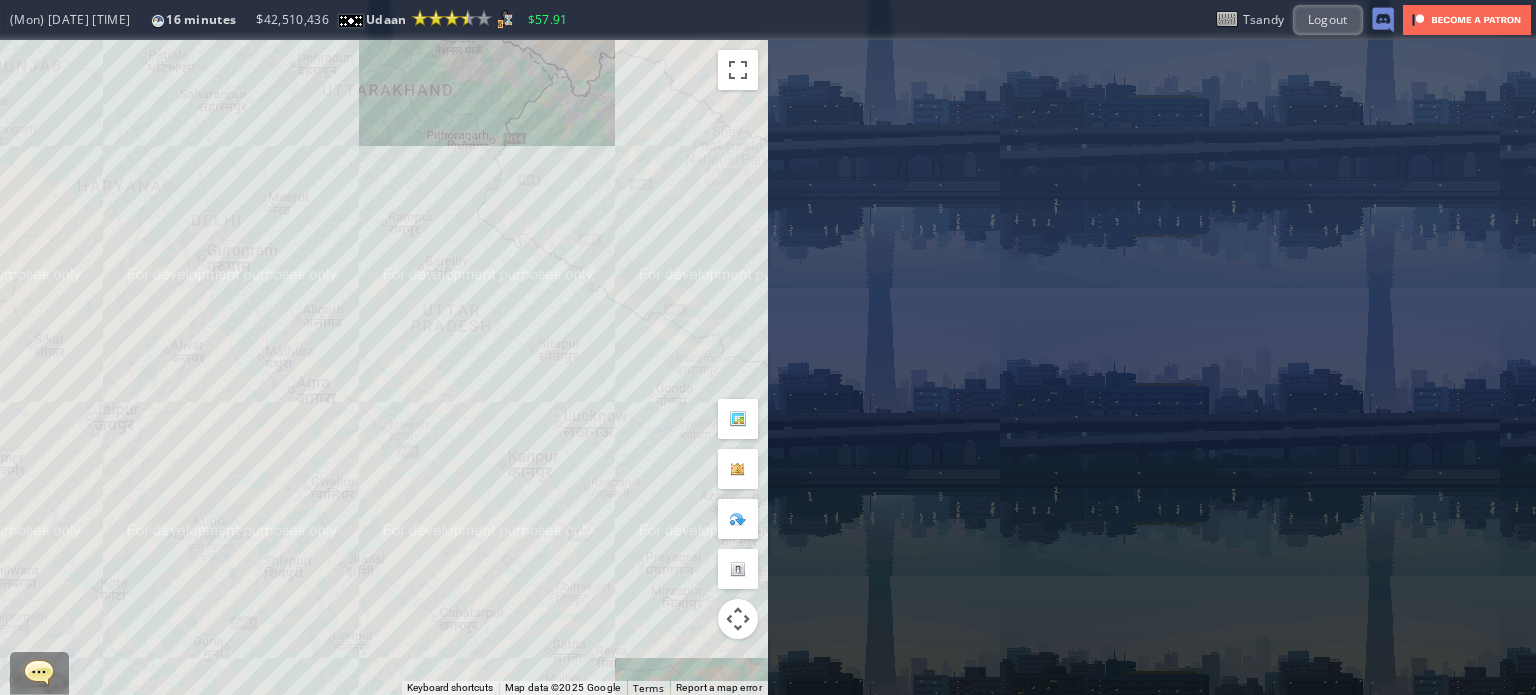 click on "To navigate, press the arrow keys." at bounding box center [384, 367] 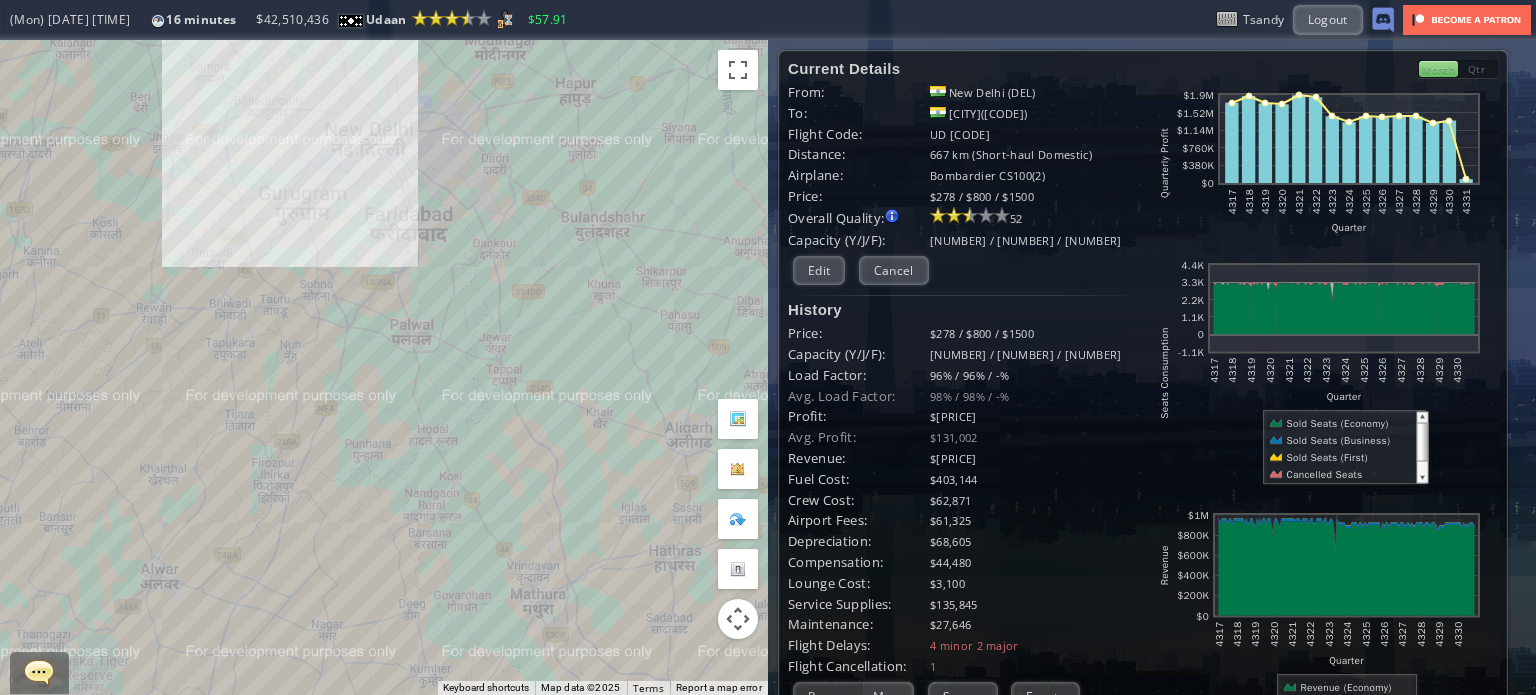 click on "To navigate, press the arrow keys." at bounding box center [384, 367] 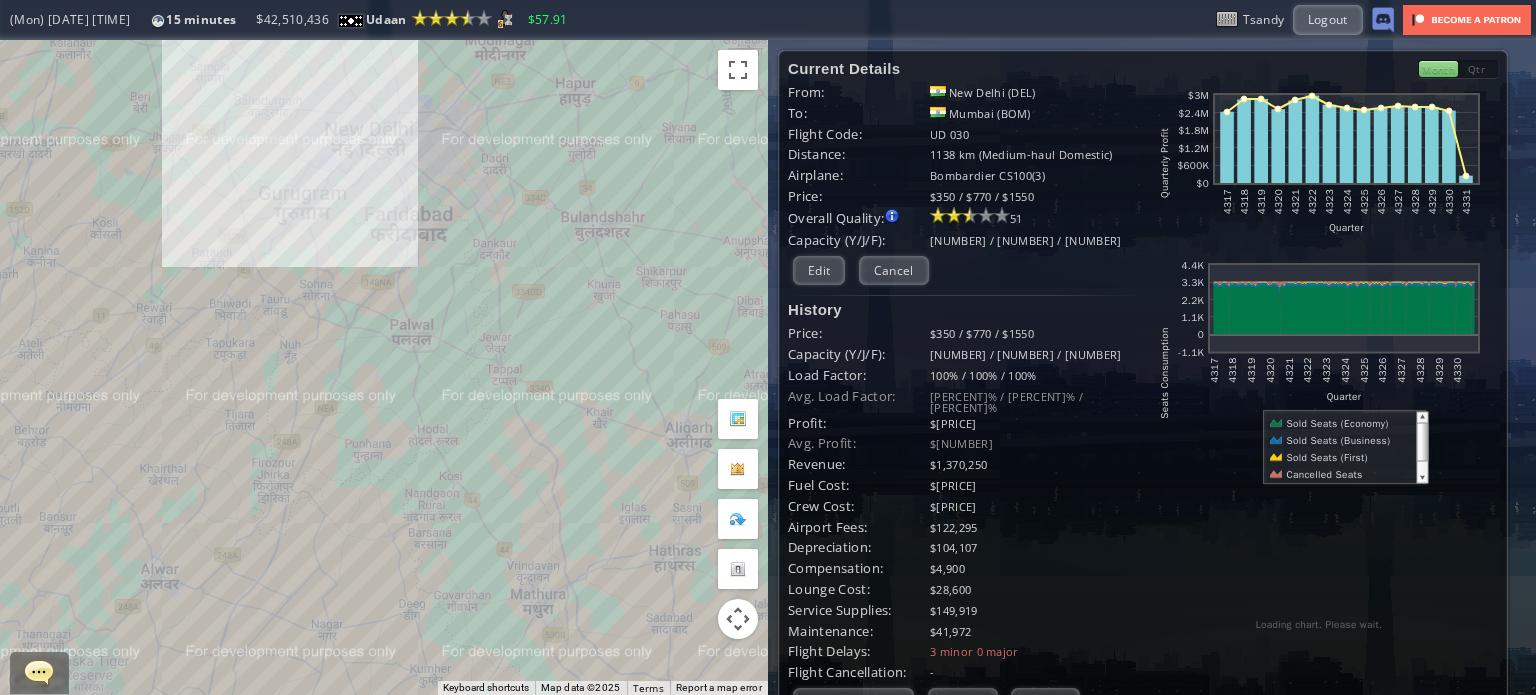 click on "To navigate, press the arrow keys." at bounding box center [384, 367] 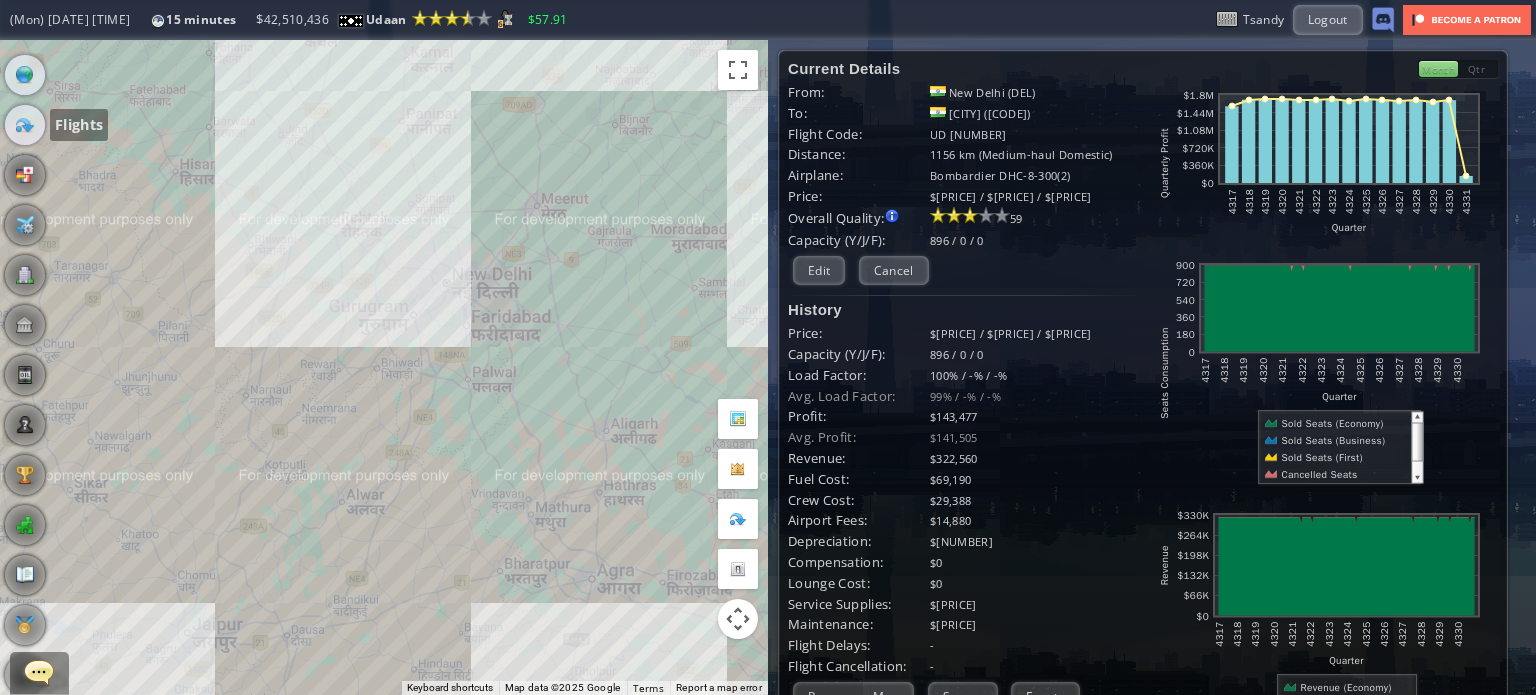 click at bounding box center (25, 125) 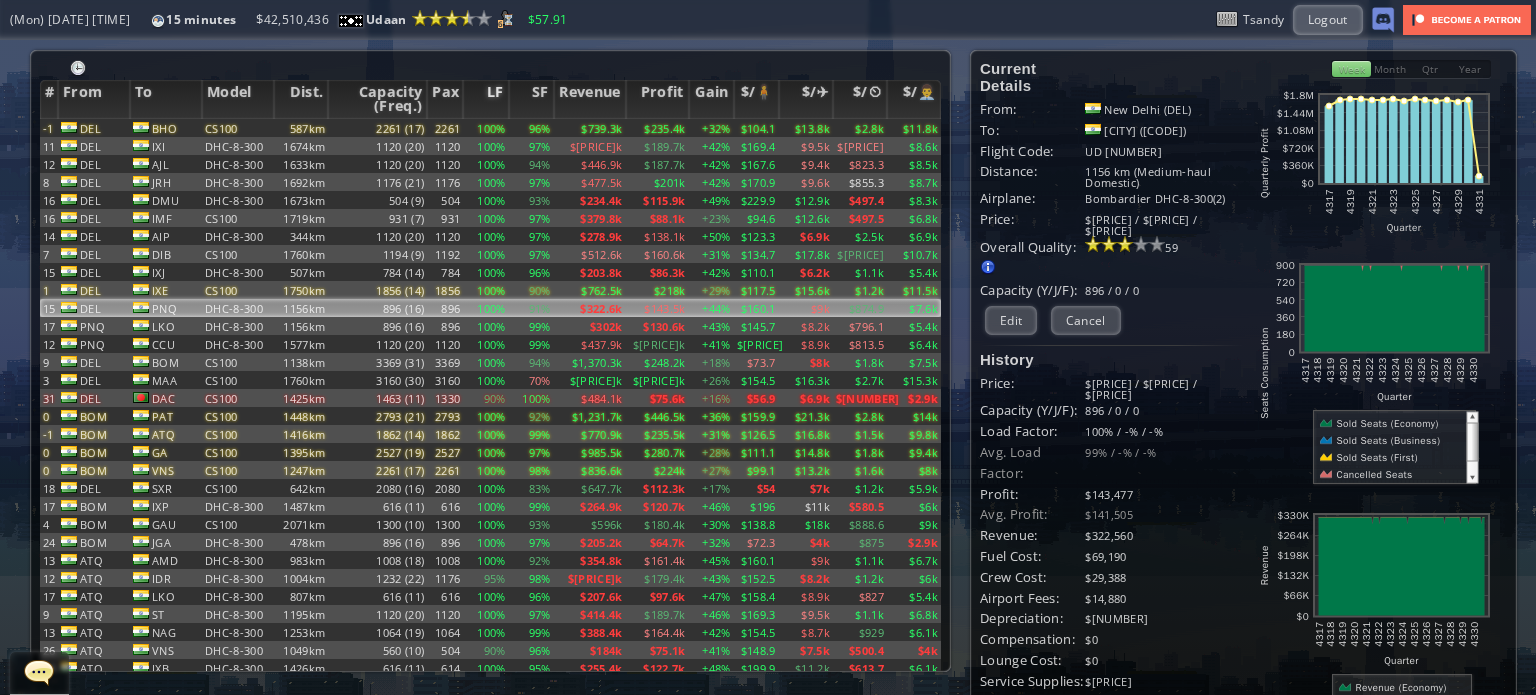 click on "LF" at bounding box center [485, 99] 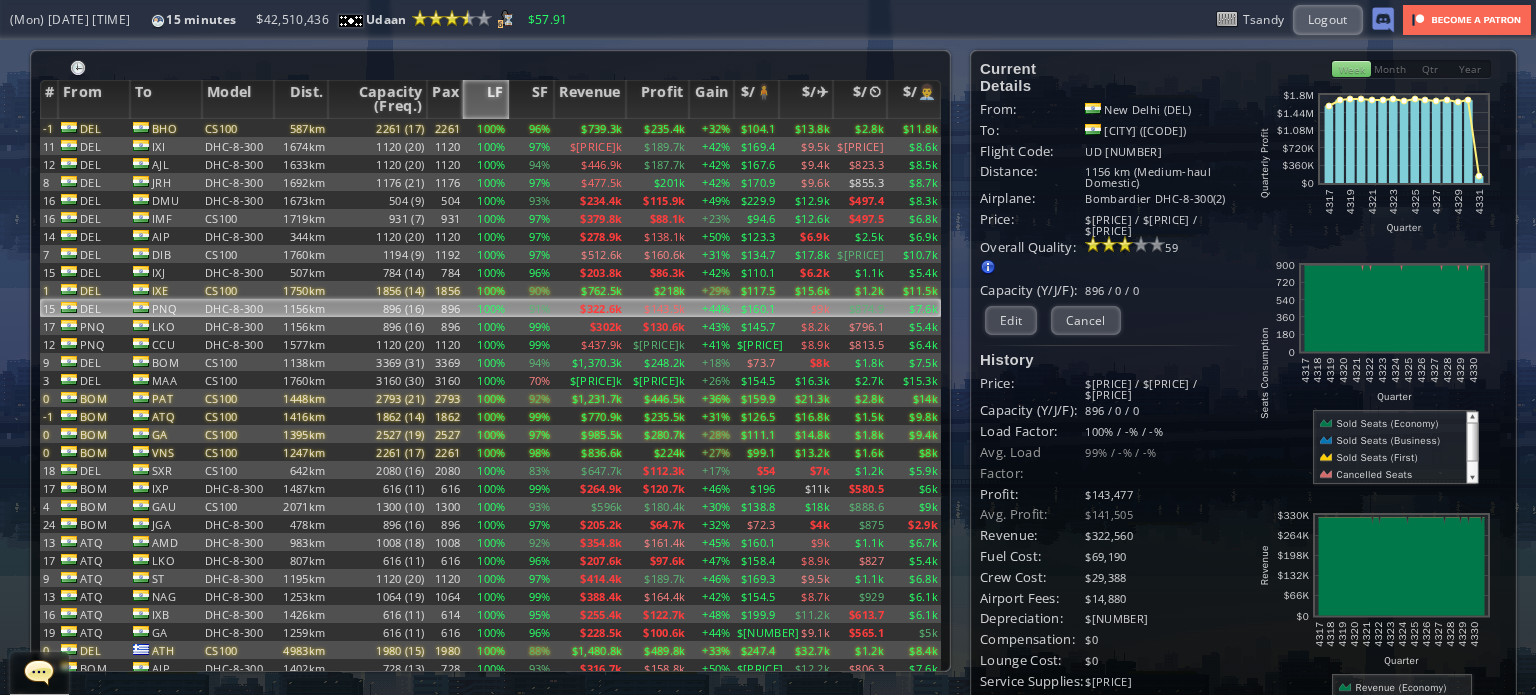 click on "LF" at bounding box center (485, 99) 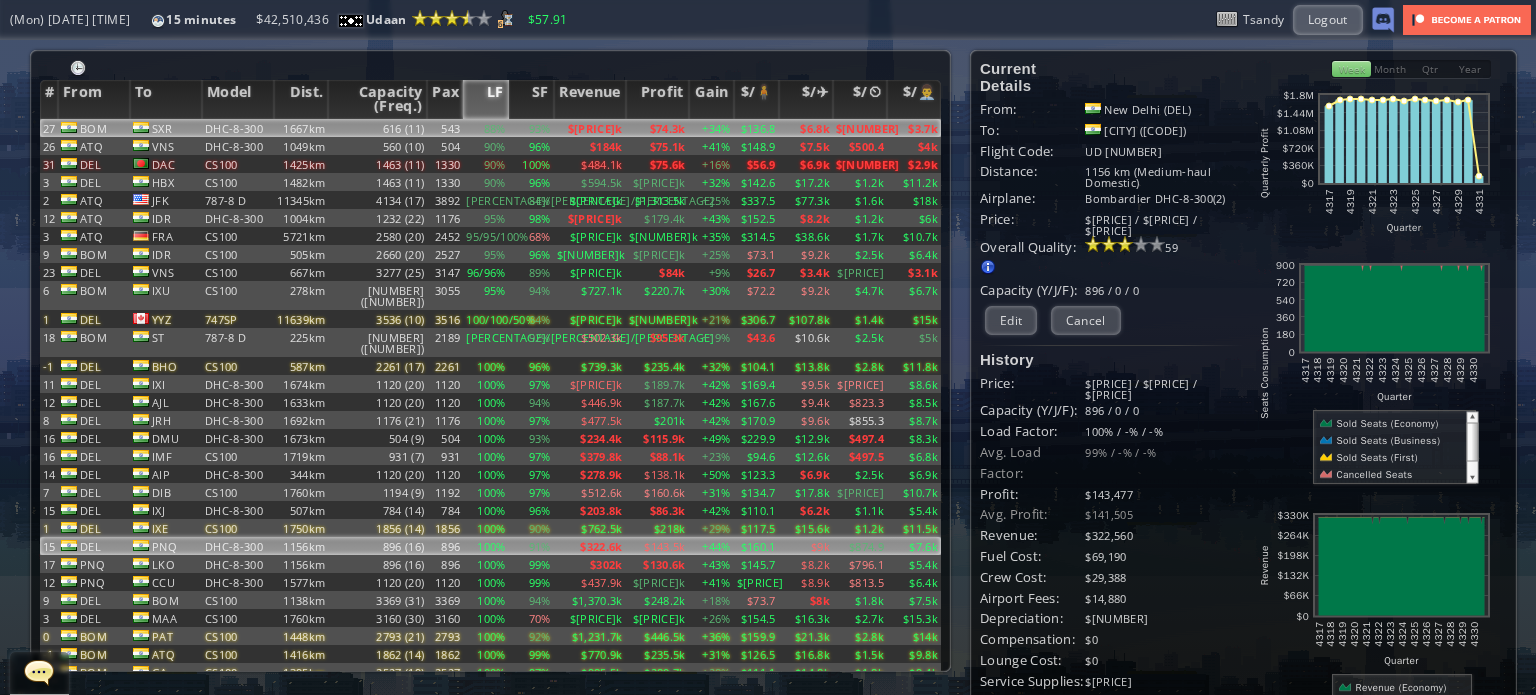 click on "616 (11)" at bounding box center [377, 128] 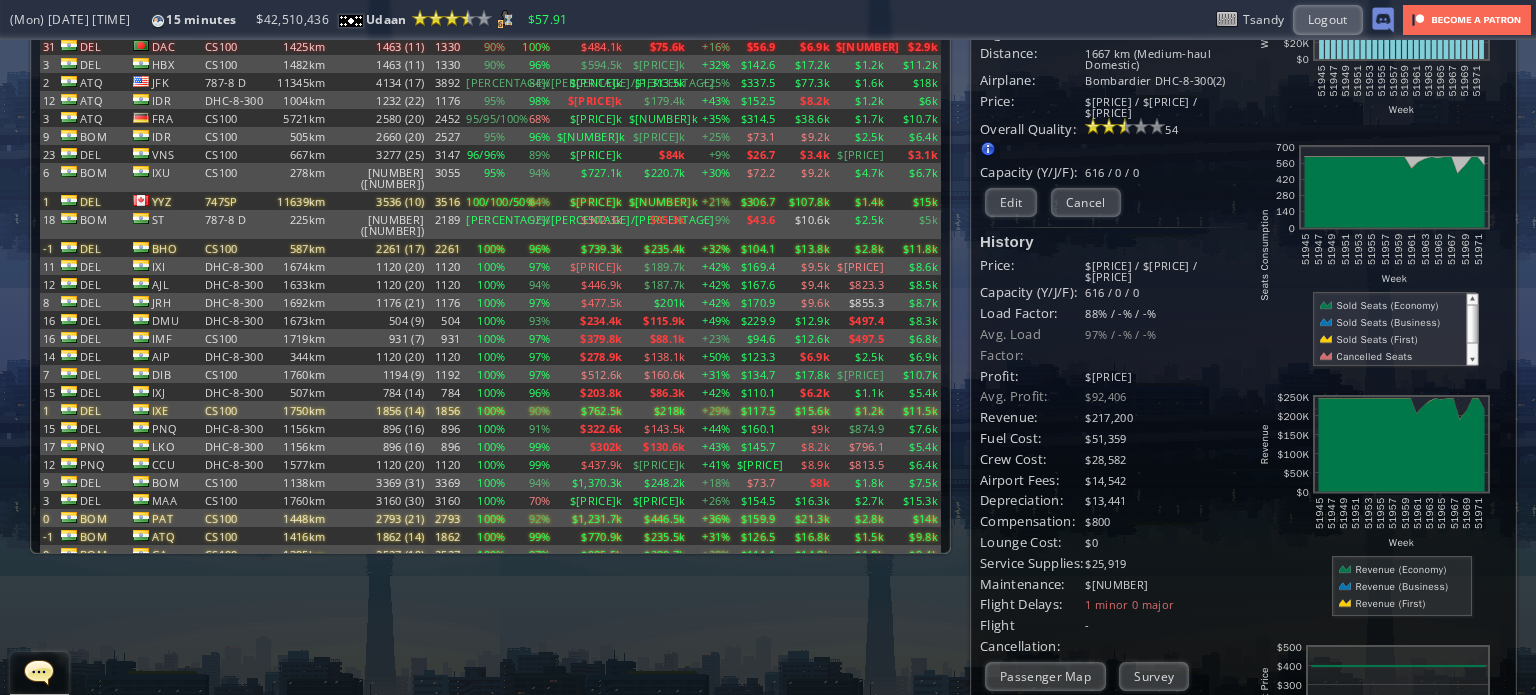 scroll, scrollTop: 100, scrollLeft: 0, axis: vertical 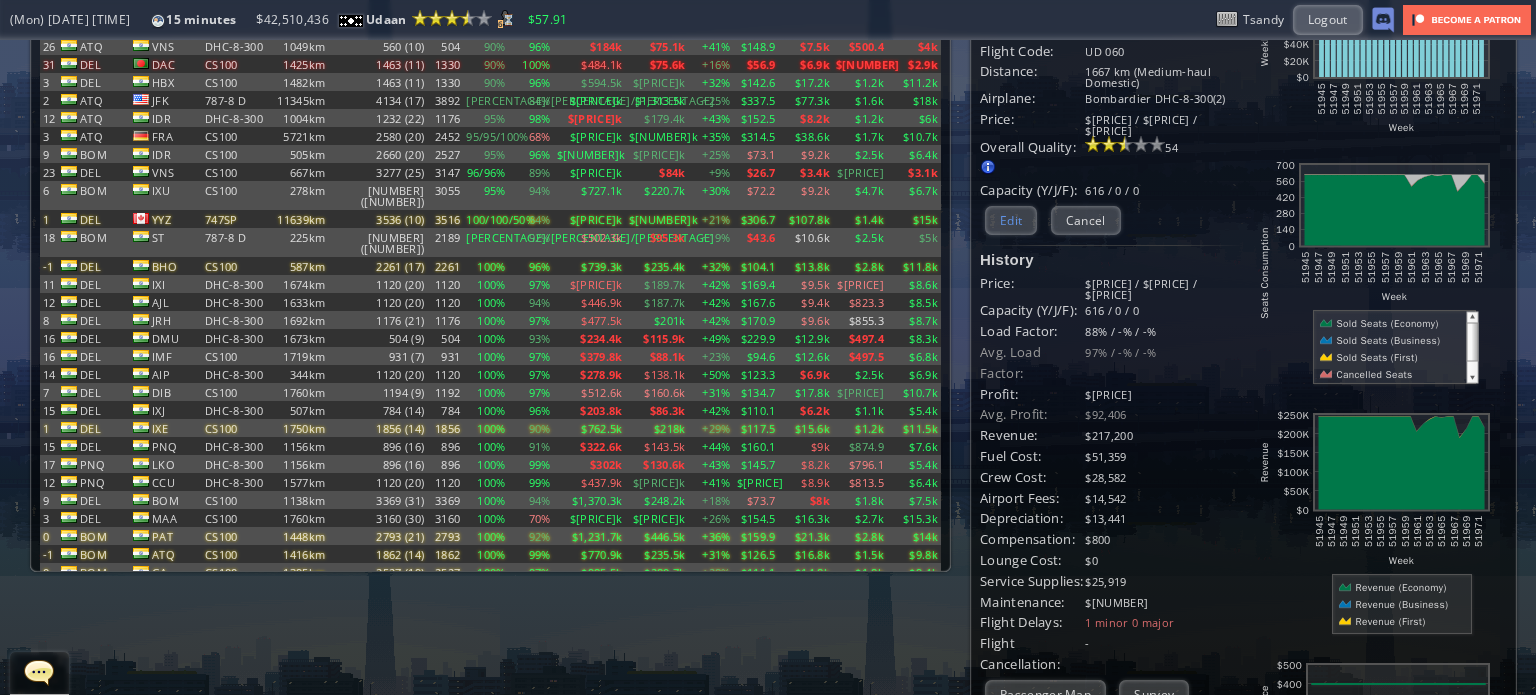 click on "Edit" at bounding box center [1011, 220] 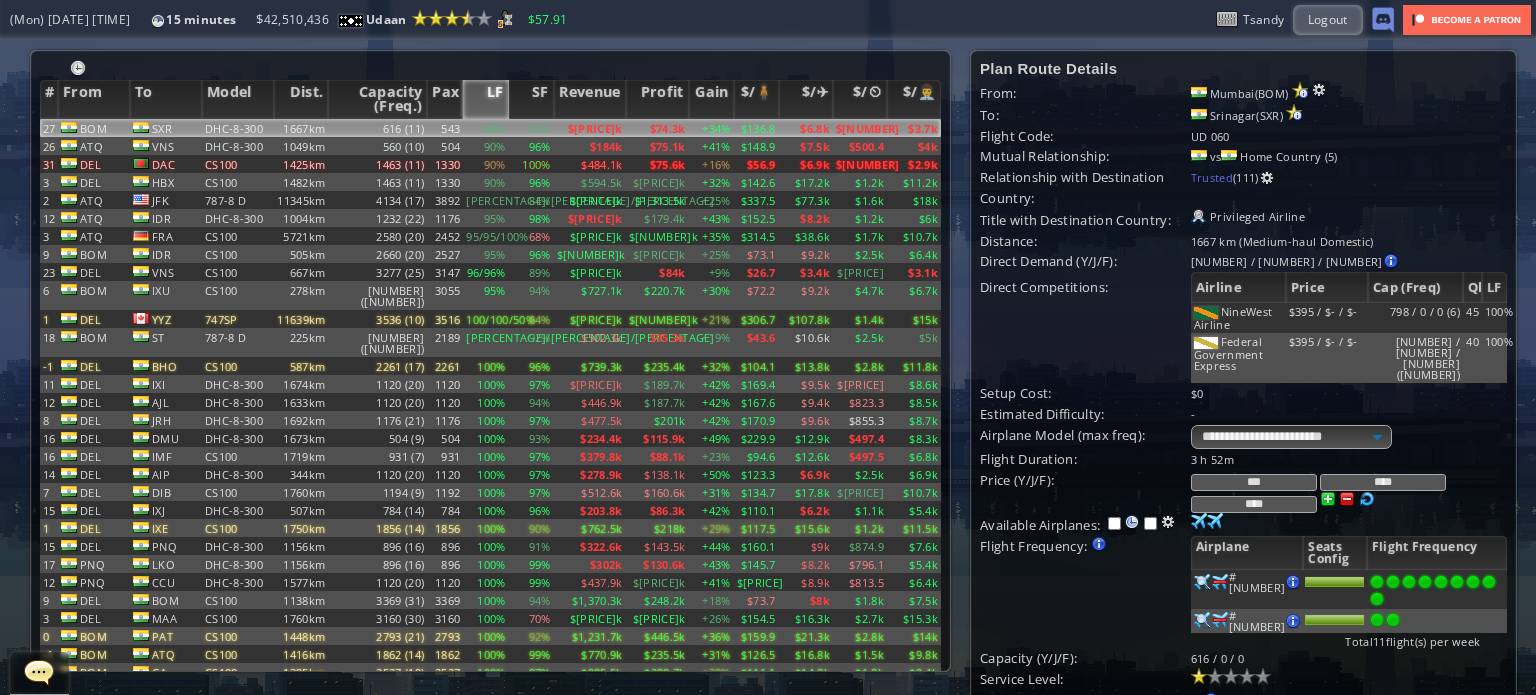 scroll, scrollTop: 100, scrollLeft: 0, axis: vertical 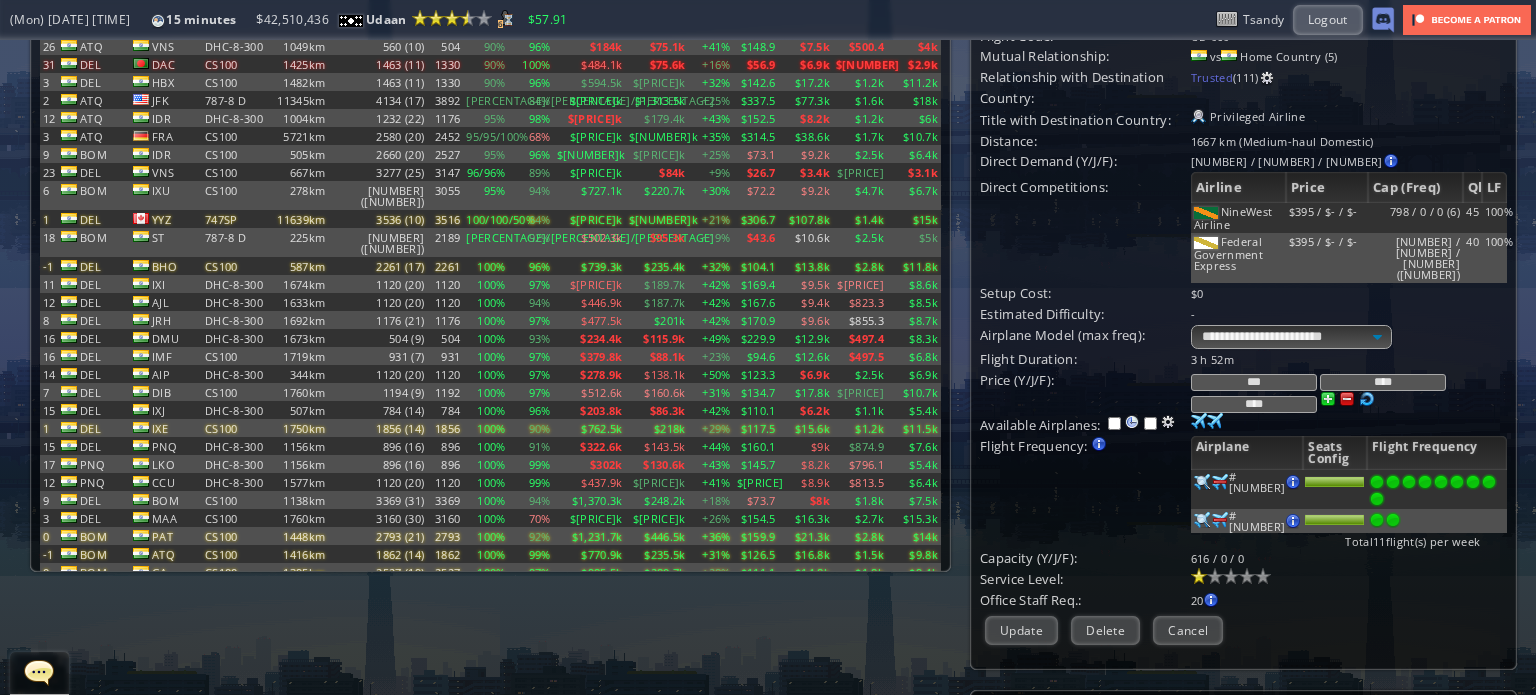 click at bounding box center [1367, 399] 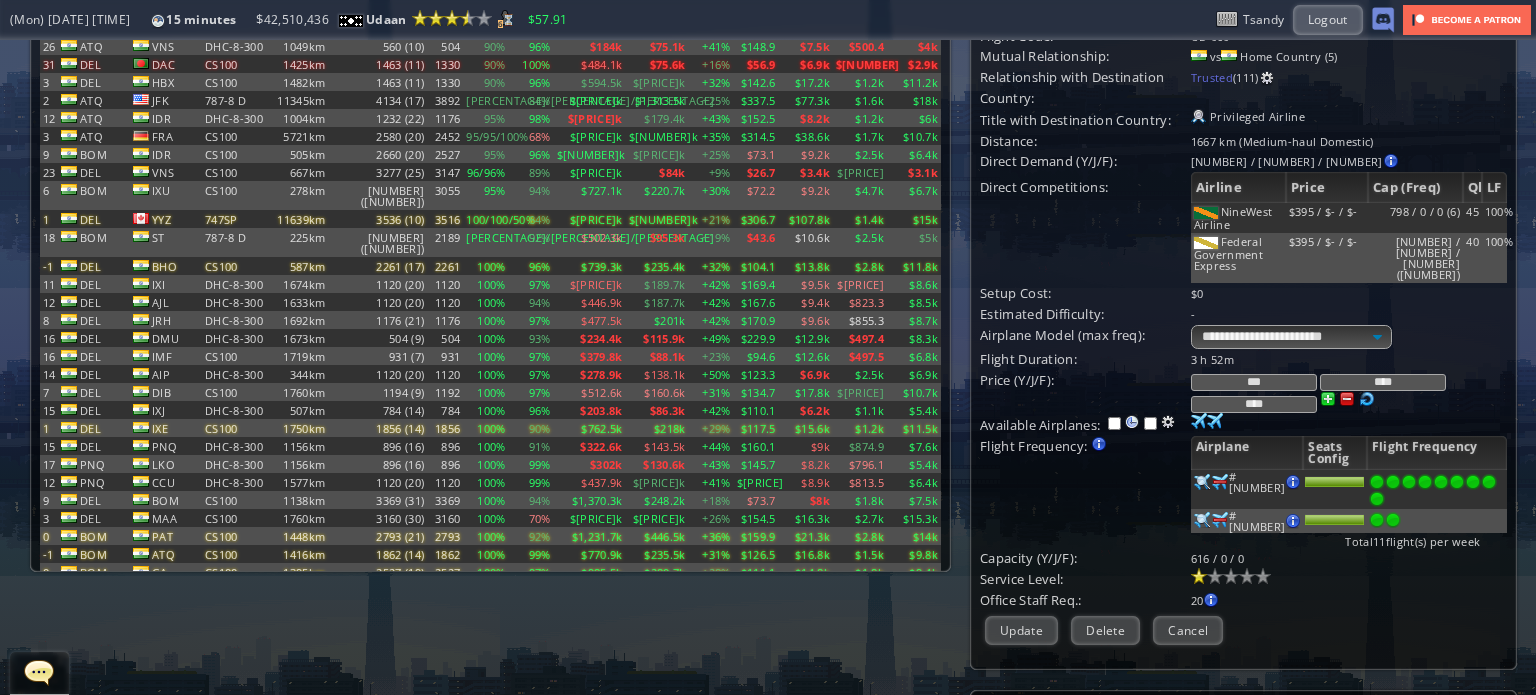 click at bounding box center (1347, 399) 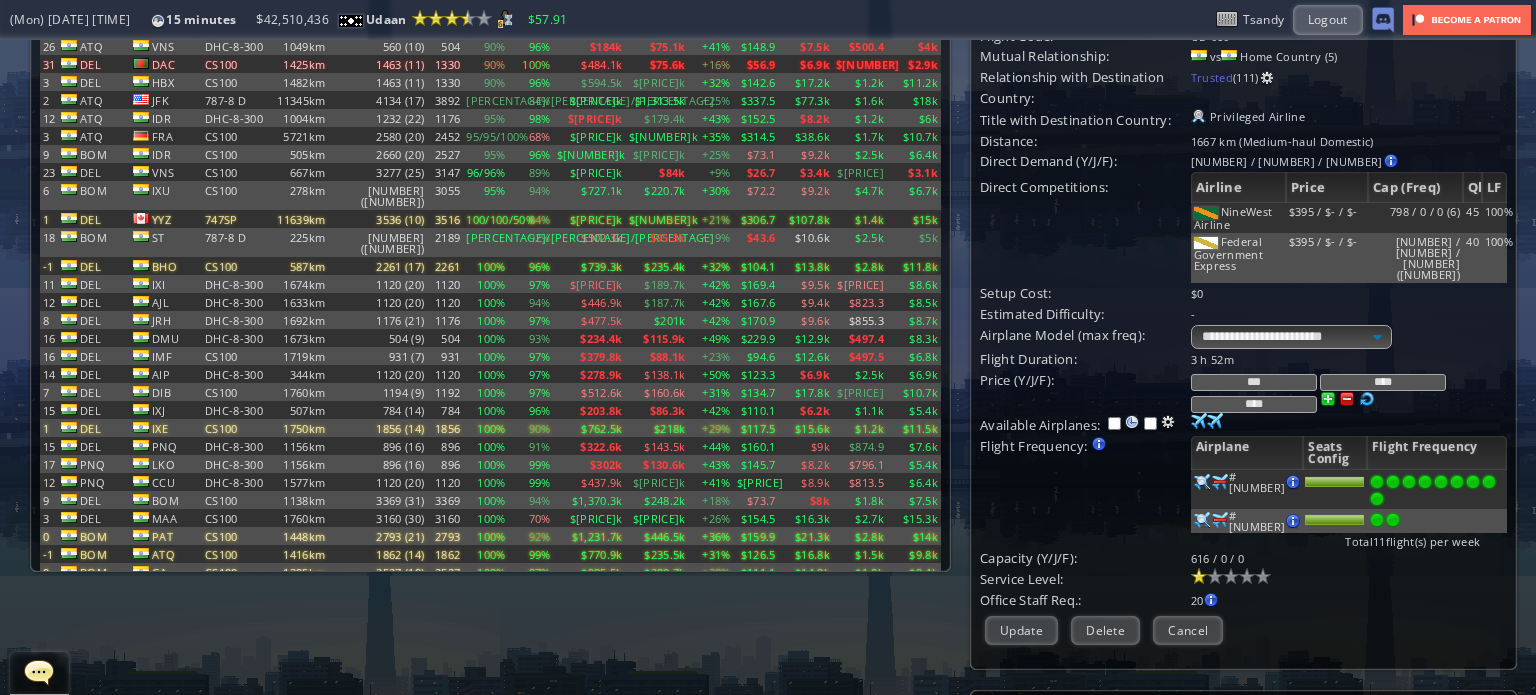 click at bounding box center (1347, 399) 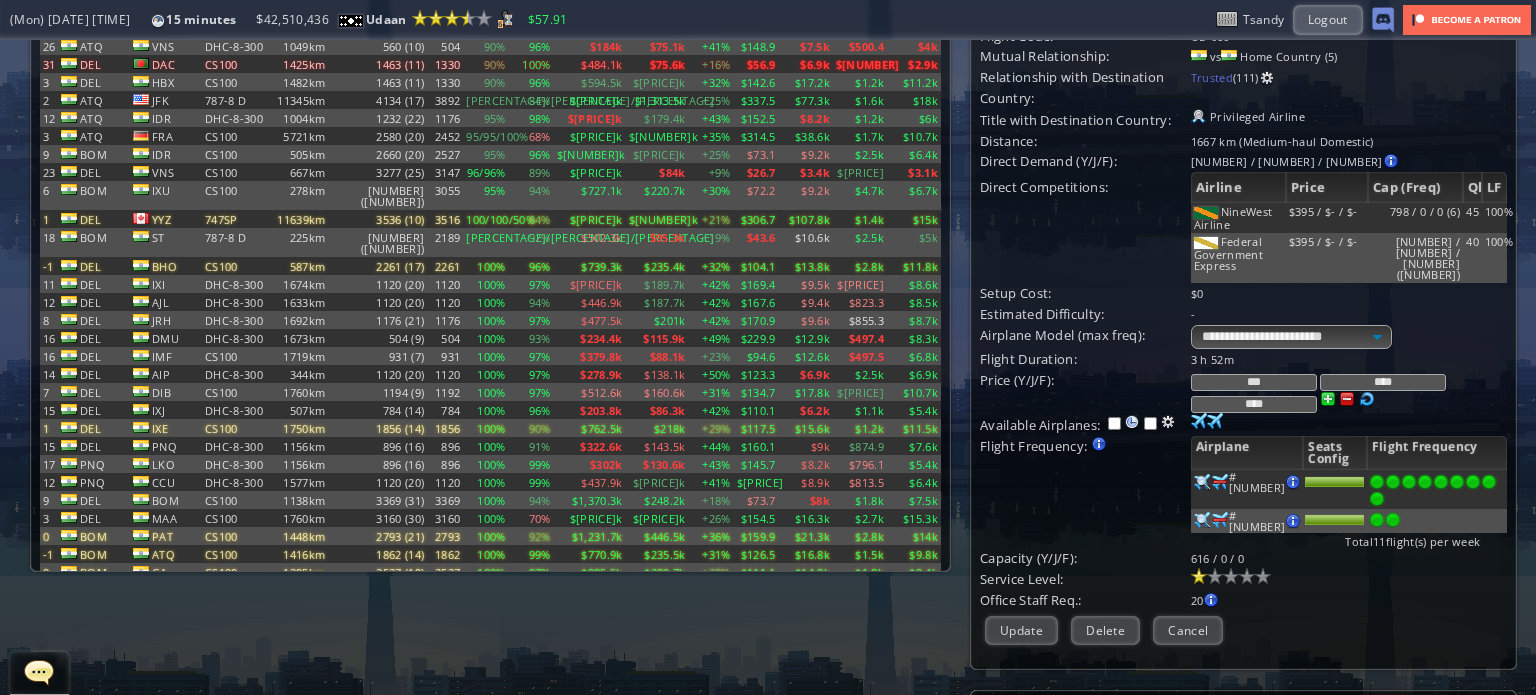 click at bounding box center [1347, 399] 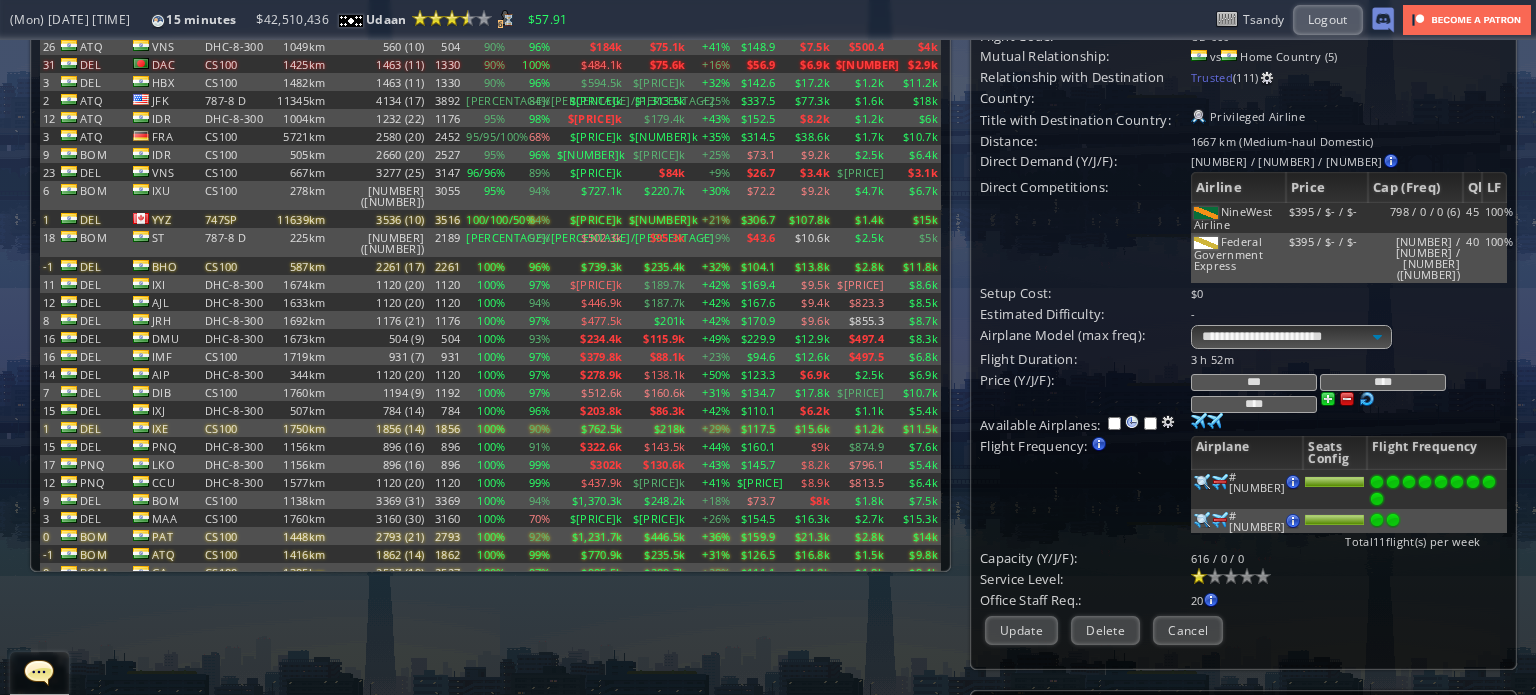 click at bounding box center [1347, 399] 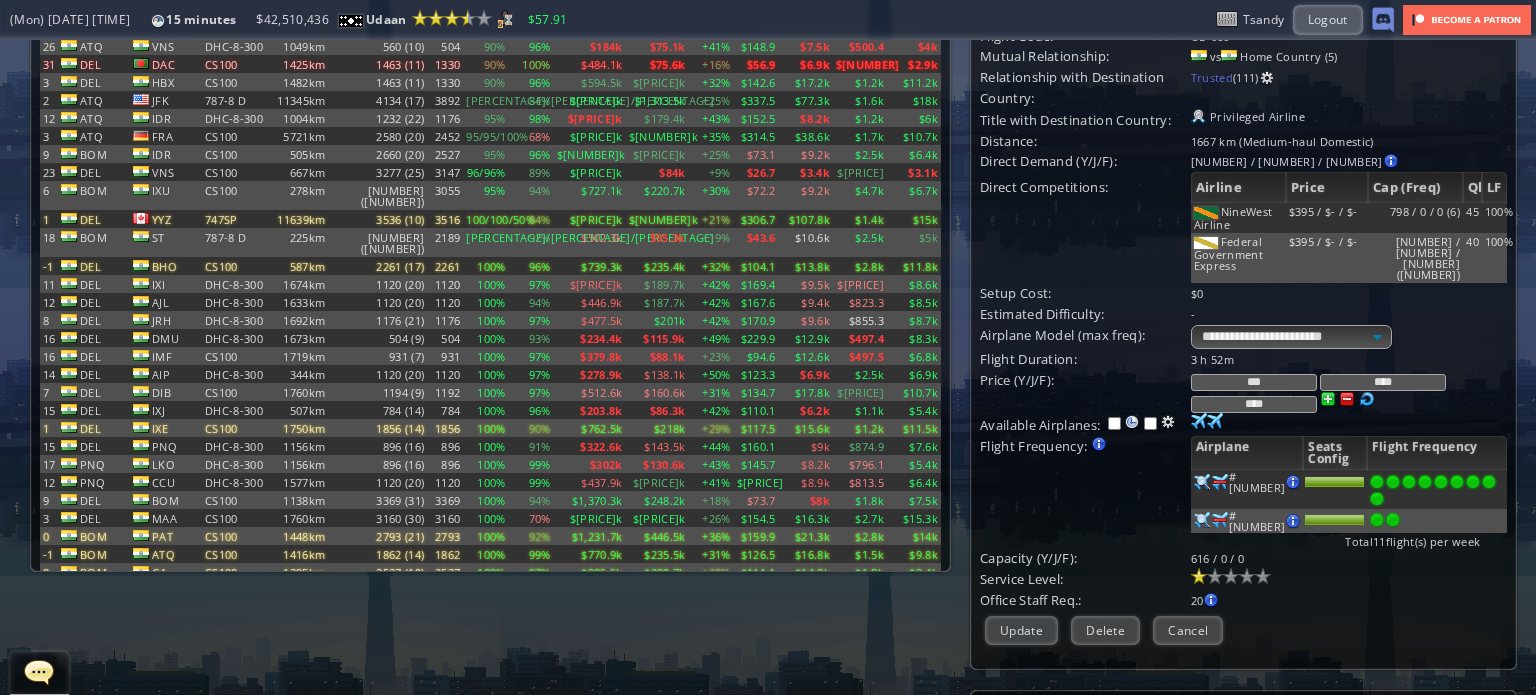 drag, startPoint x: 1277, startPoint y: 370, endPoint x: 1260, endPoint y: 370, distance: 17 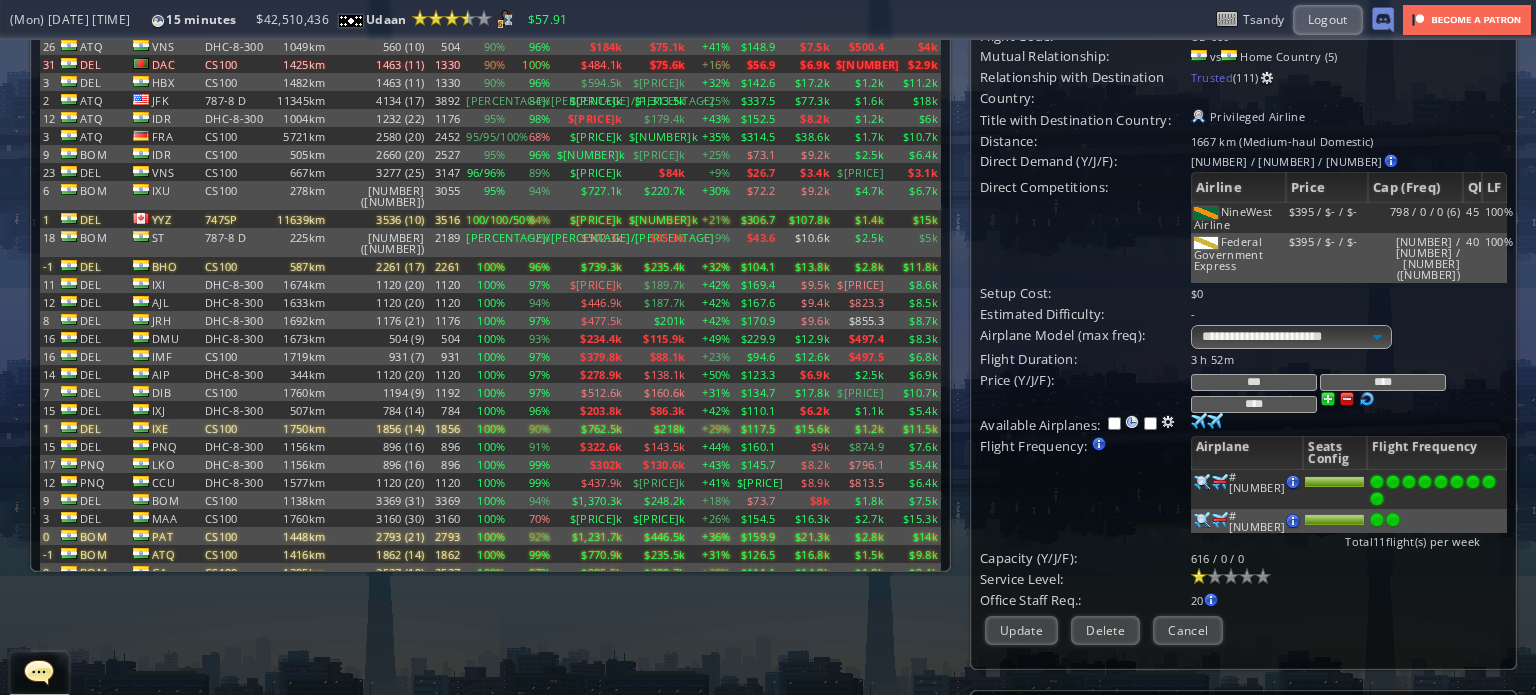 click on "***" at bounding box center (1254, 382) 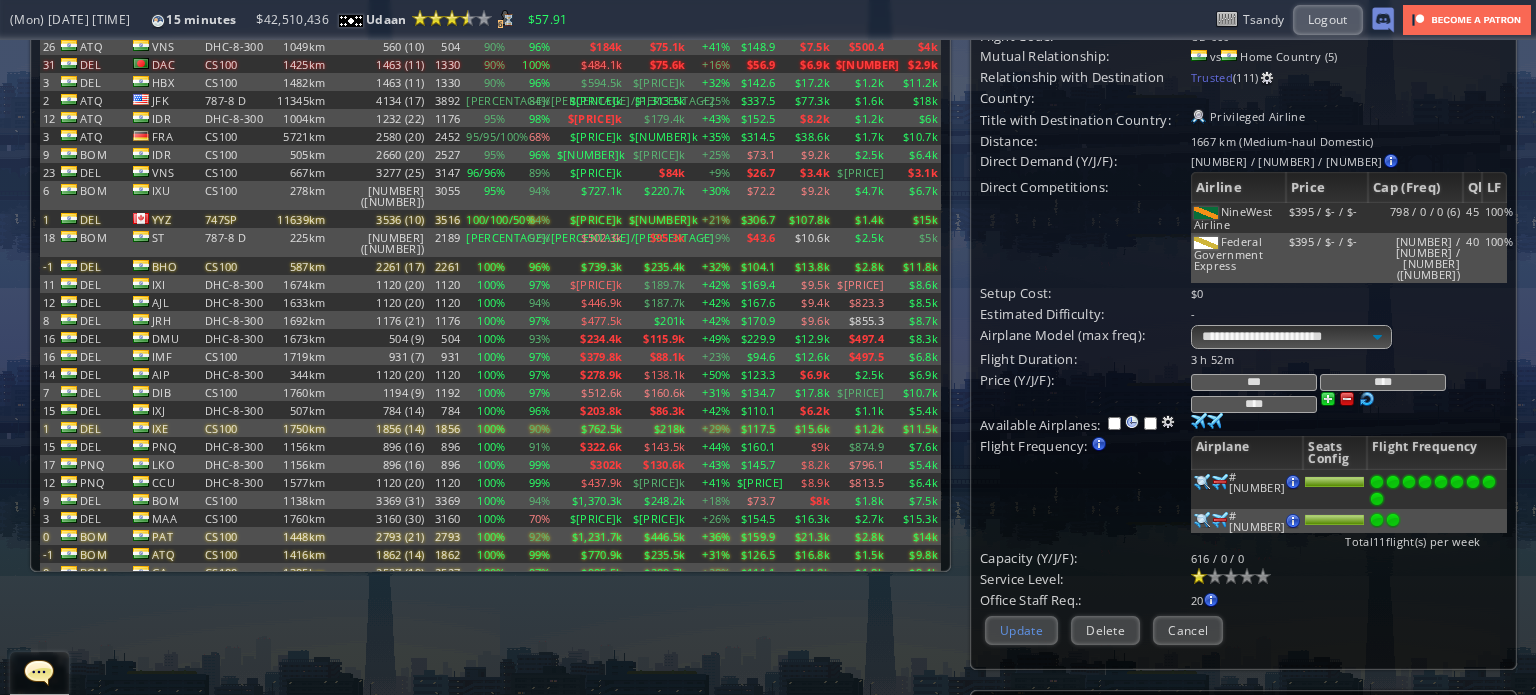 type on "***" 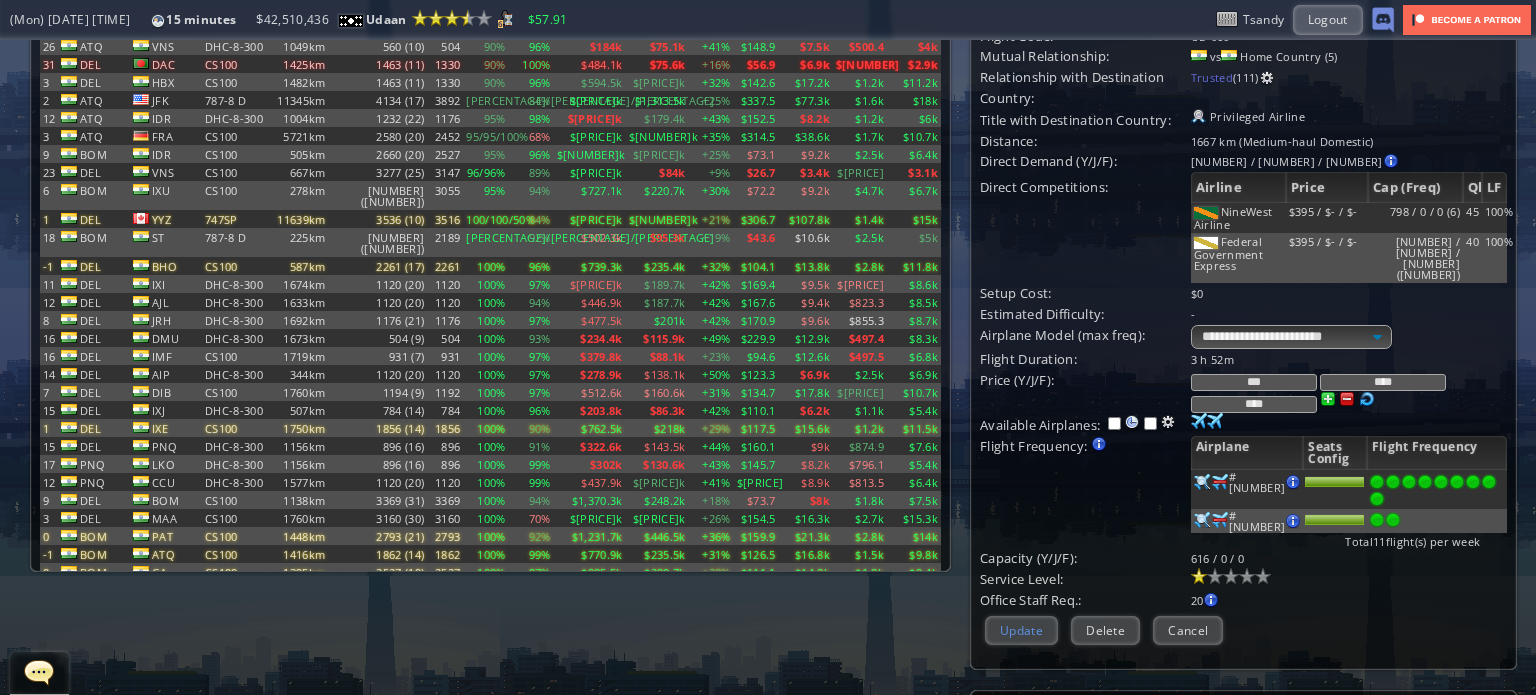 click on "Update" at bounding box center (1021, 630) 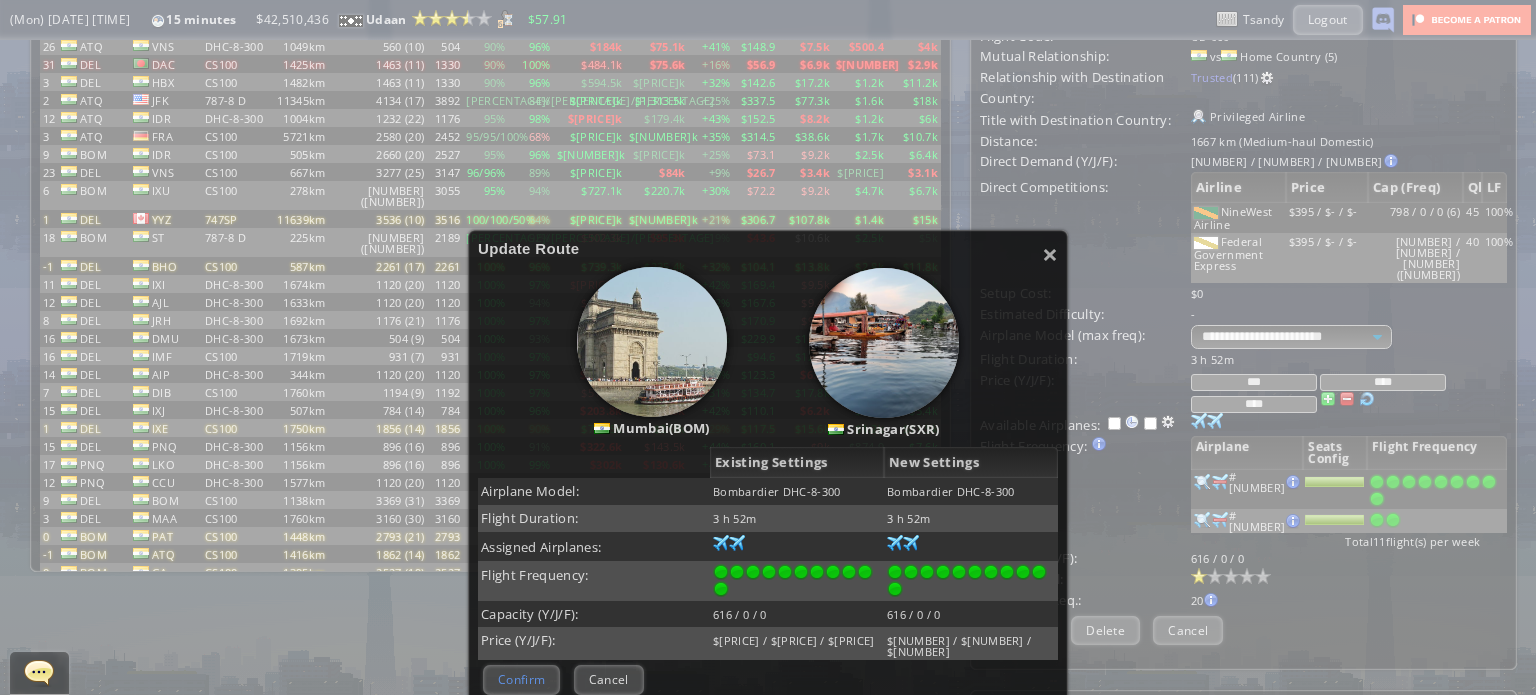 click on "Confirm" at bounding box center (521, 679) 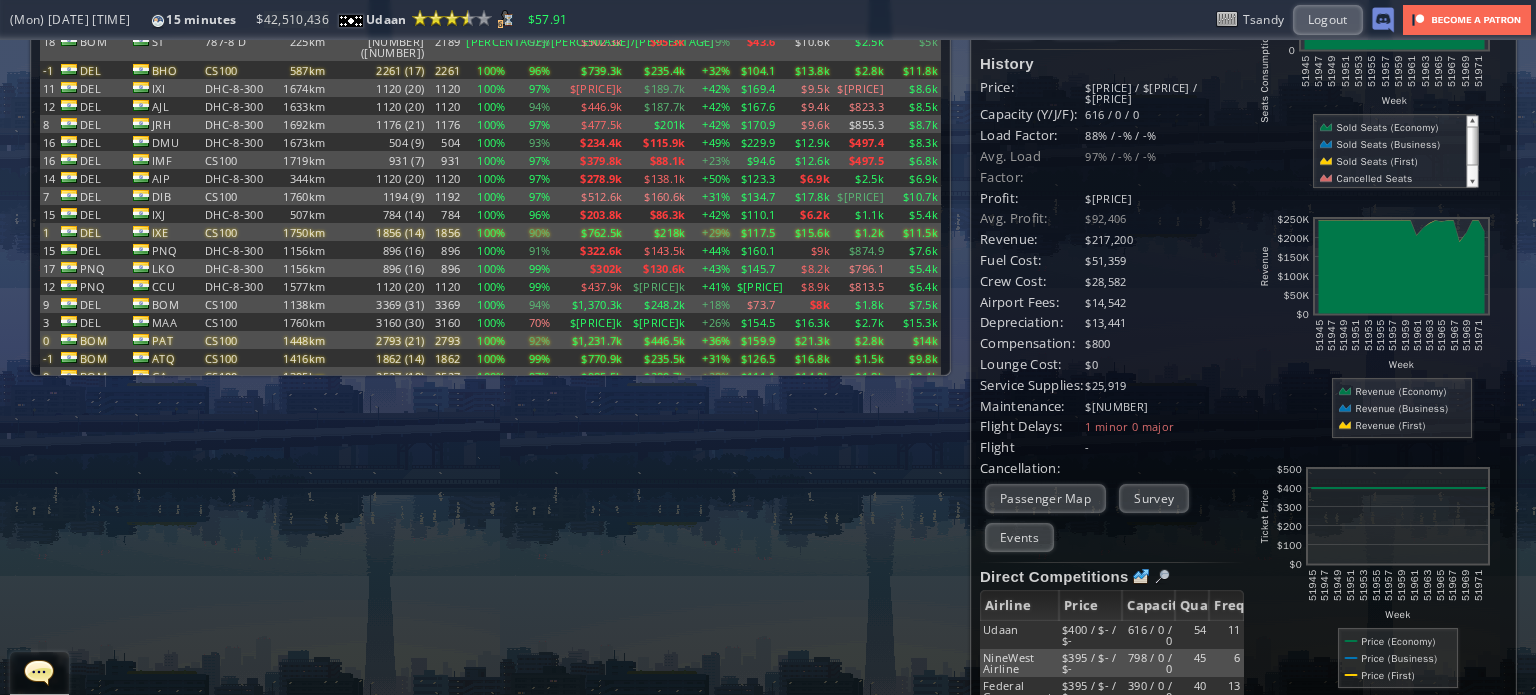 scroll, scrollTop: 300, scrollLeft: 0, axis: vertical 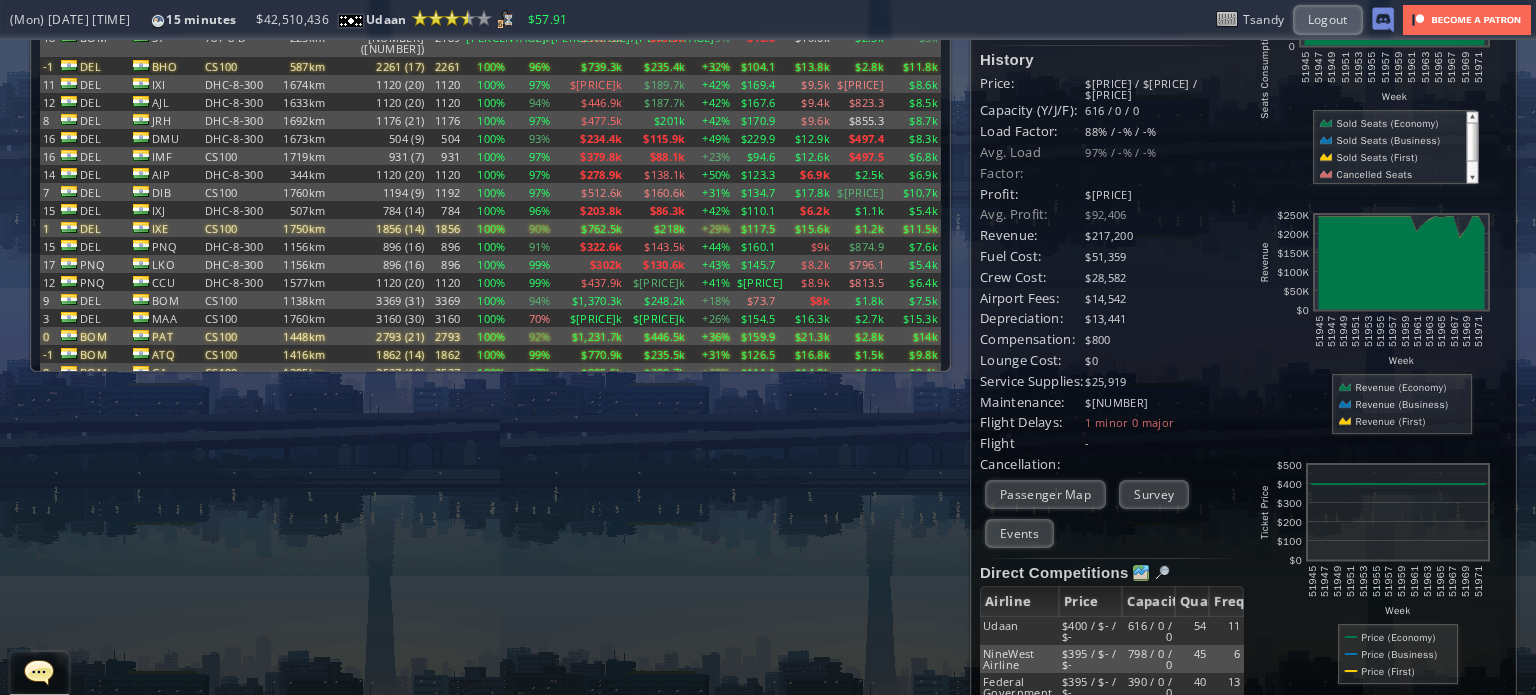 click at bounding box center [1141, 573] 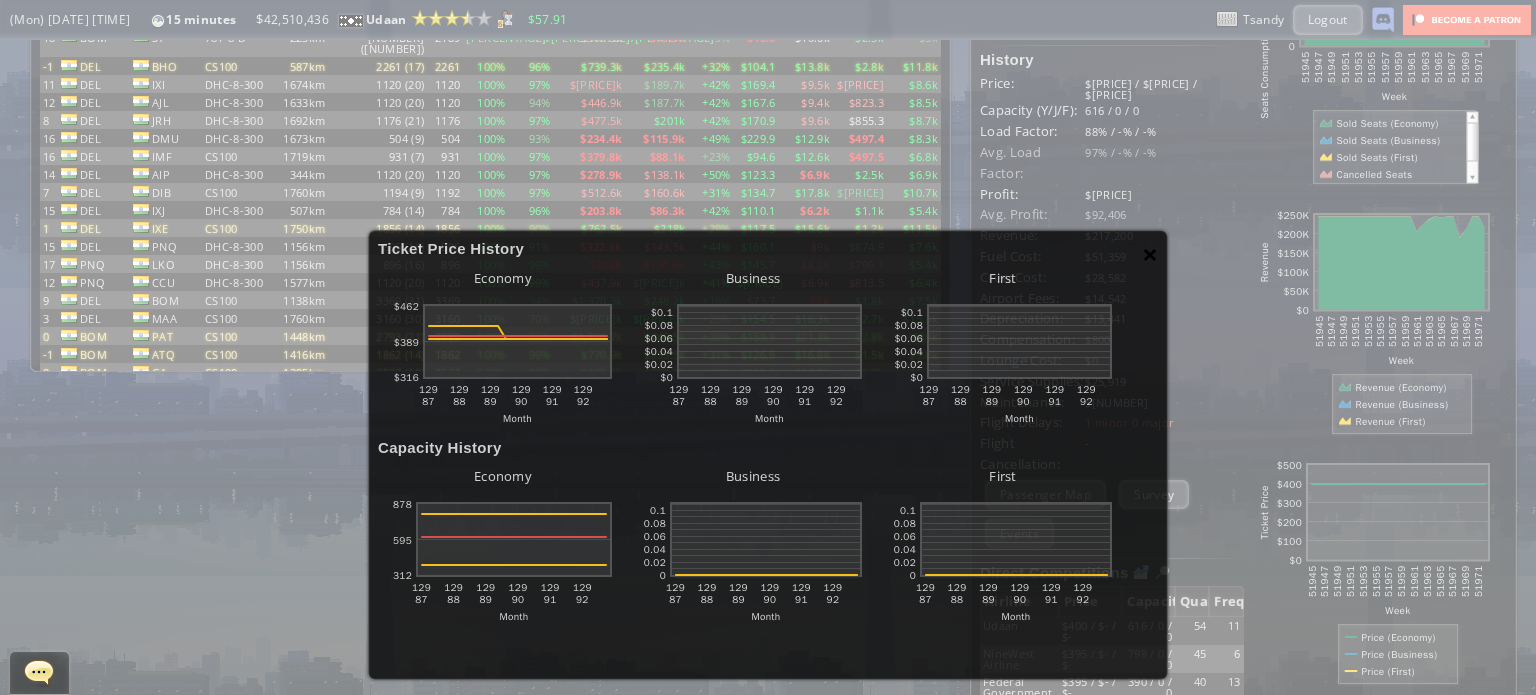 click on "×" at bounding box center (1150, 254) 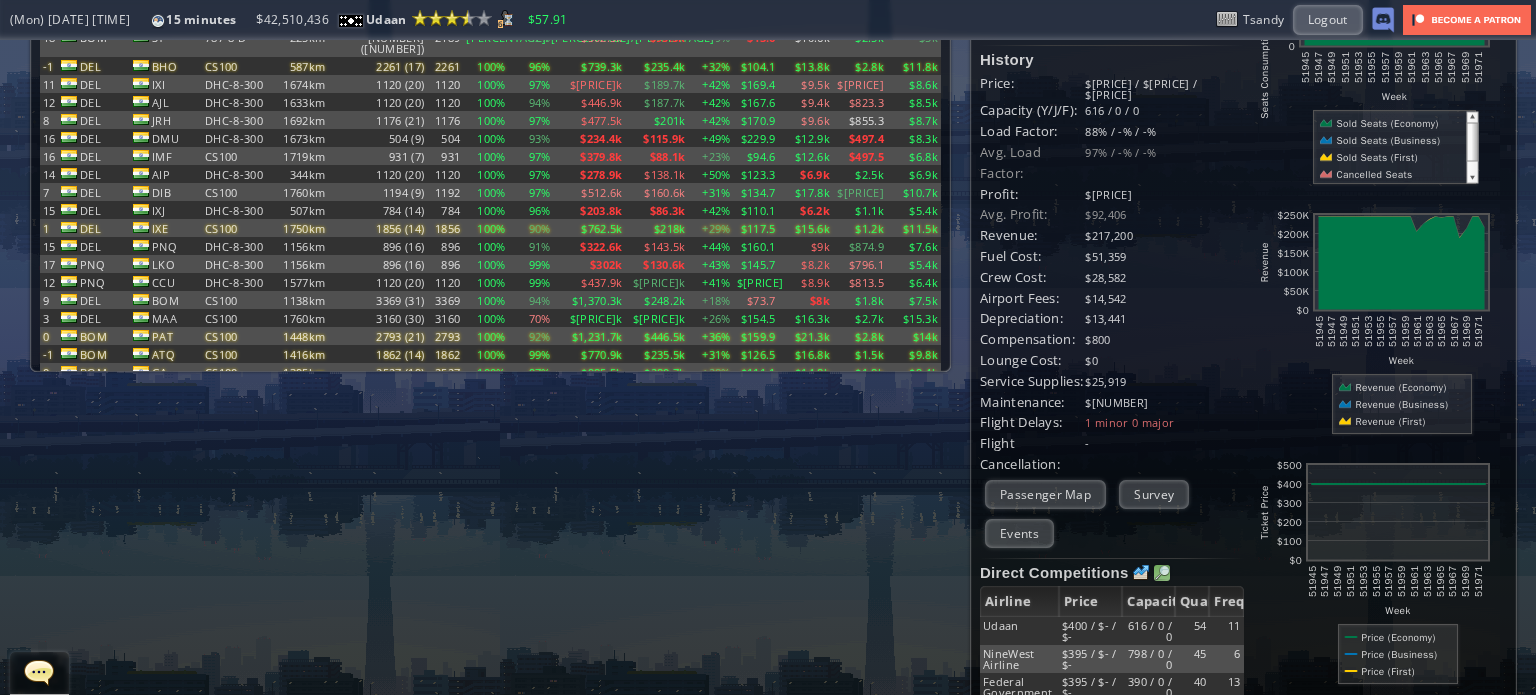 click at bounding box center (1162, 573) 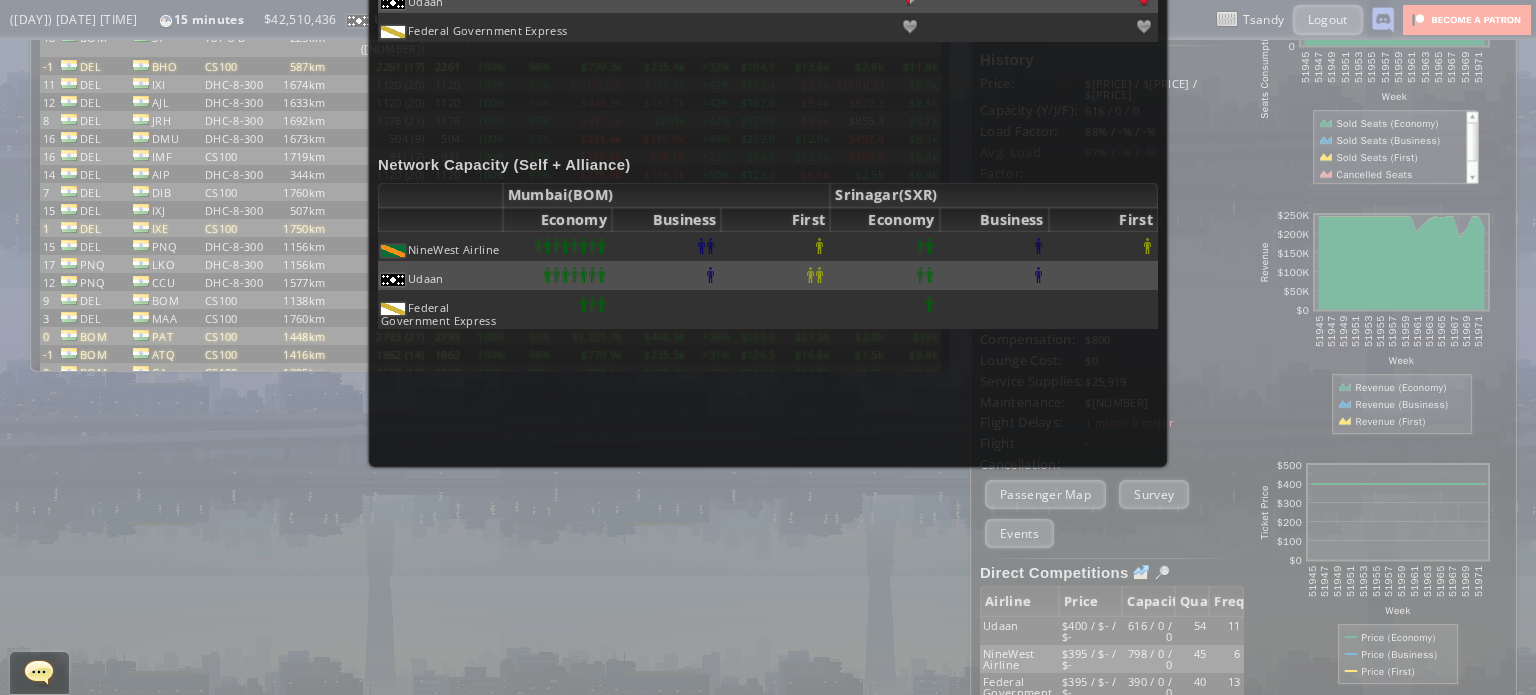 scroll, scrollTop: 0, scrollLeft: 0, axis: both 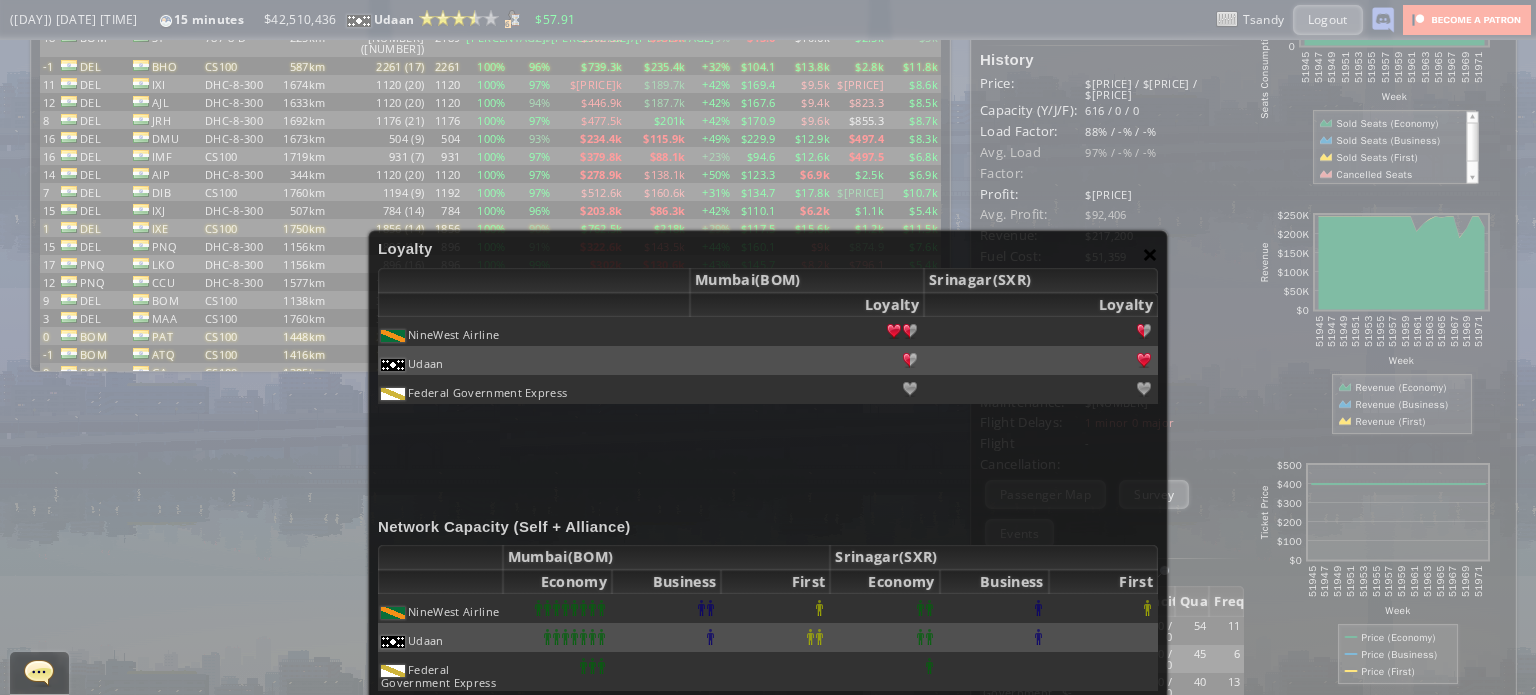 click on "×" at bounding box center (1150, 254) 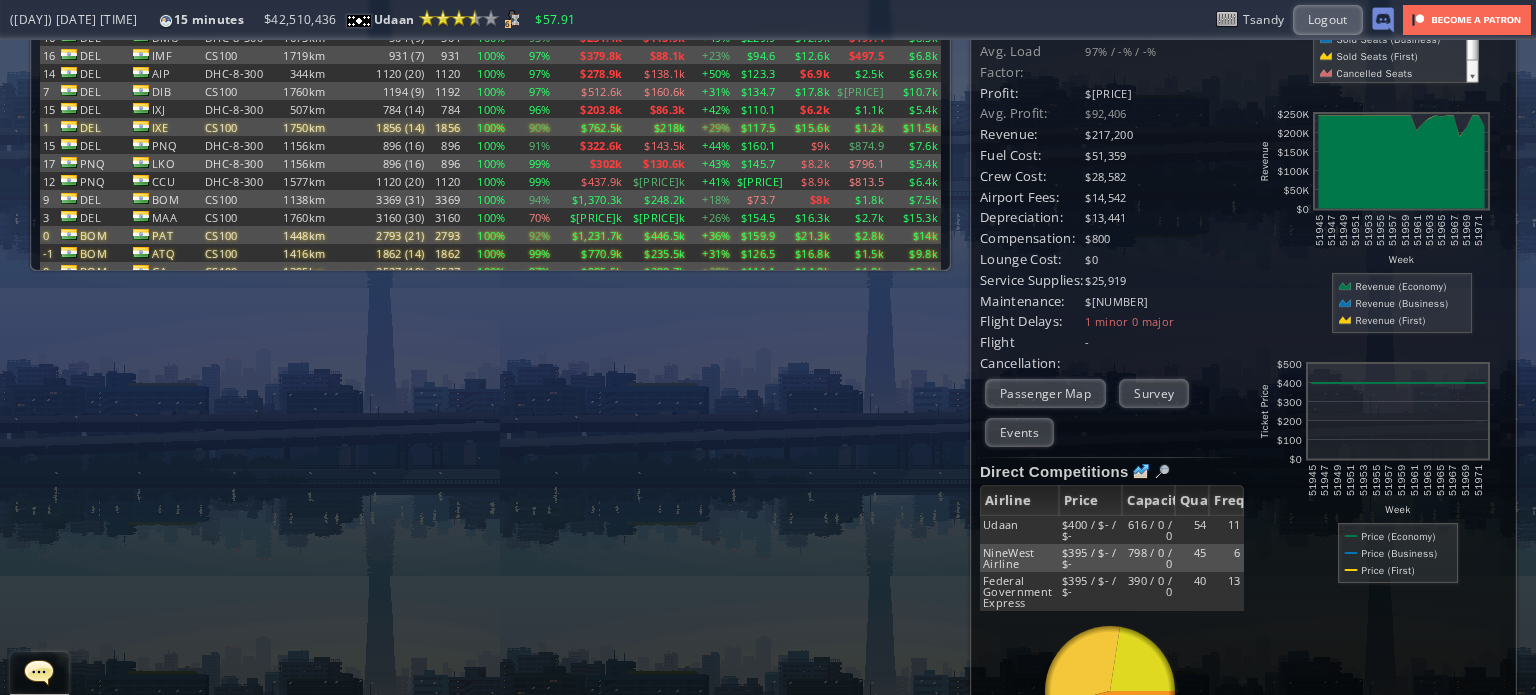 scroll, scrollTop: 500, scrollLeft: 0, axis: vertical 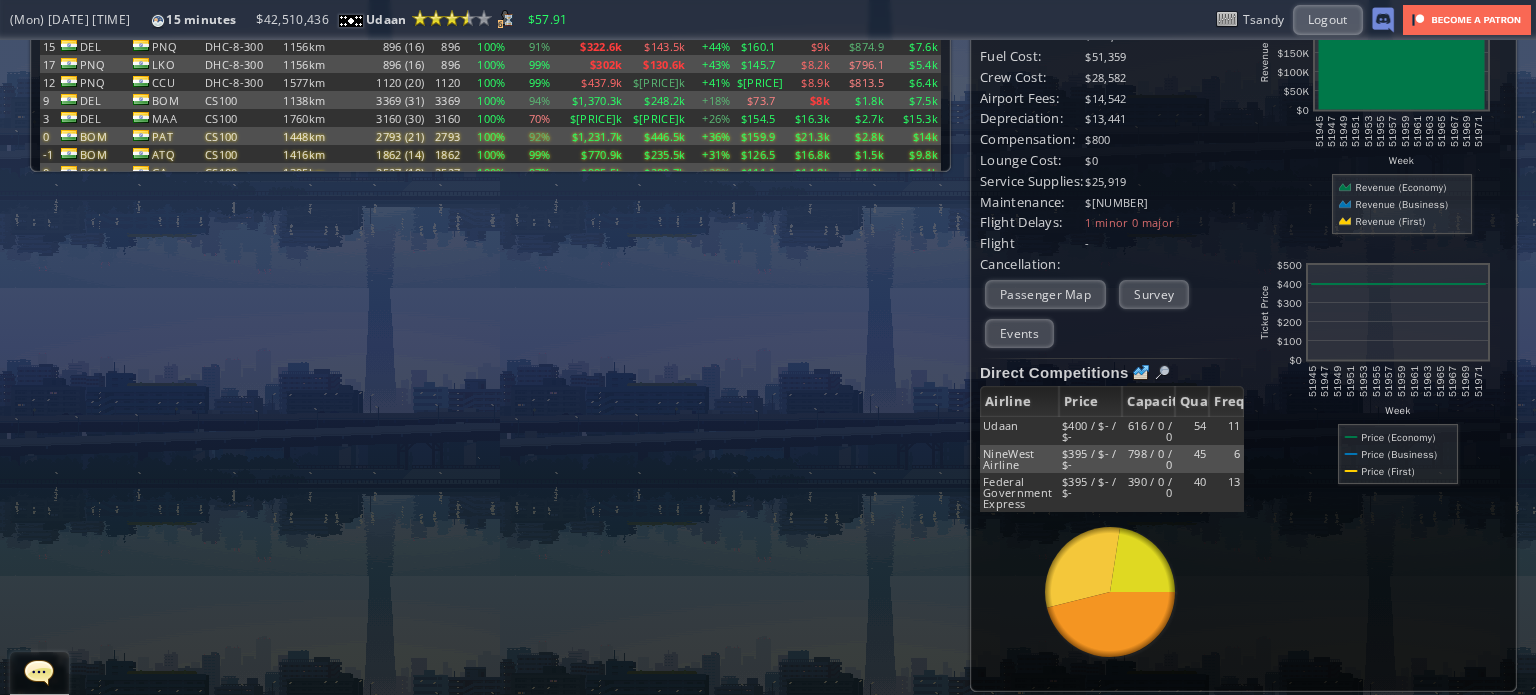 click at bounding box center (1141, 373) 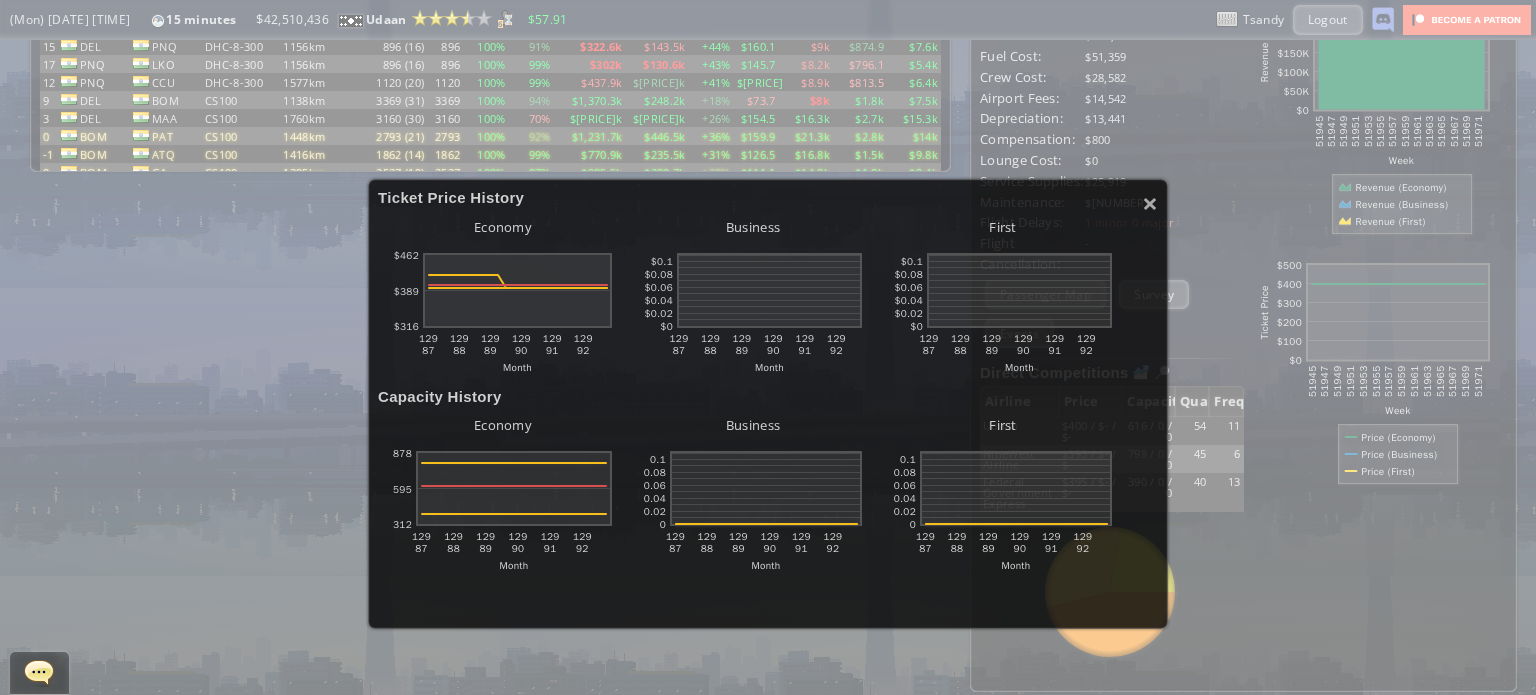 scroll, scrollTop: 0, scrollLeft: 0, axis: both 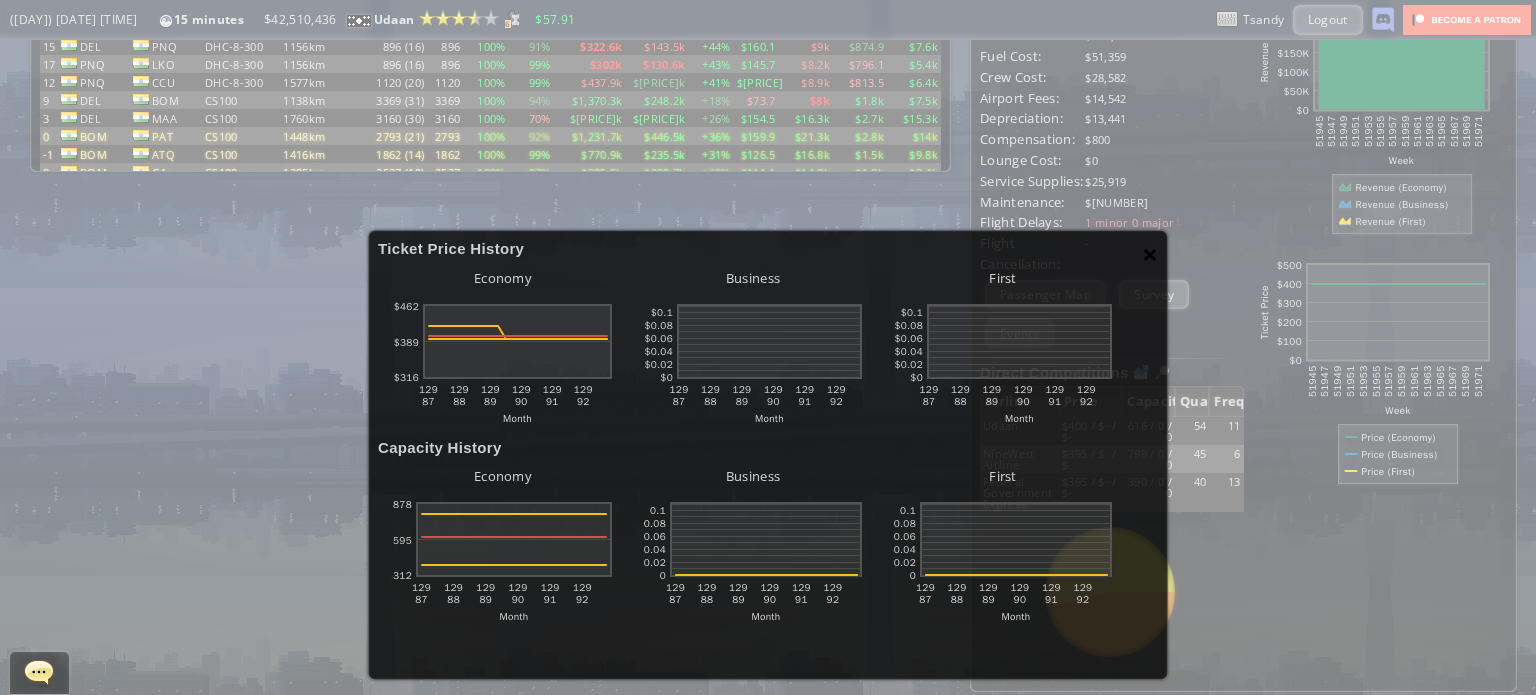 click on "×" at bounding box center [1150, 254] 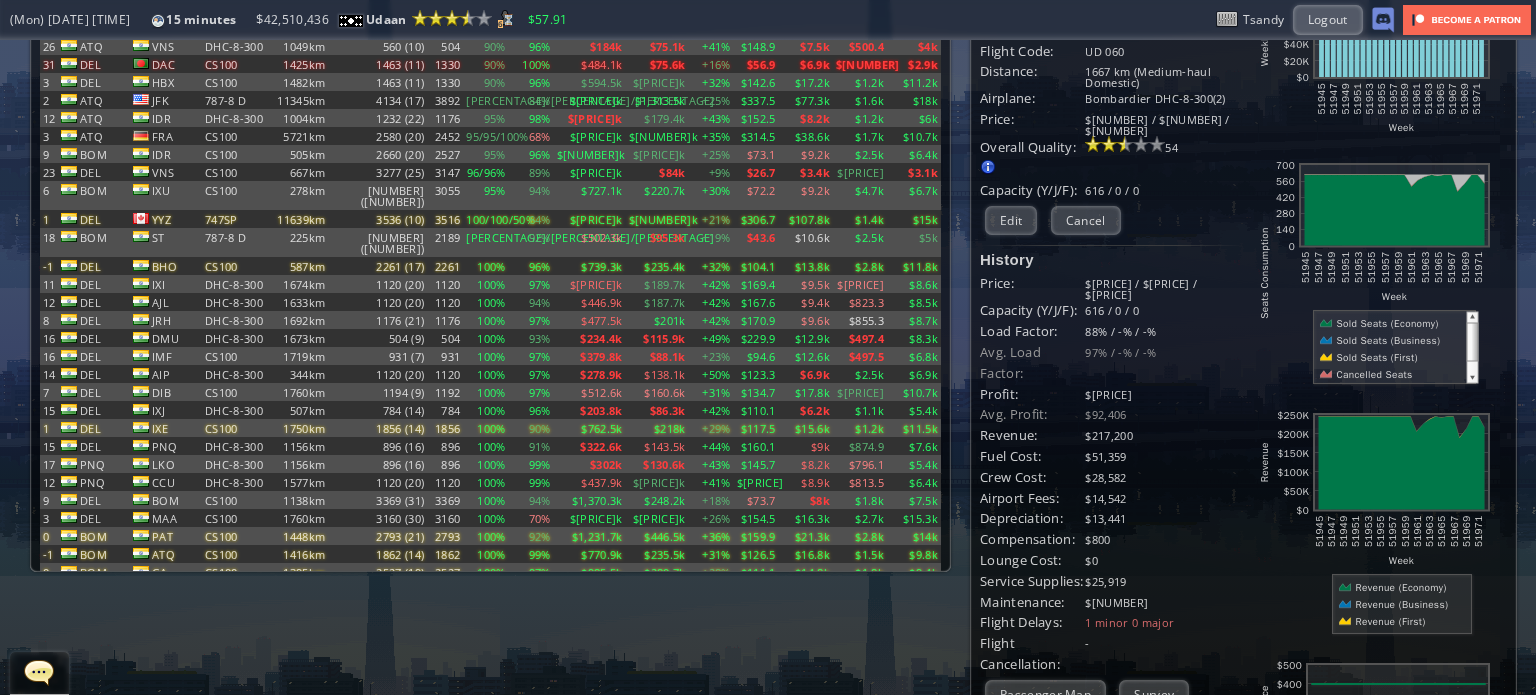 scroll, scrollTop: 0, scrollLeft: 0, axis: both 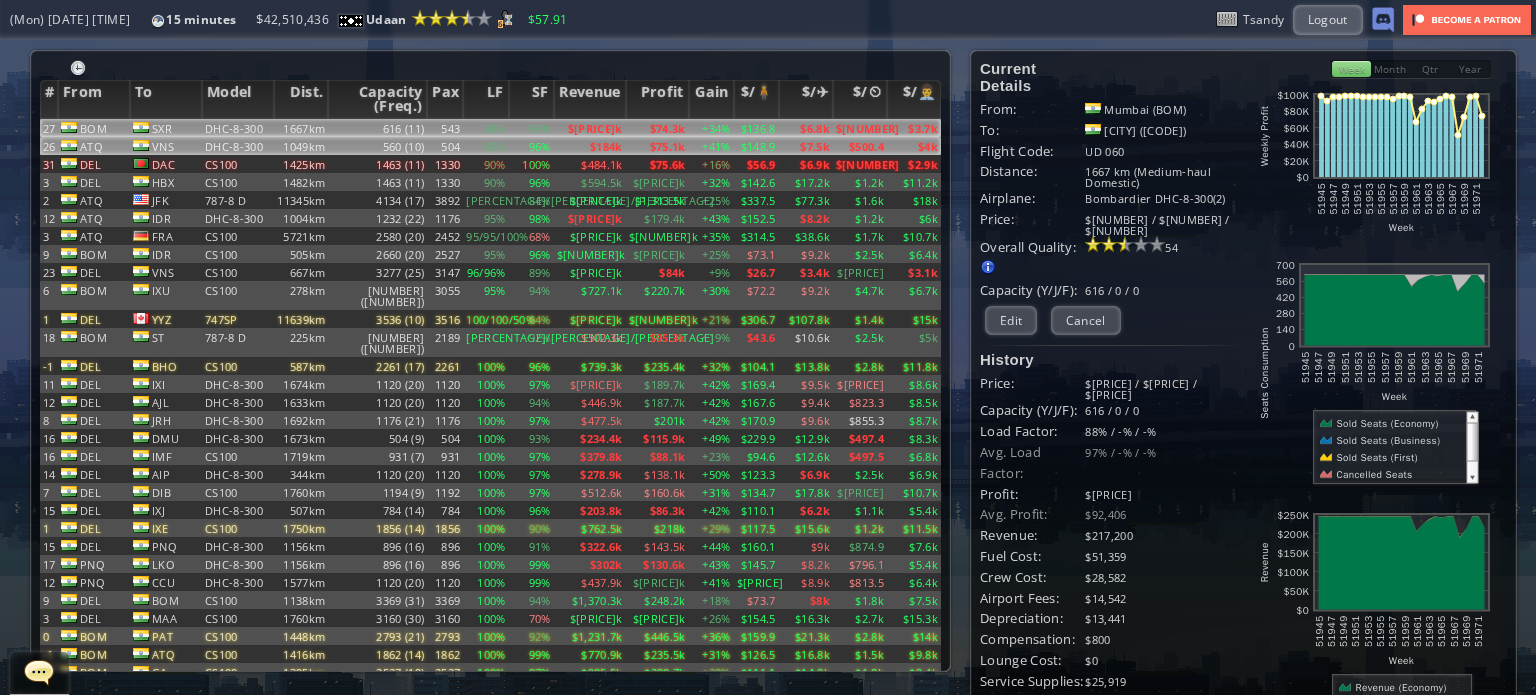 click at bounding box center [69, 127] 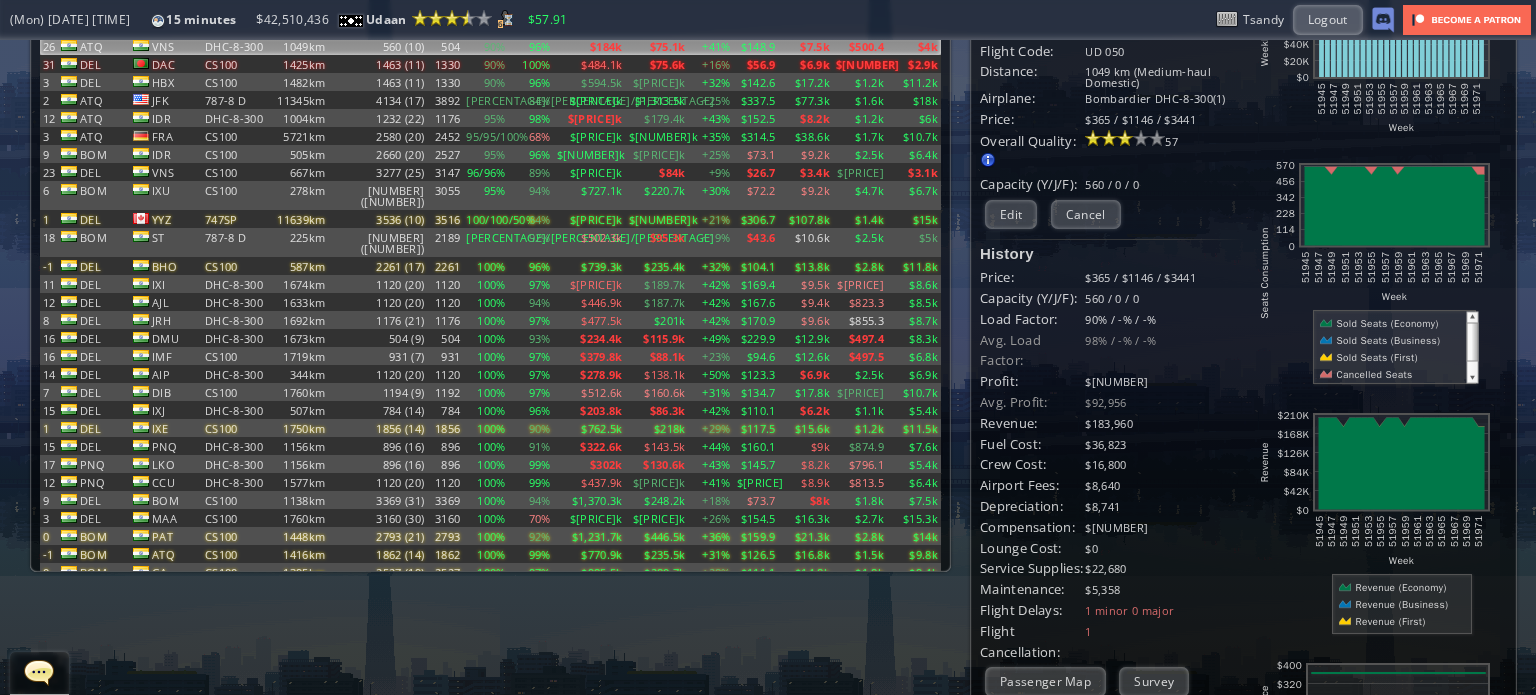scroll, scrollTop: 0, scrollLeft: 0, axis: both 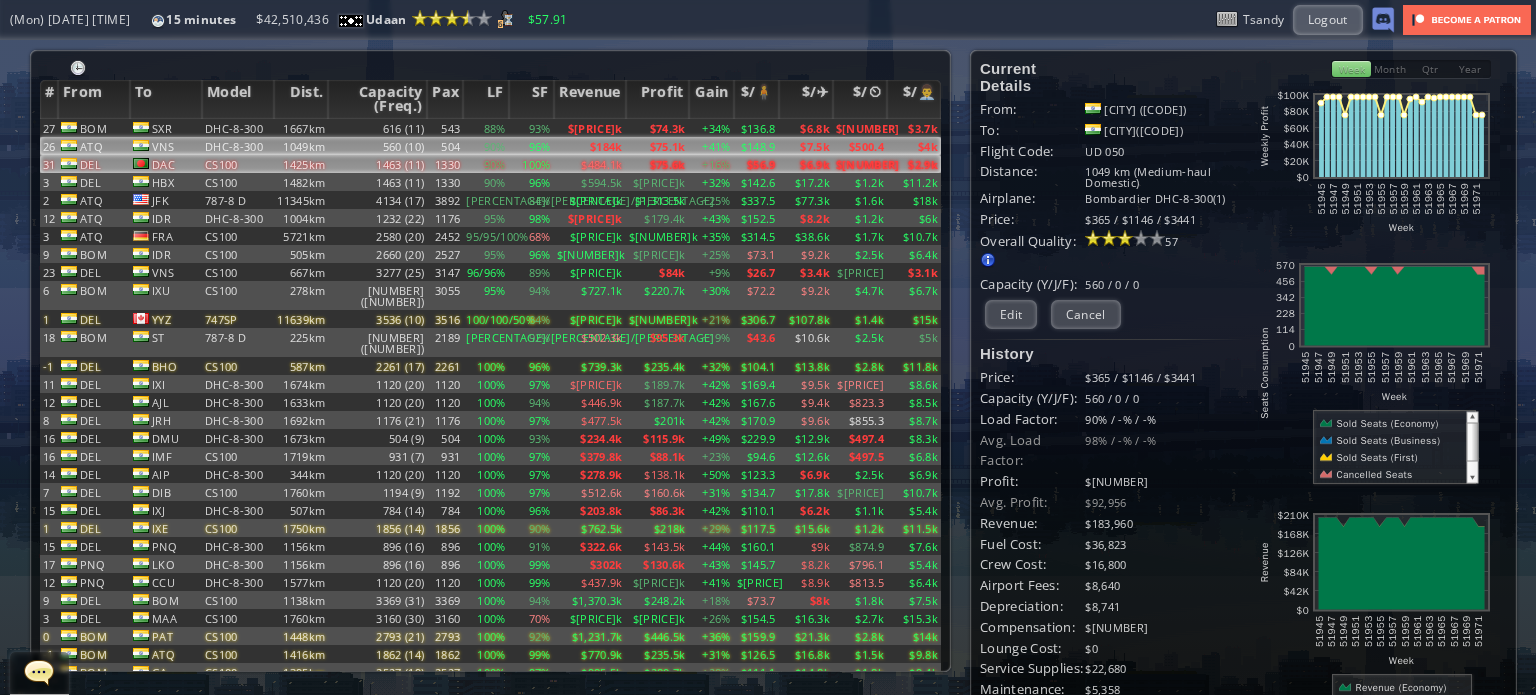 click at bounding box center (69, 127) 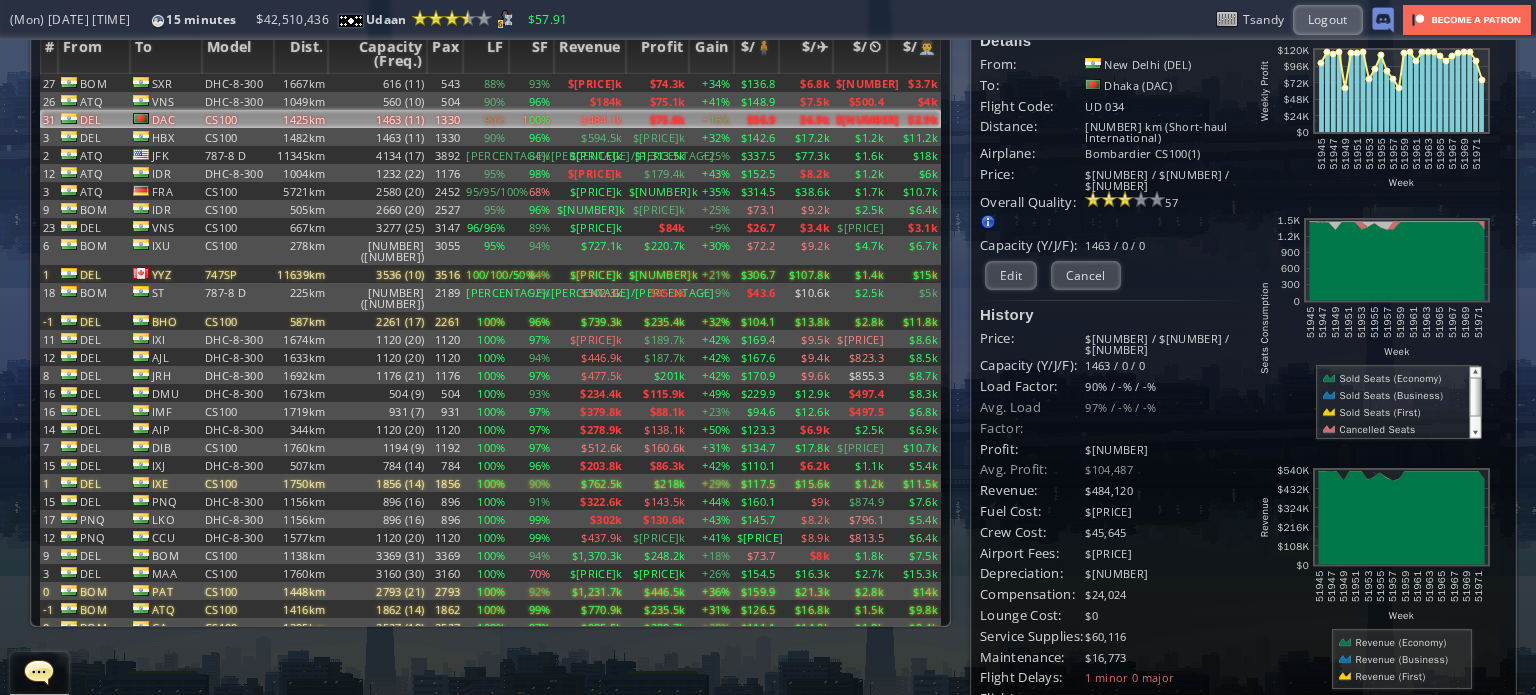 scroll, scrollTop: 0, scrollLeft: 0, axis: both 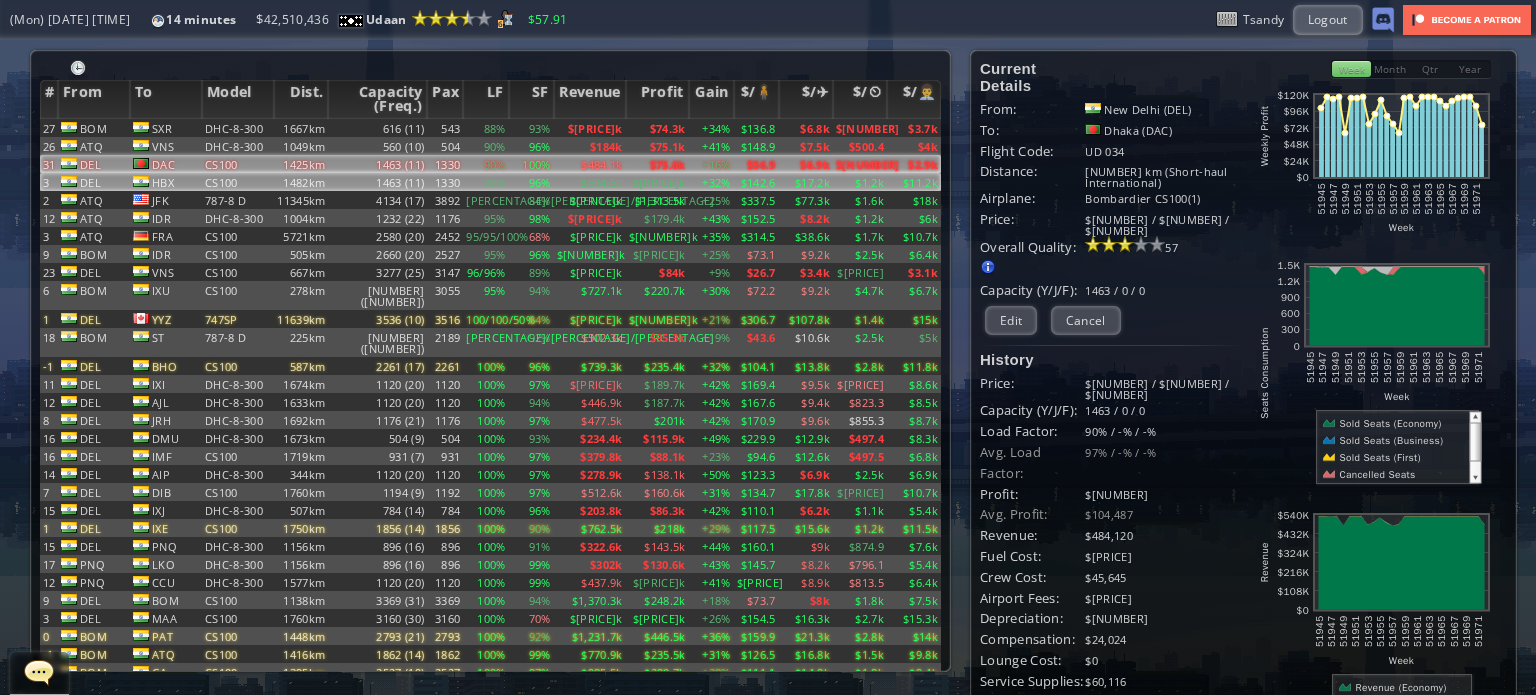 click on "[CODE]" at bounding box center (166, 128) 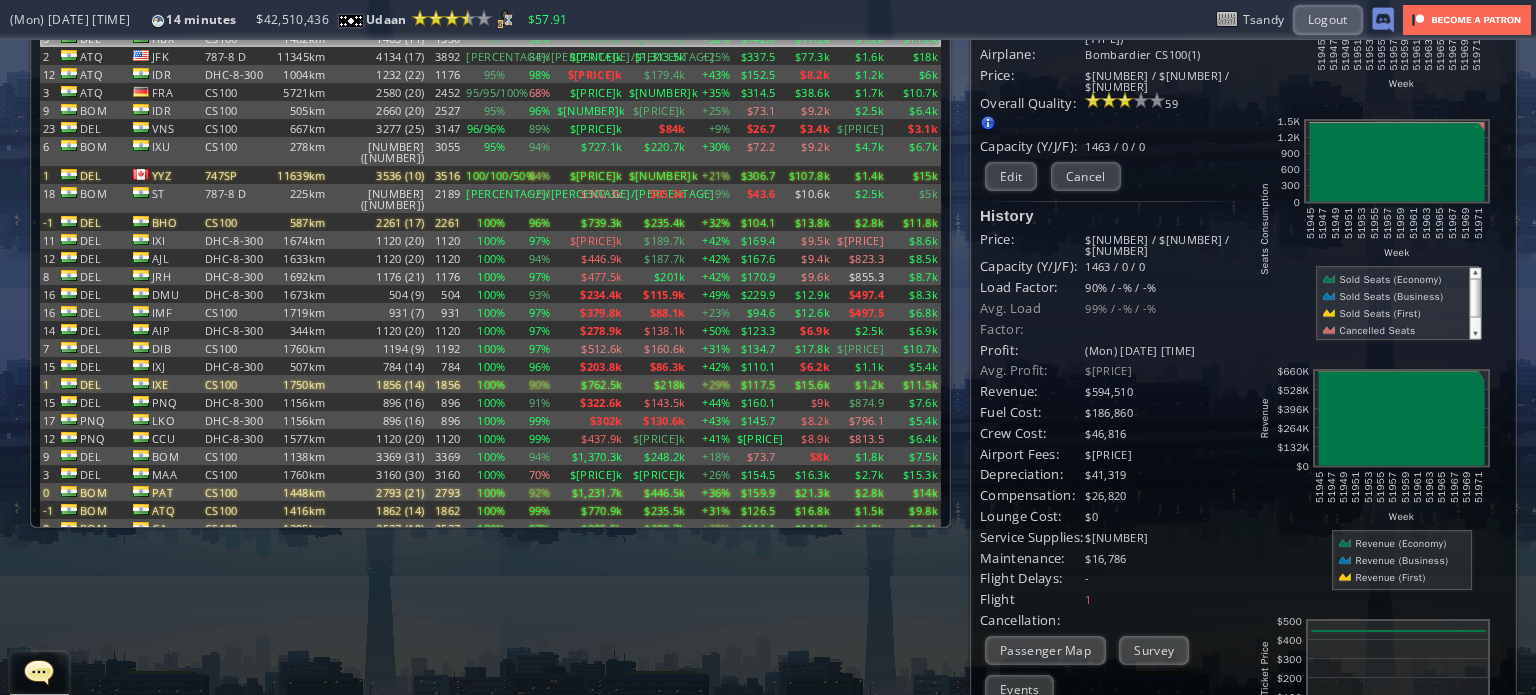 scroll, scrollTop: 0, scrollLeft: 0, axis: both 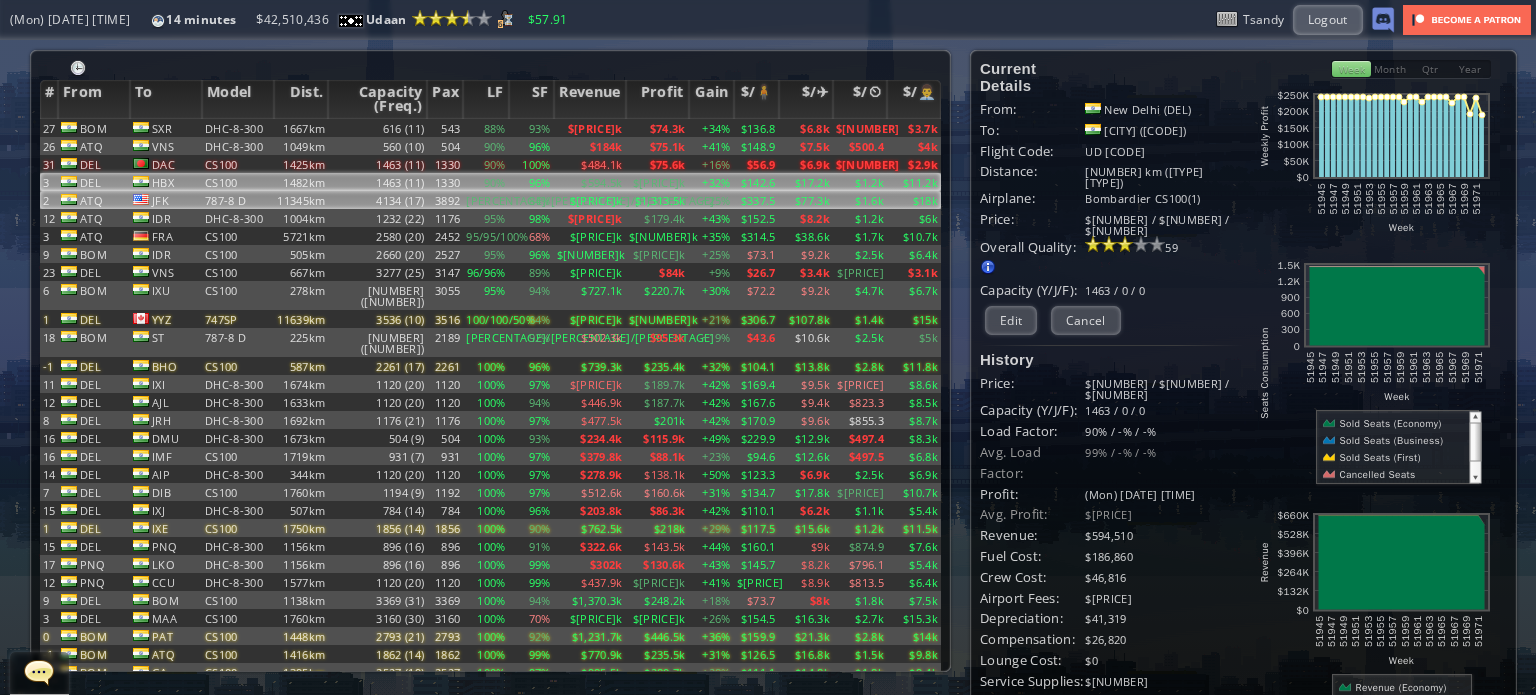 click on "787-8 D" at bounding box center (238, 128) 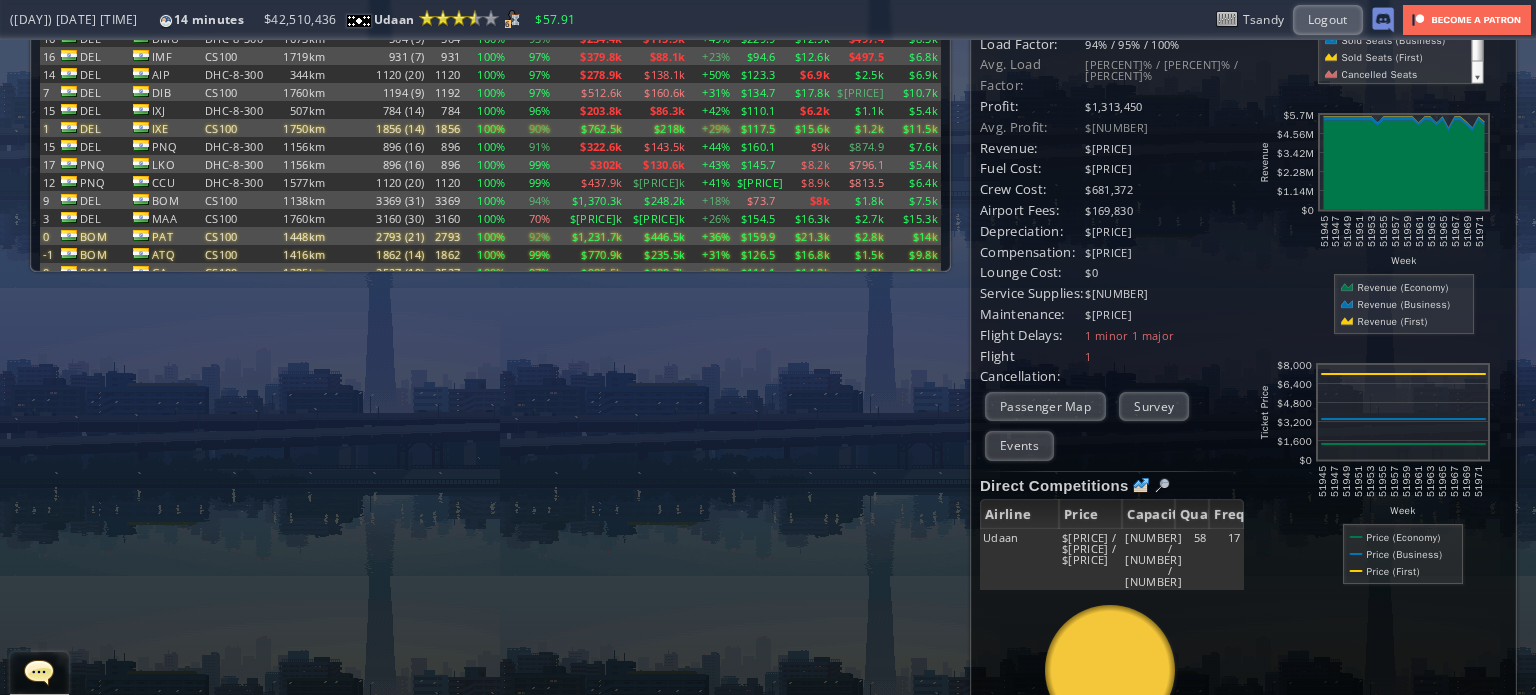 scroll, scrollTop: 0, scrollLeft: 0, axis: both 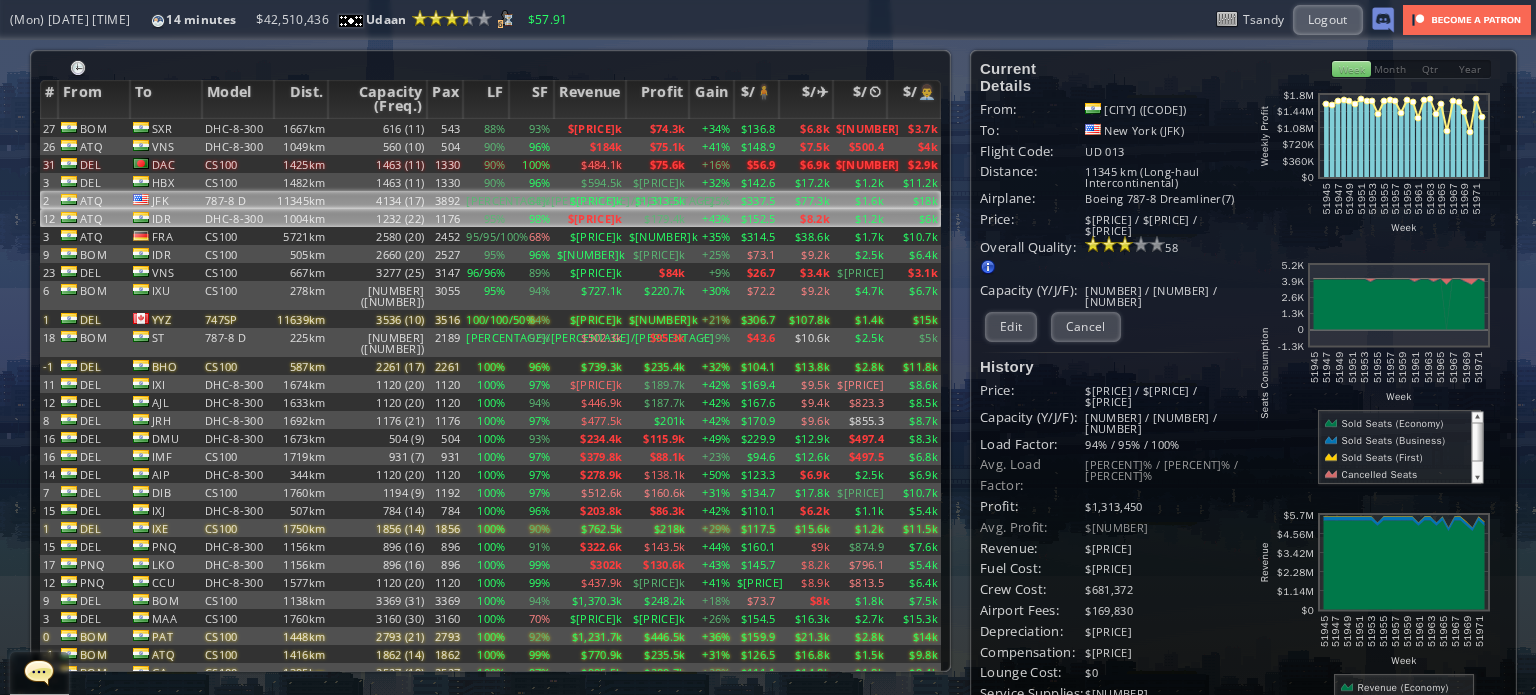 click on "ATQ" at bounding box center [94, 128] 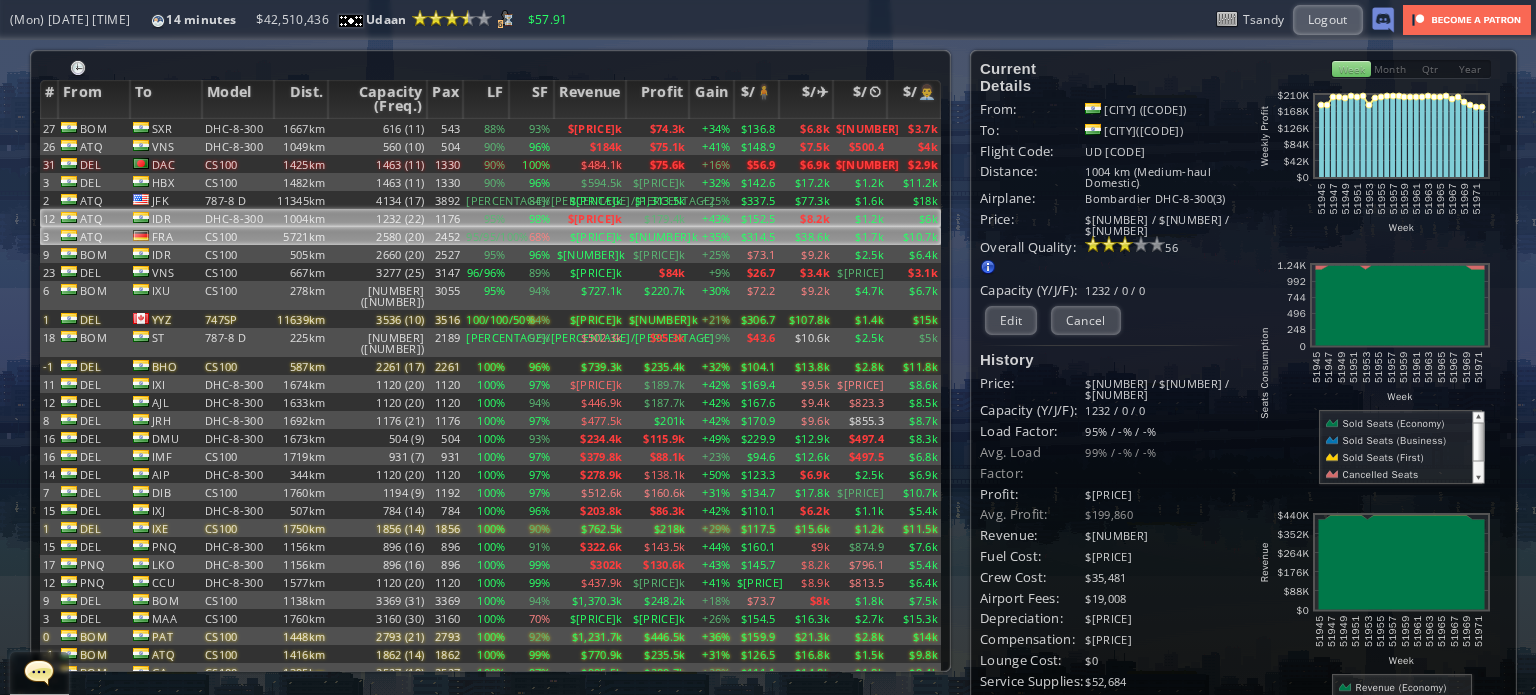 click at bounding box center [69, 127] 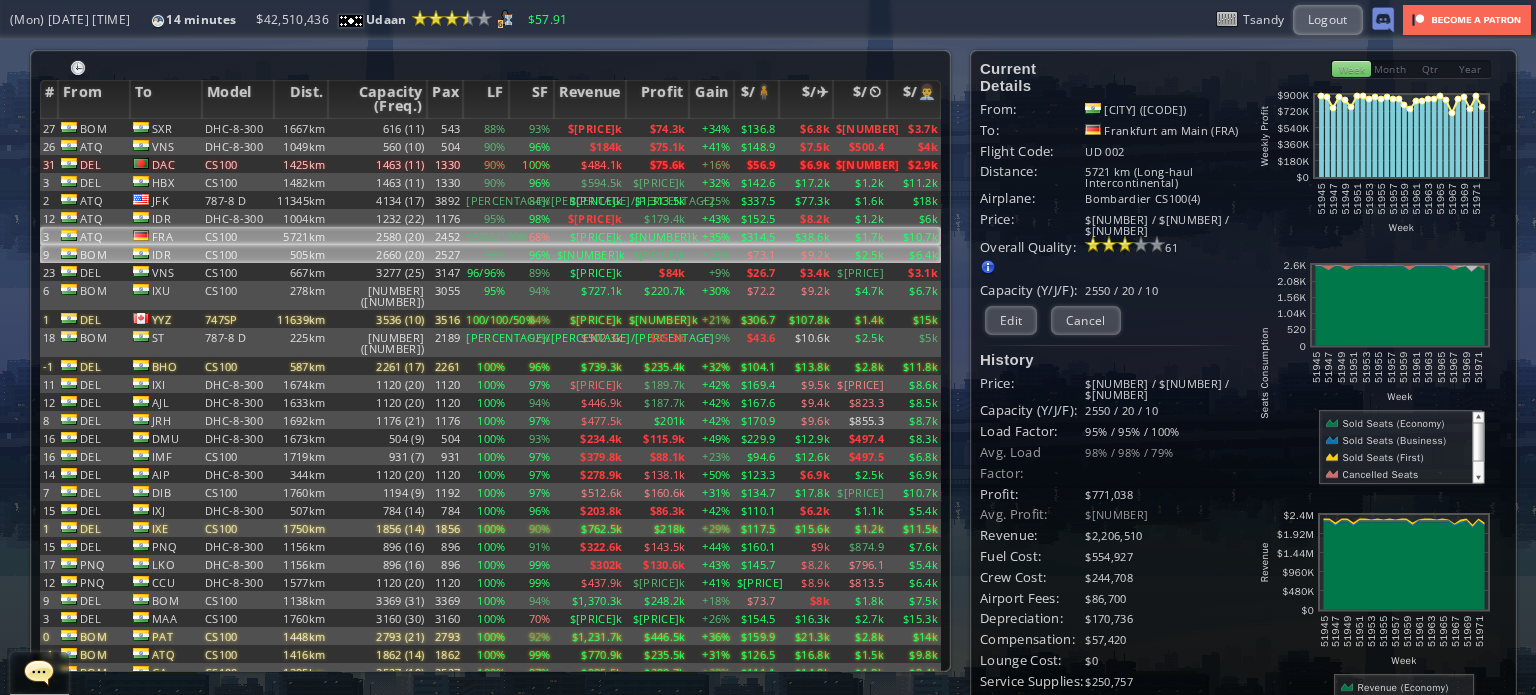 click on "IDR" at bounding box center (166, 128) 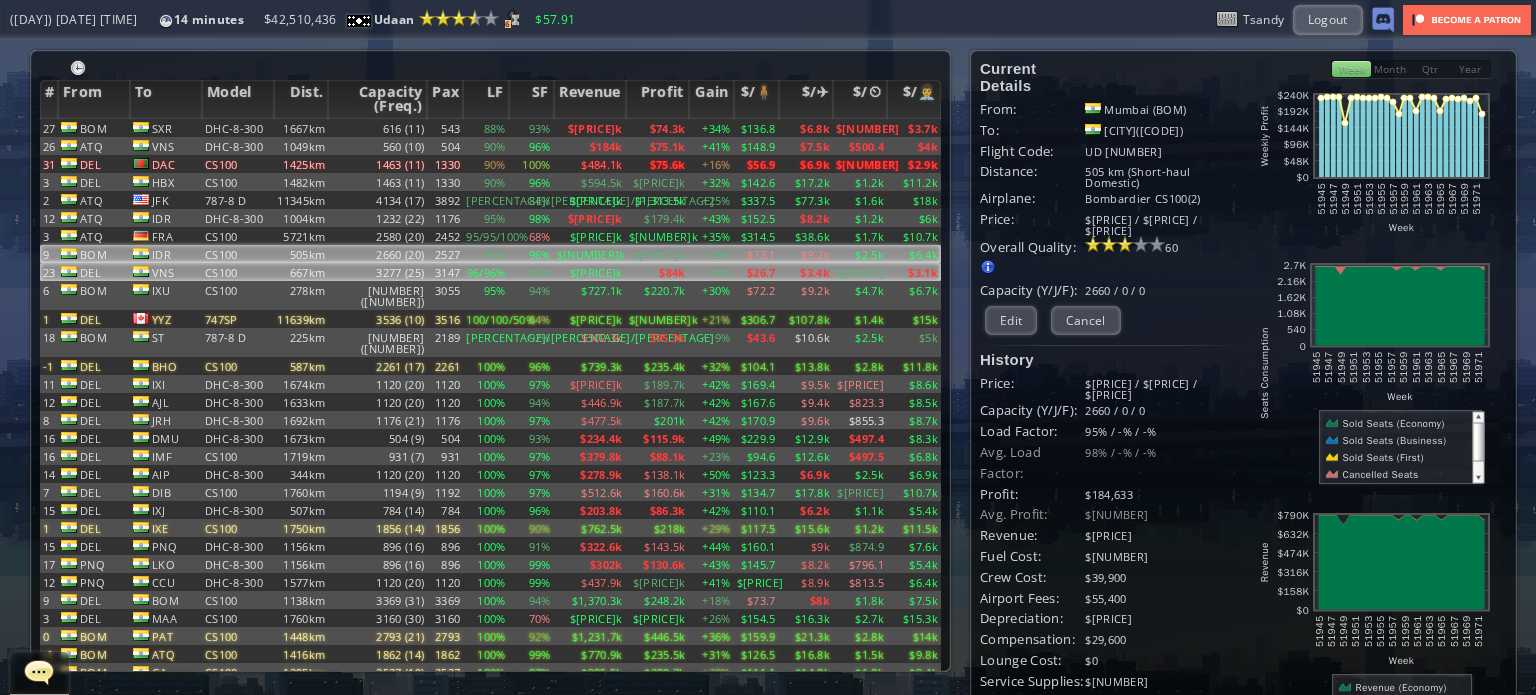 click at bounding box center (69, 127) 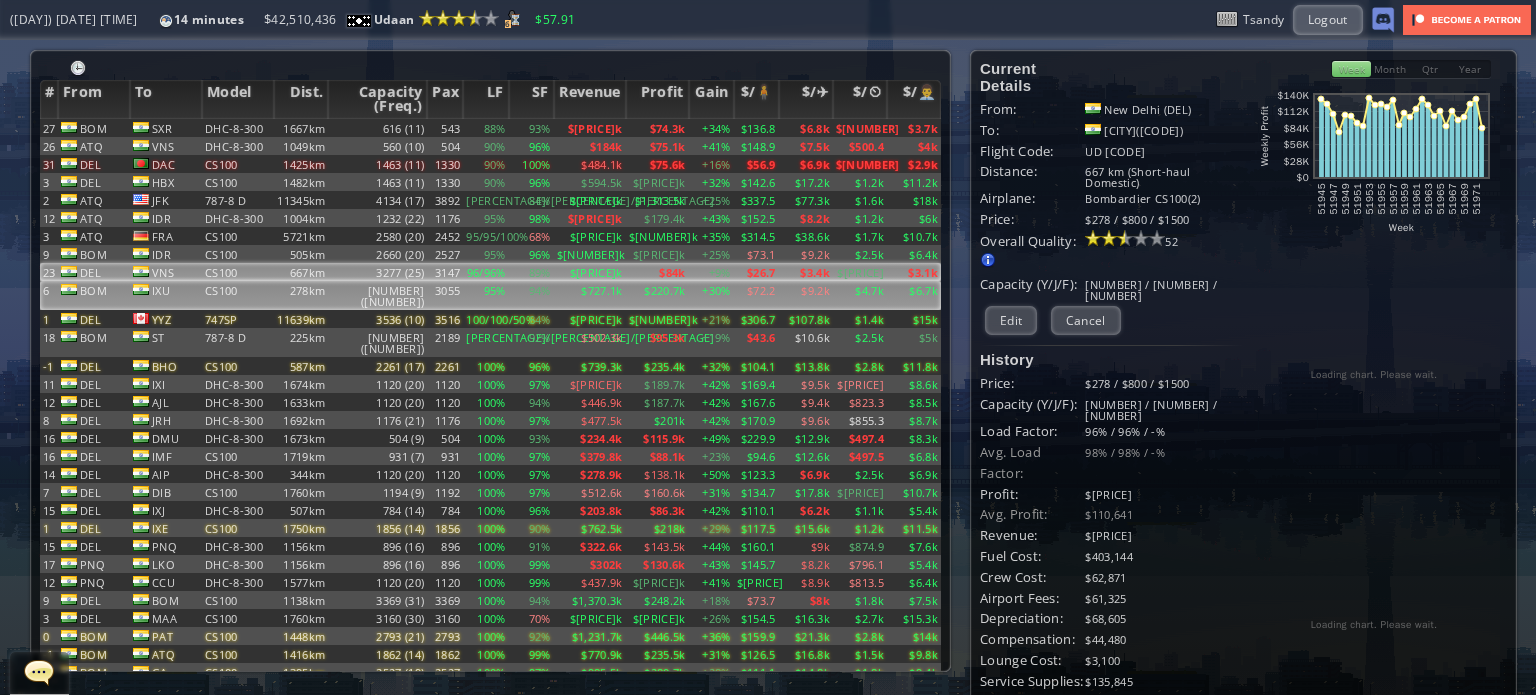 click at bounding box center [69, 127] 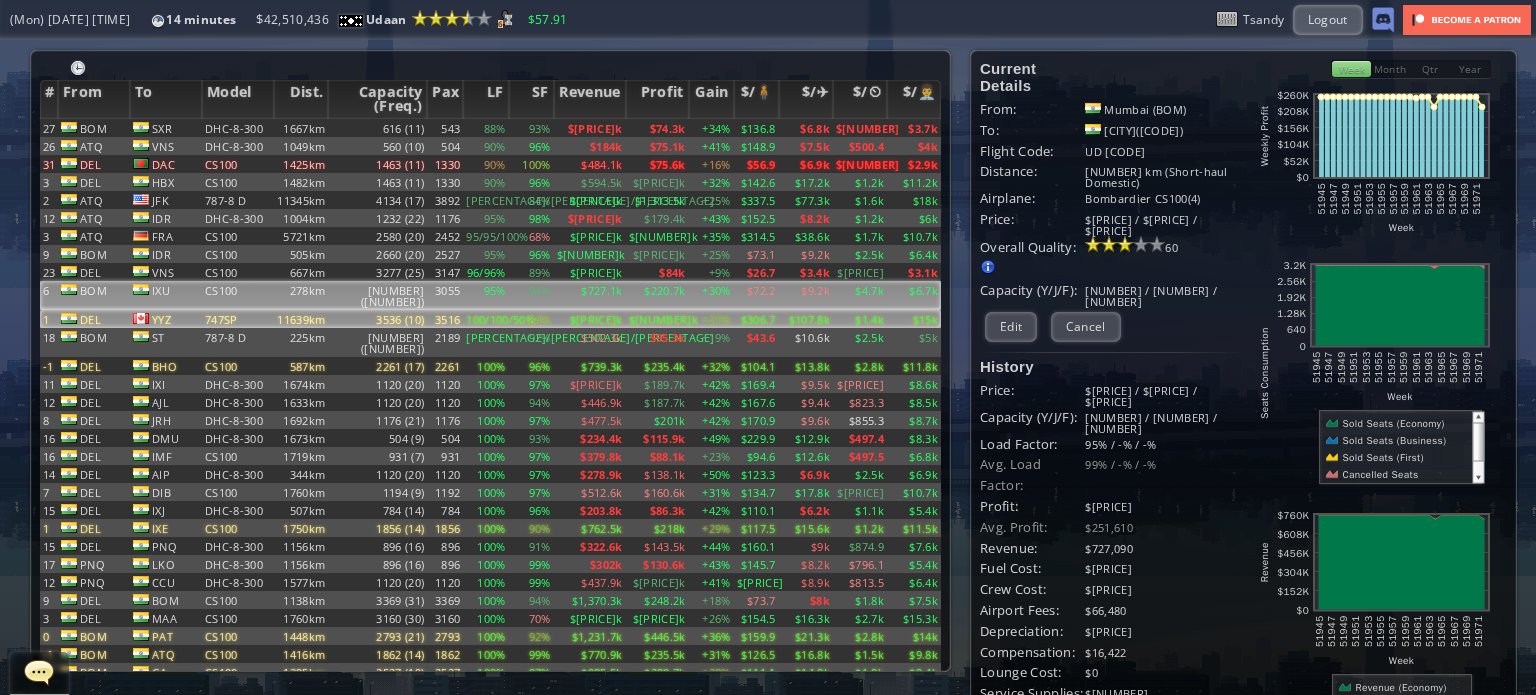 click on "YYZ" at bounding box center [166, 128] 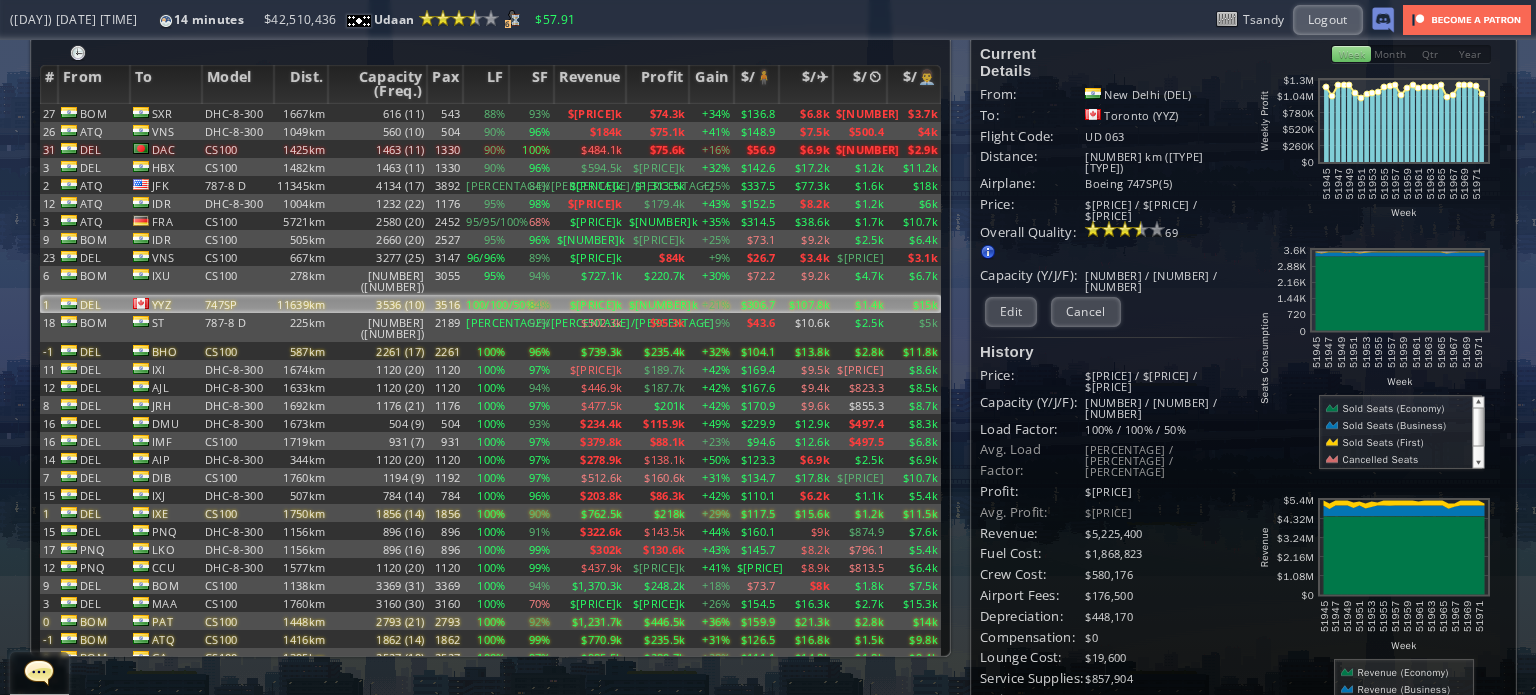 scroll, scrollTop: 0, scrollLeft: 0, axis: both 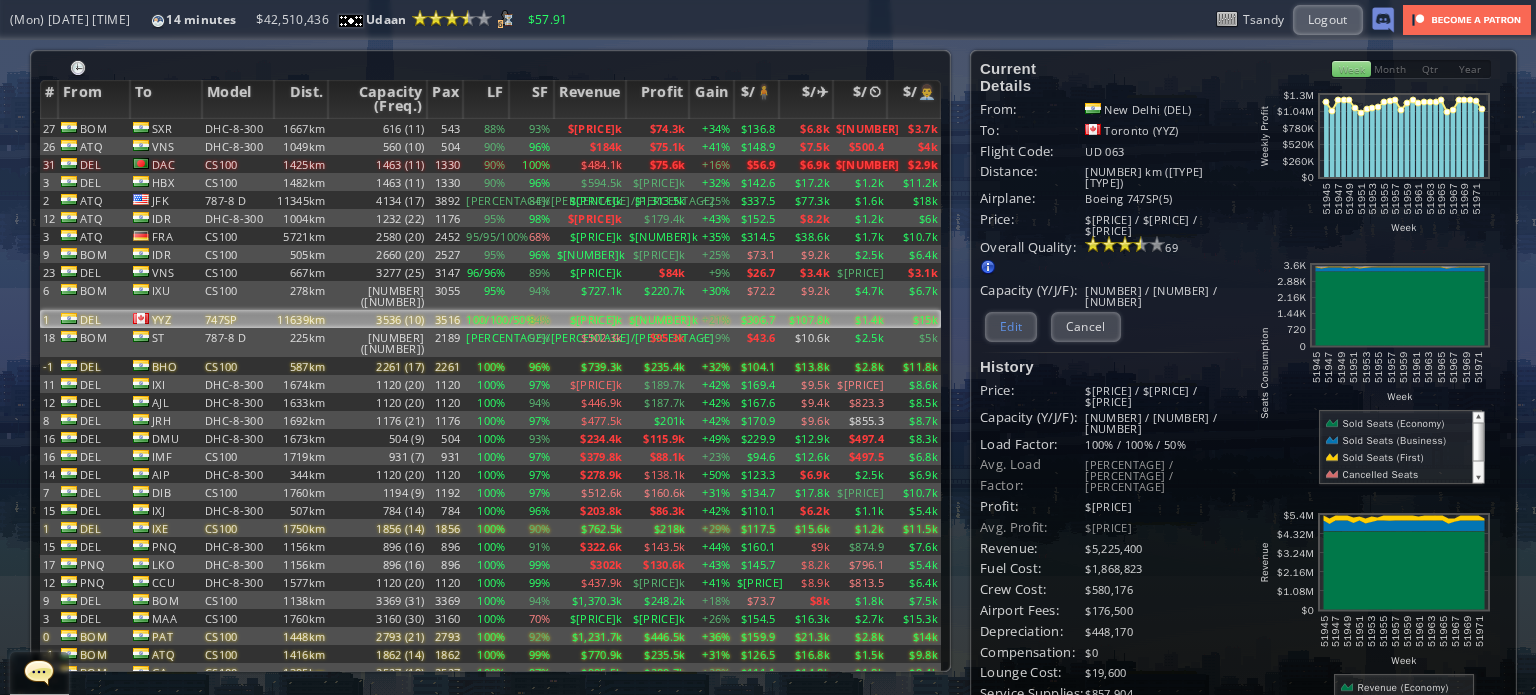 click on "Edit" at bounding box center [1011, 326] 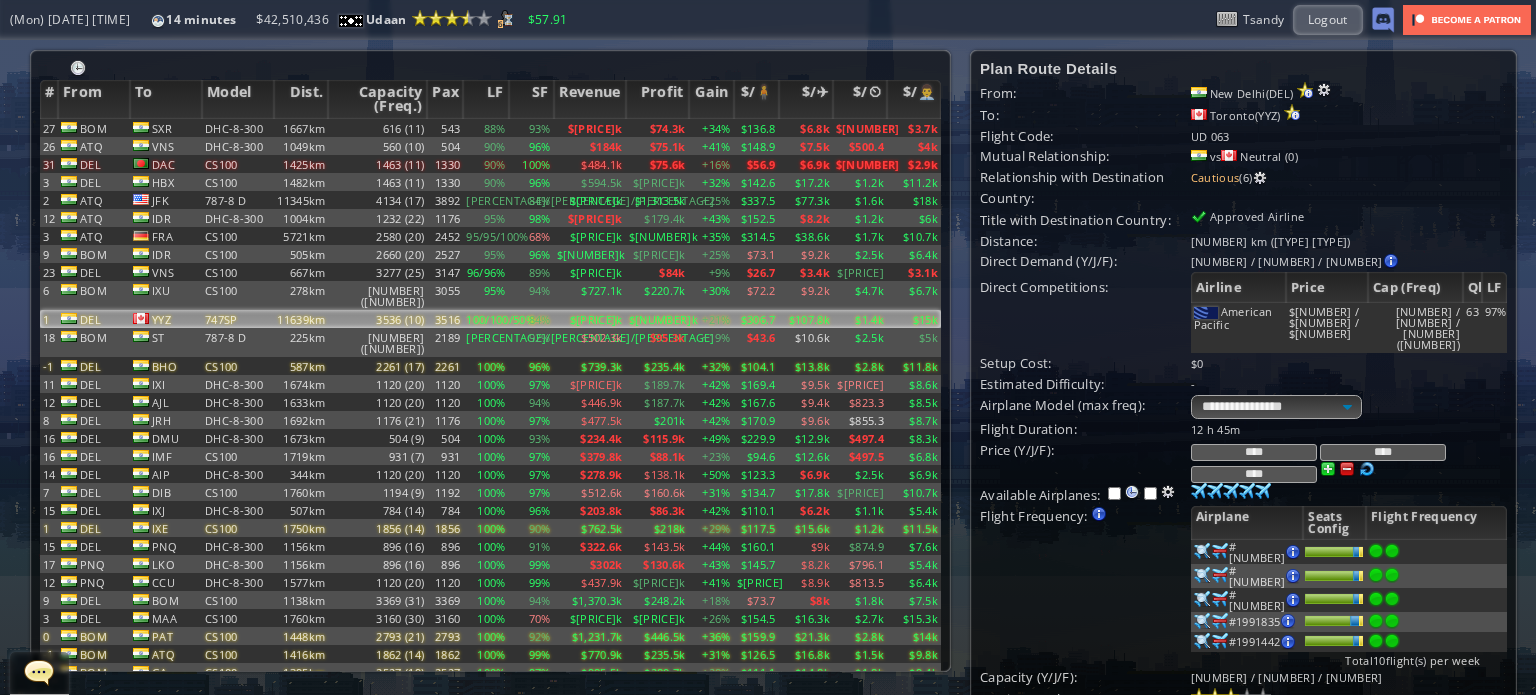 drag, startPoint x: 1281, startPoint y: 473, endPoint x: 1262, endPoint y: 473, distance: 19 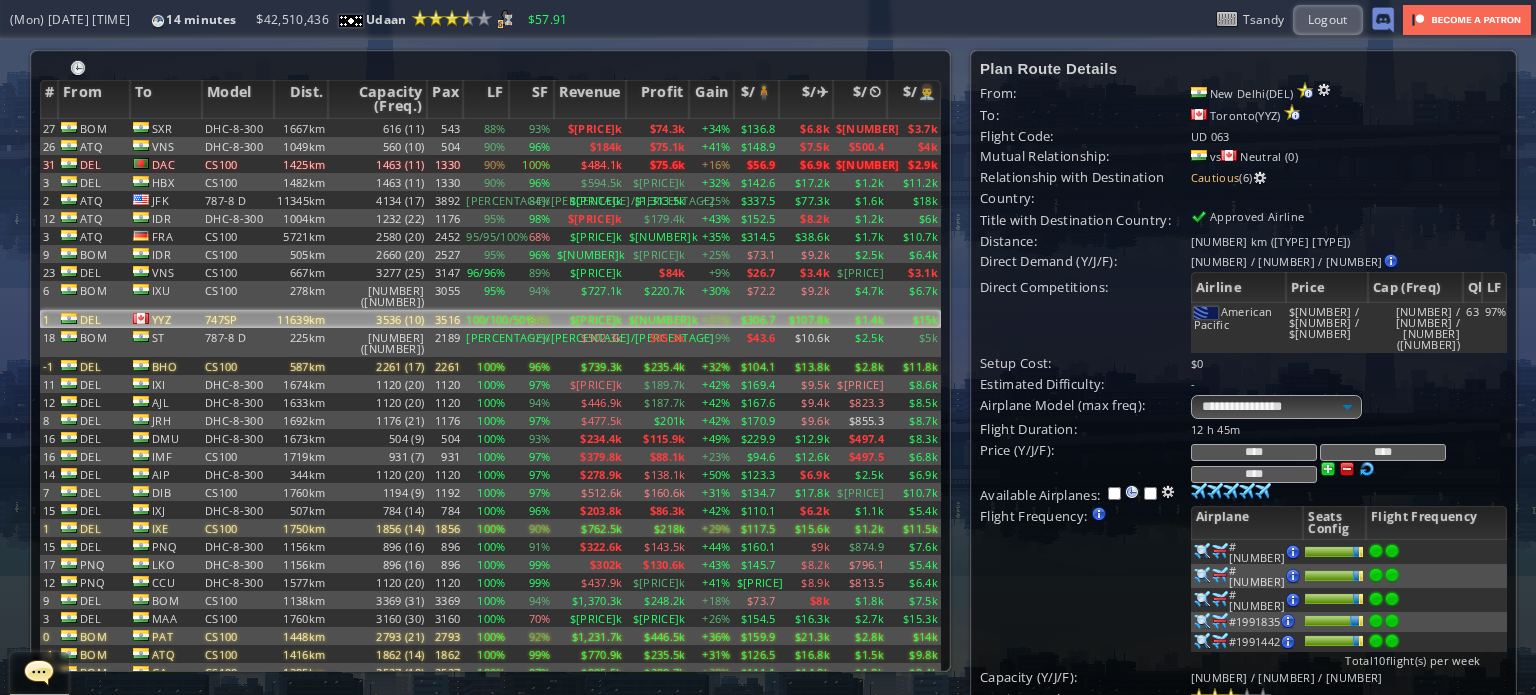 click on "****" at bounding box center (1254, 474) 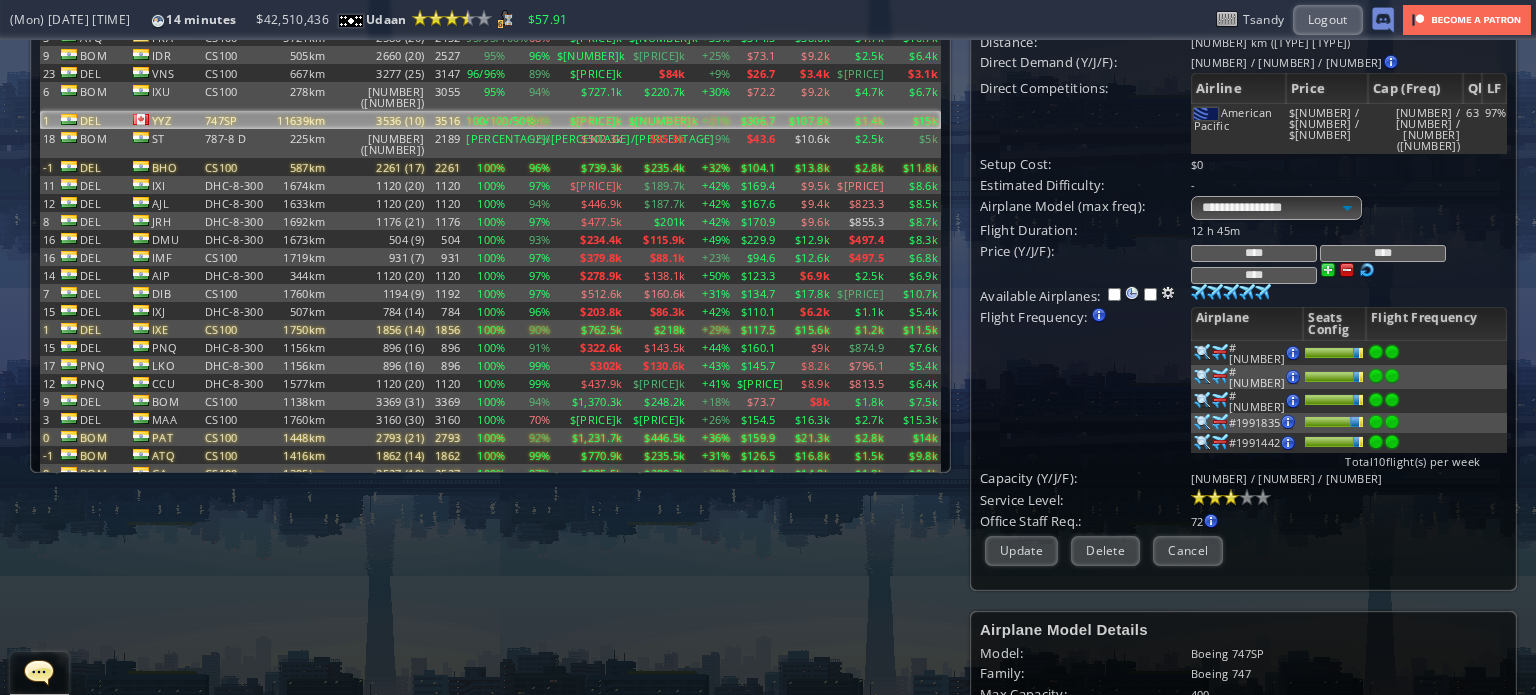 scroll, scrollTop: 200, scrollLeft: 0, axis: vertical 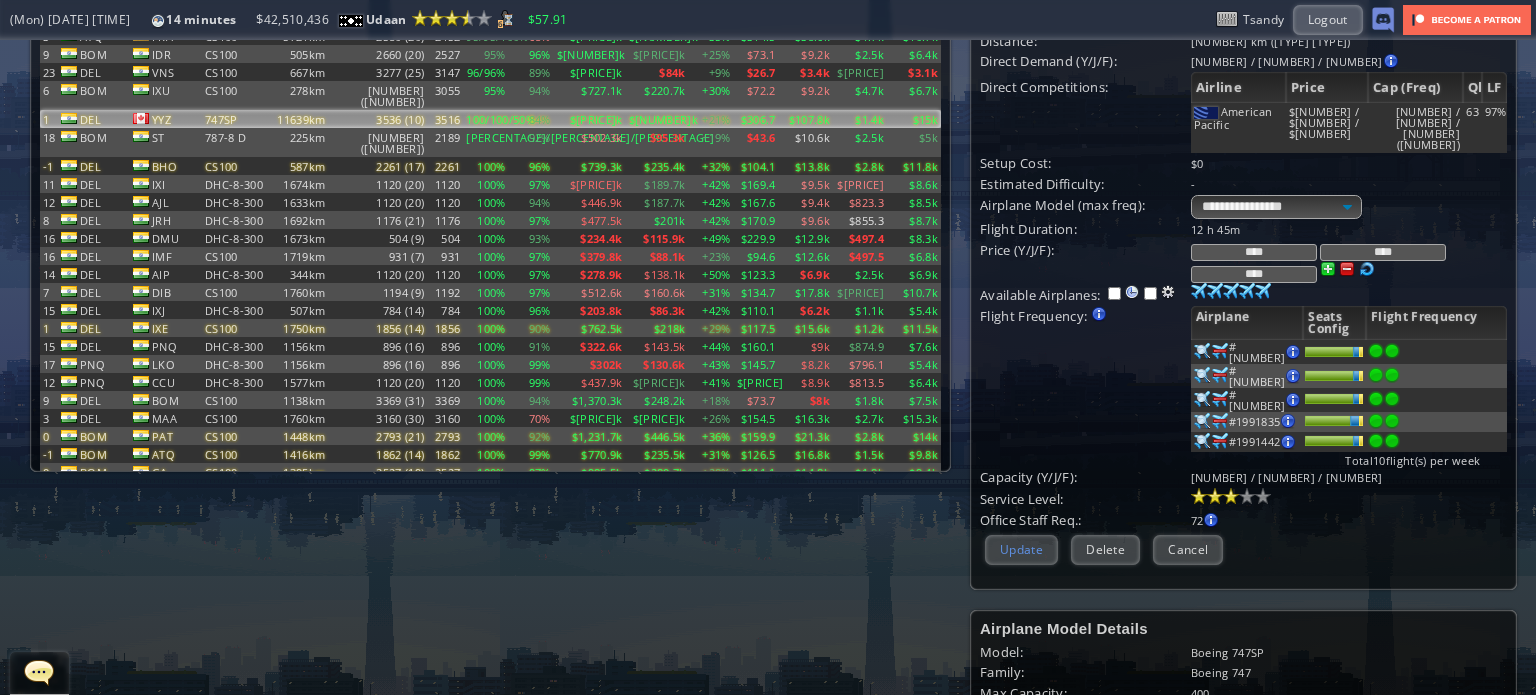 click on "Update" at bounding box center [1021, 549] 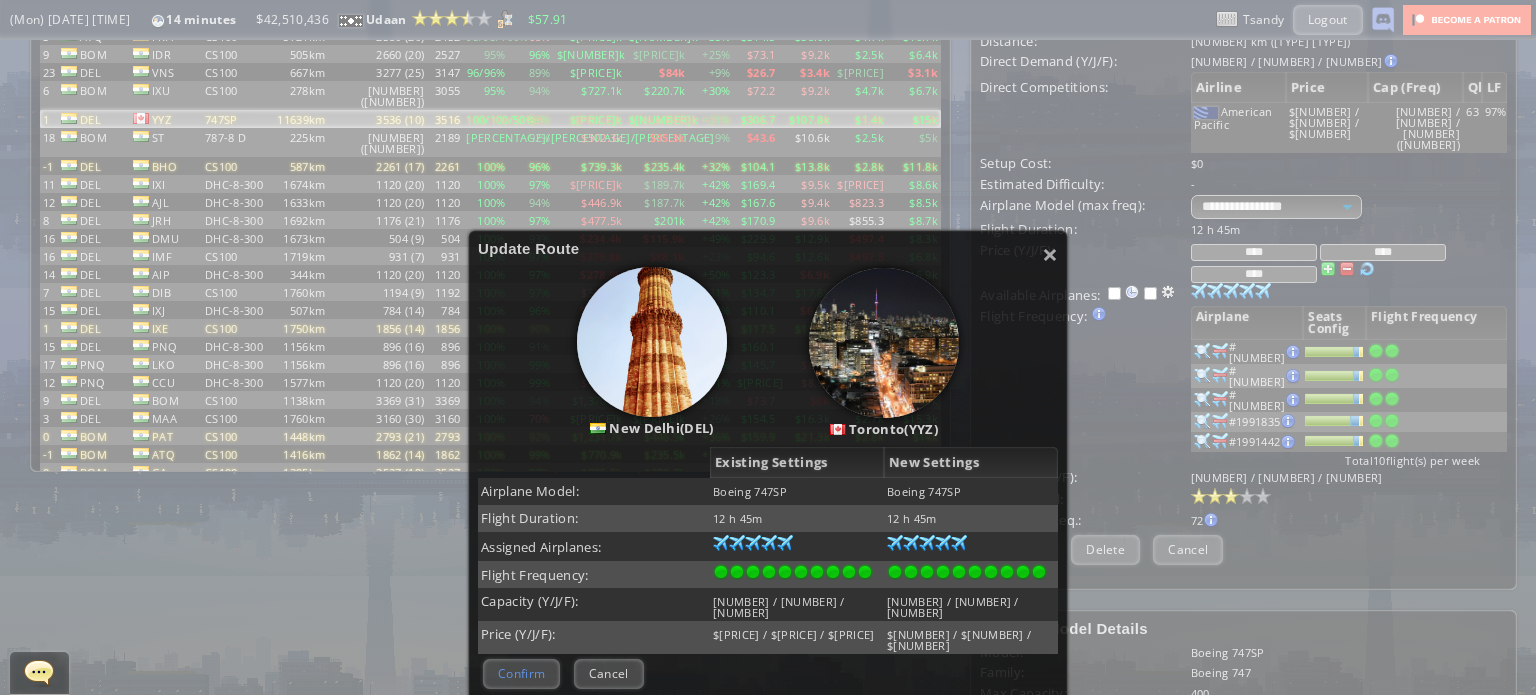 click on "Confirm" at bounding box center (521, 673) 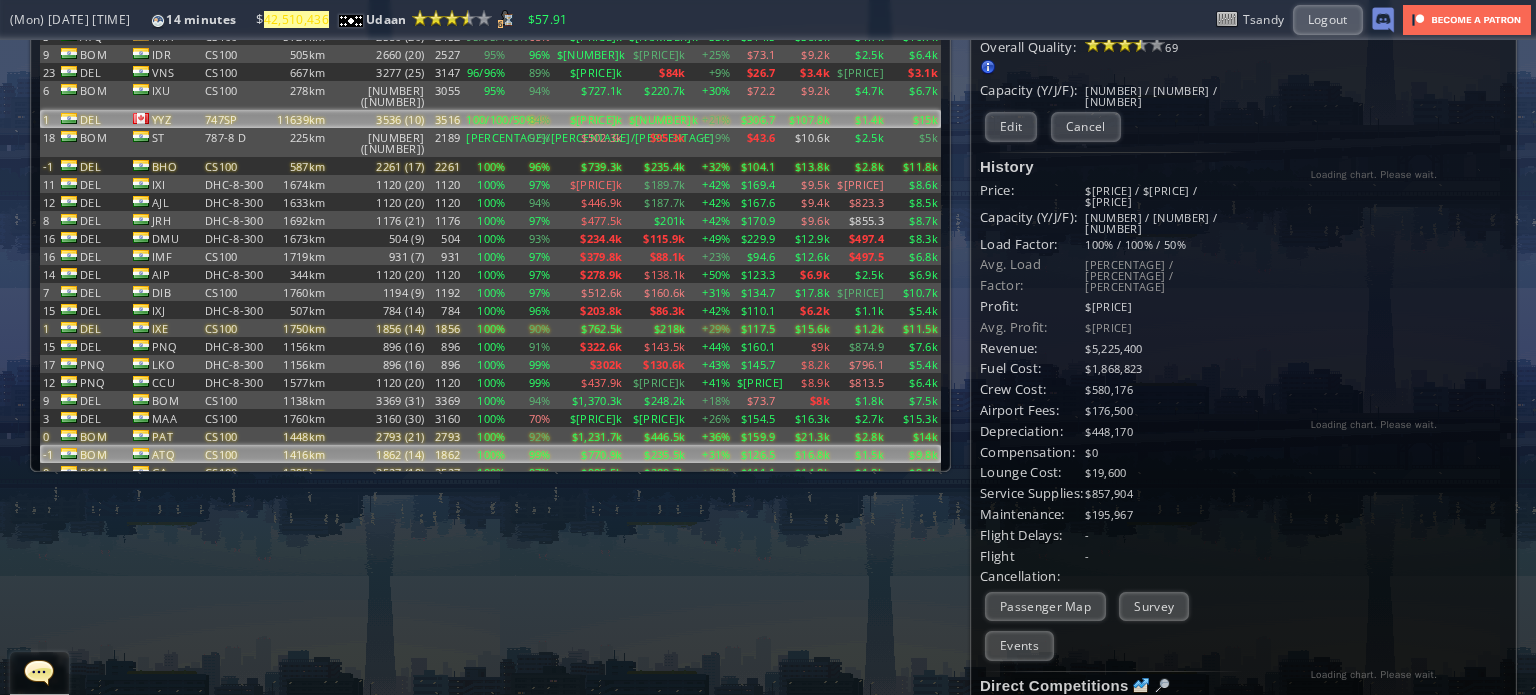 scroll, scrollTop: 0, scrollLeft: 0, axis: both 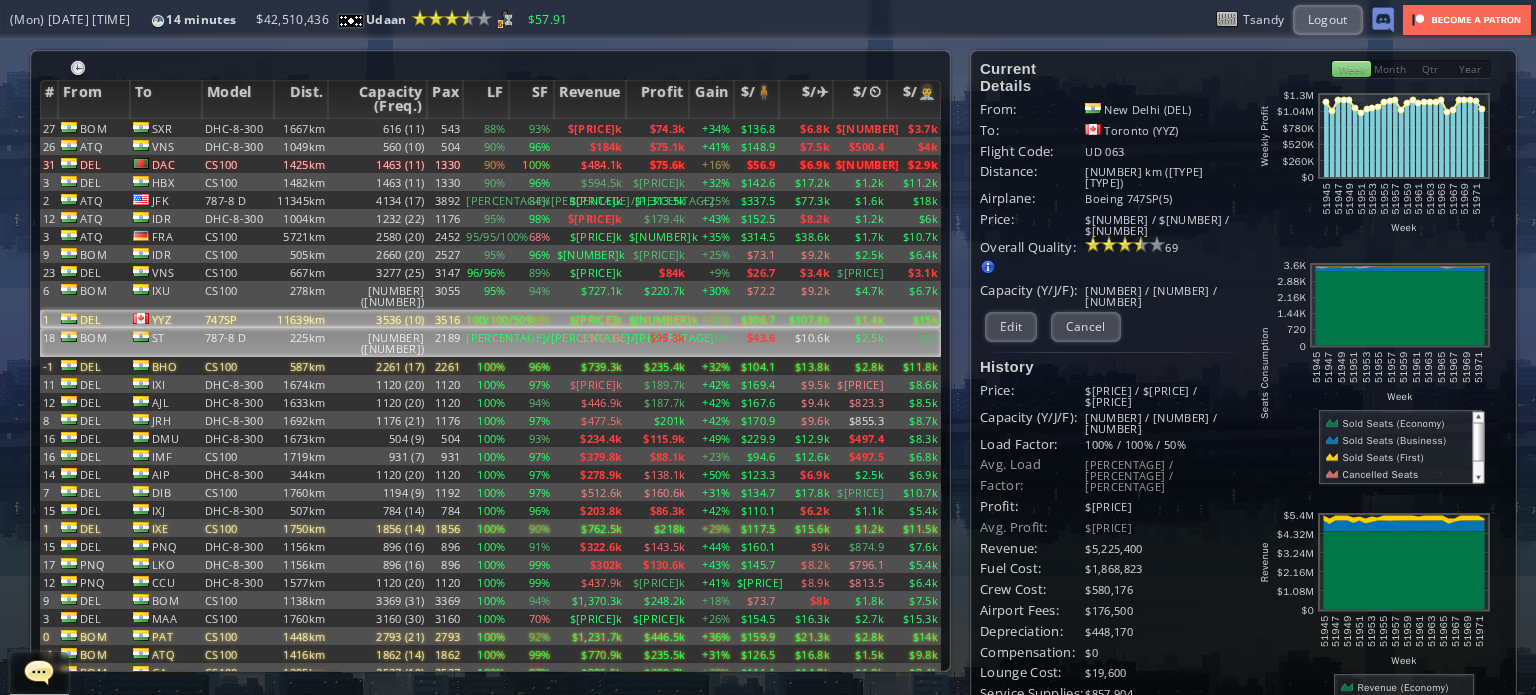 click on "225km" at bounding box center [301, 128] 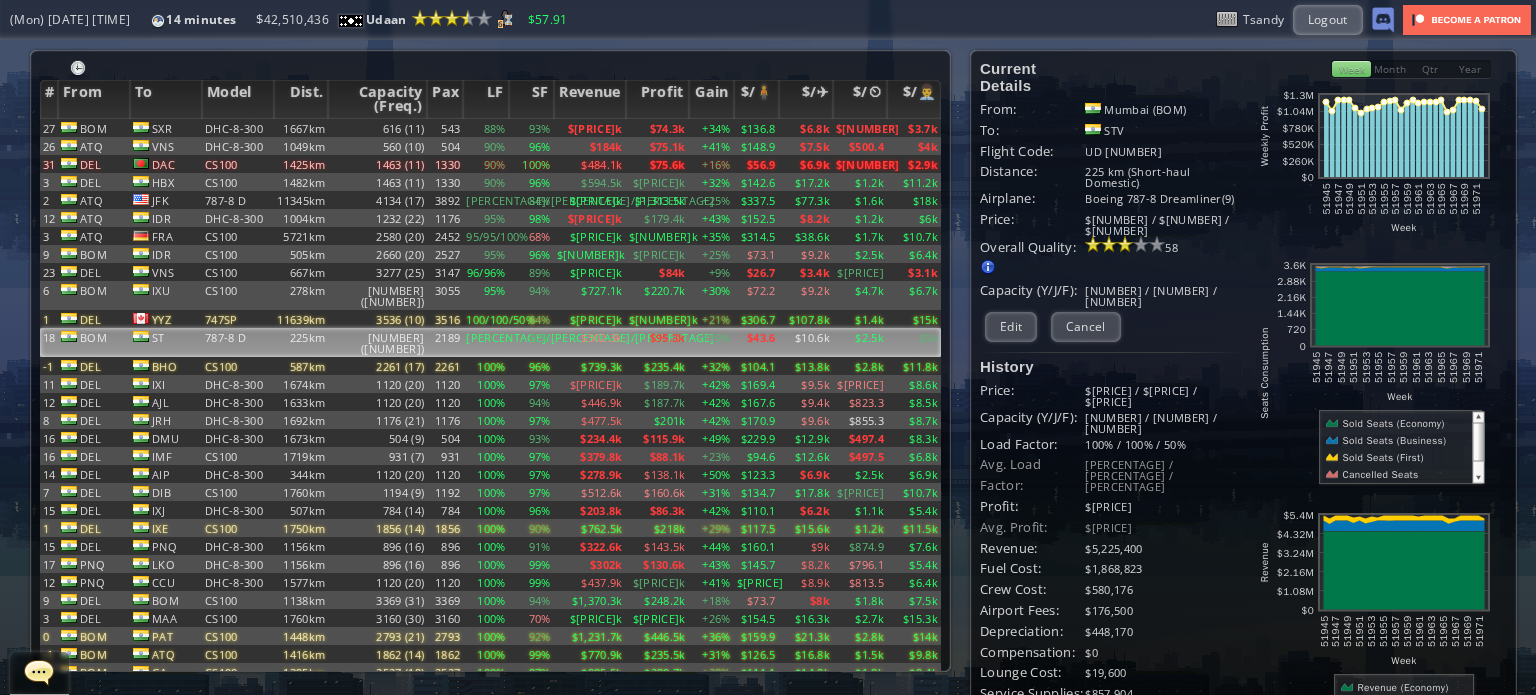 click on "225km" at bounding box center (301, 342) 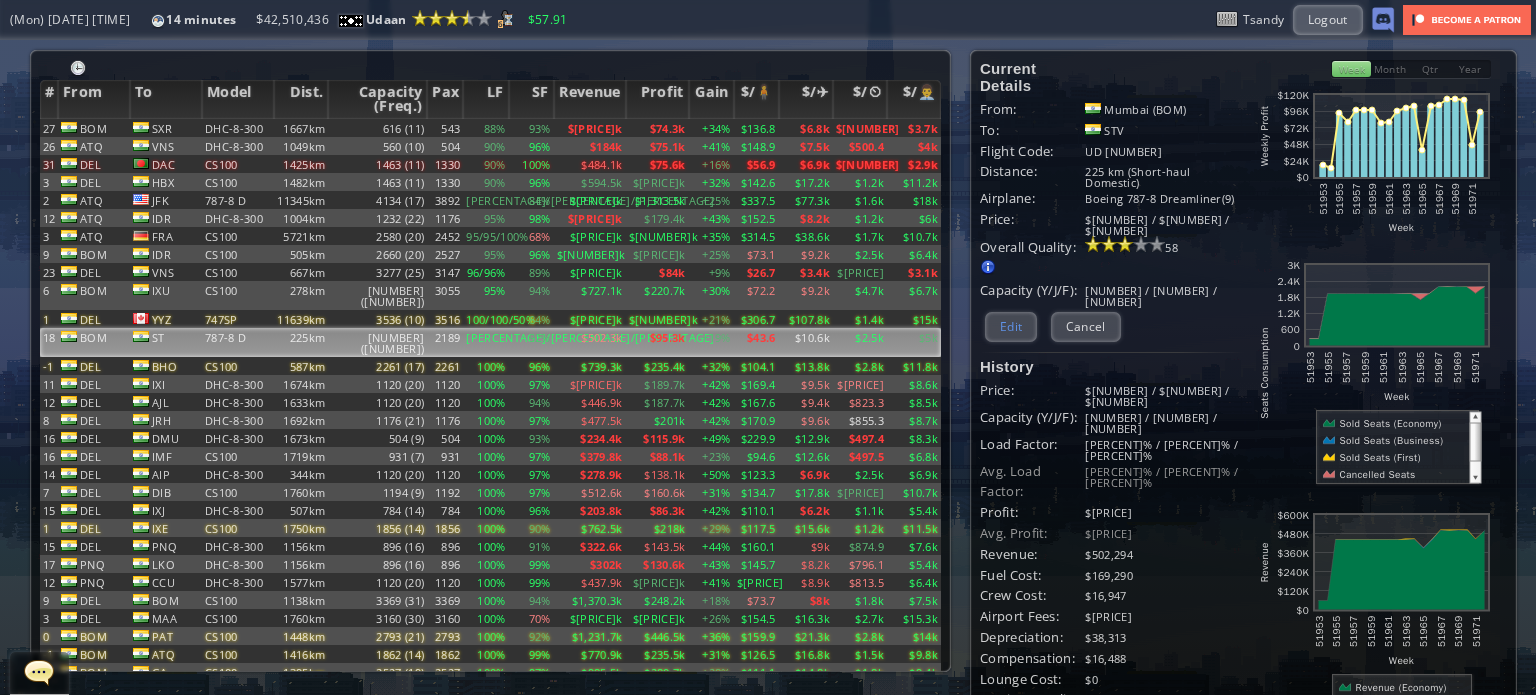 click on "Edit" at bounding box center [1011, 326] 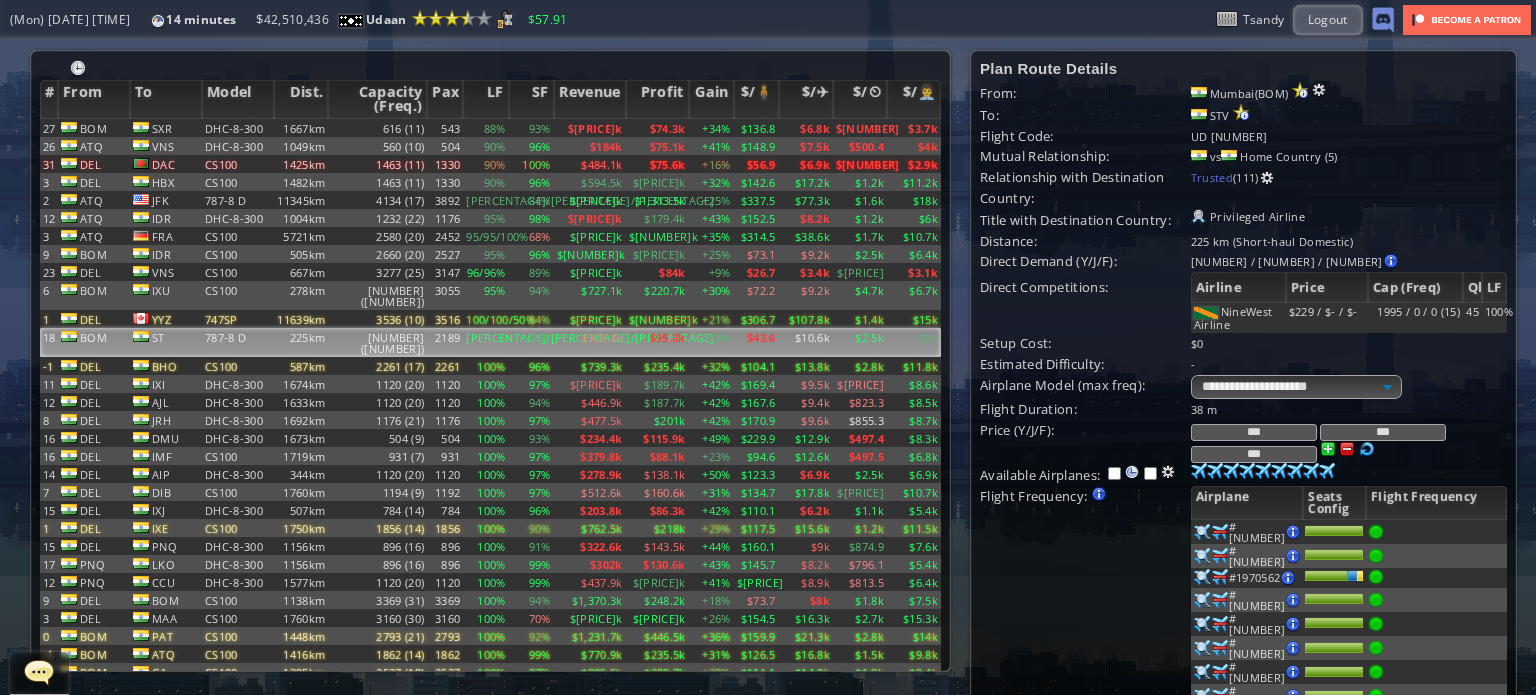 click on "***" at bounding box center [1254, 454] 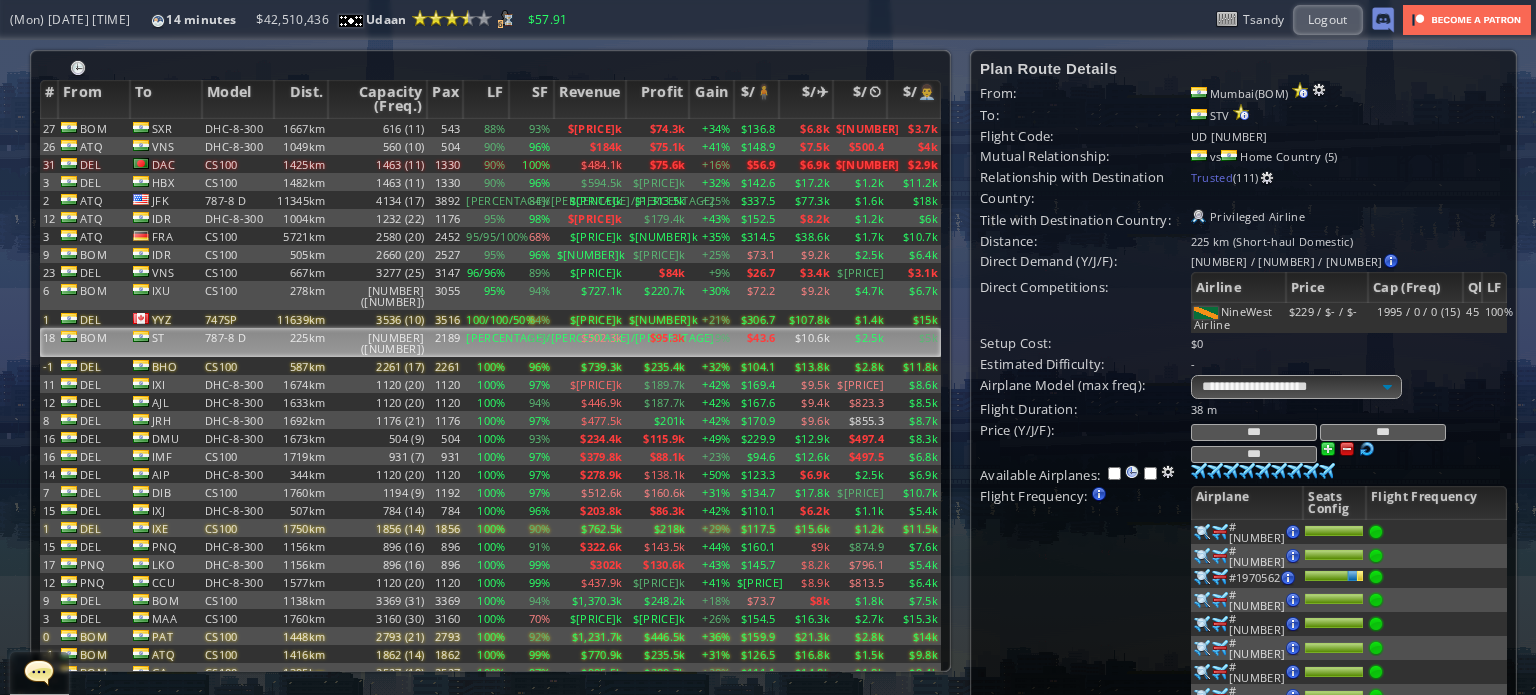type on "***" 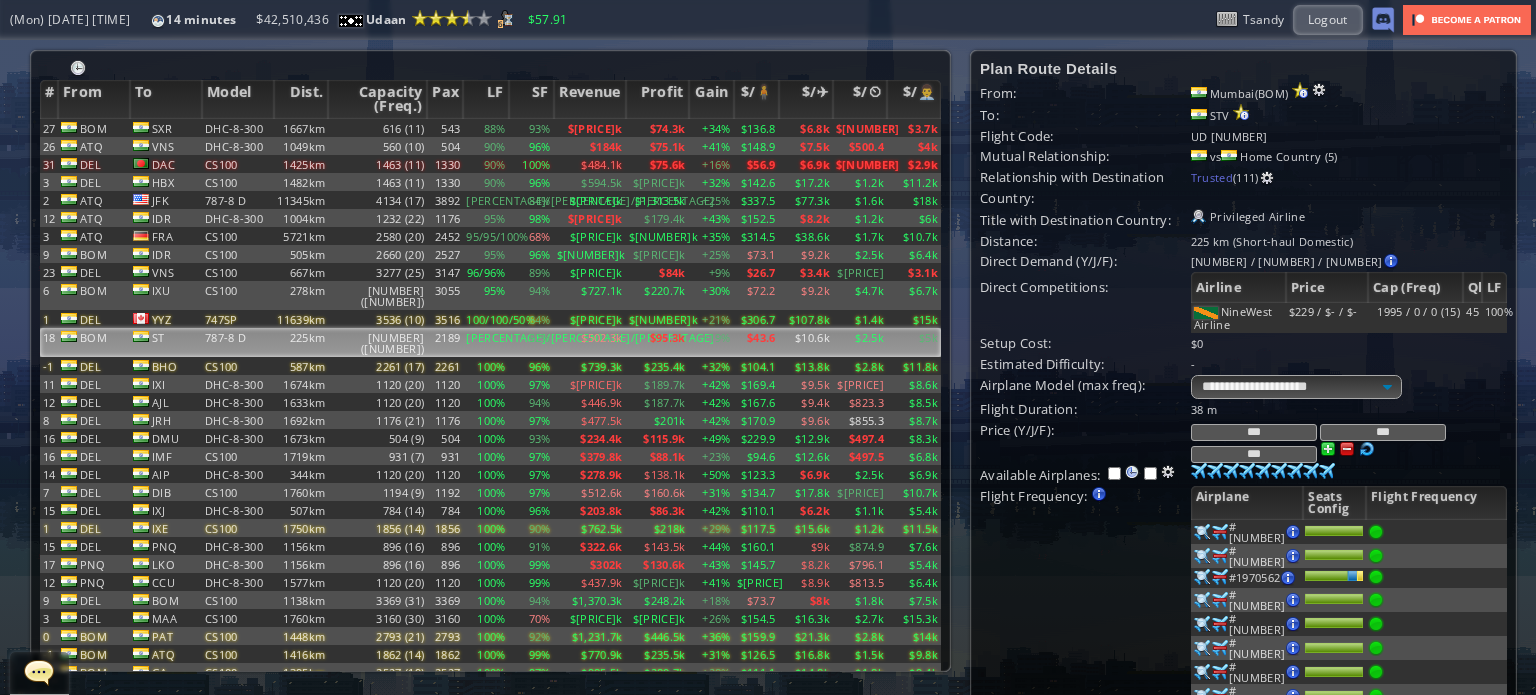 drag, startPoint x: 1266, startPoint y: 447, endPoint x: 1255, endPoint y: 446, distance: 11.045361 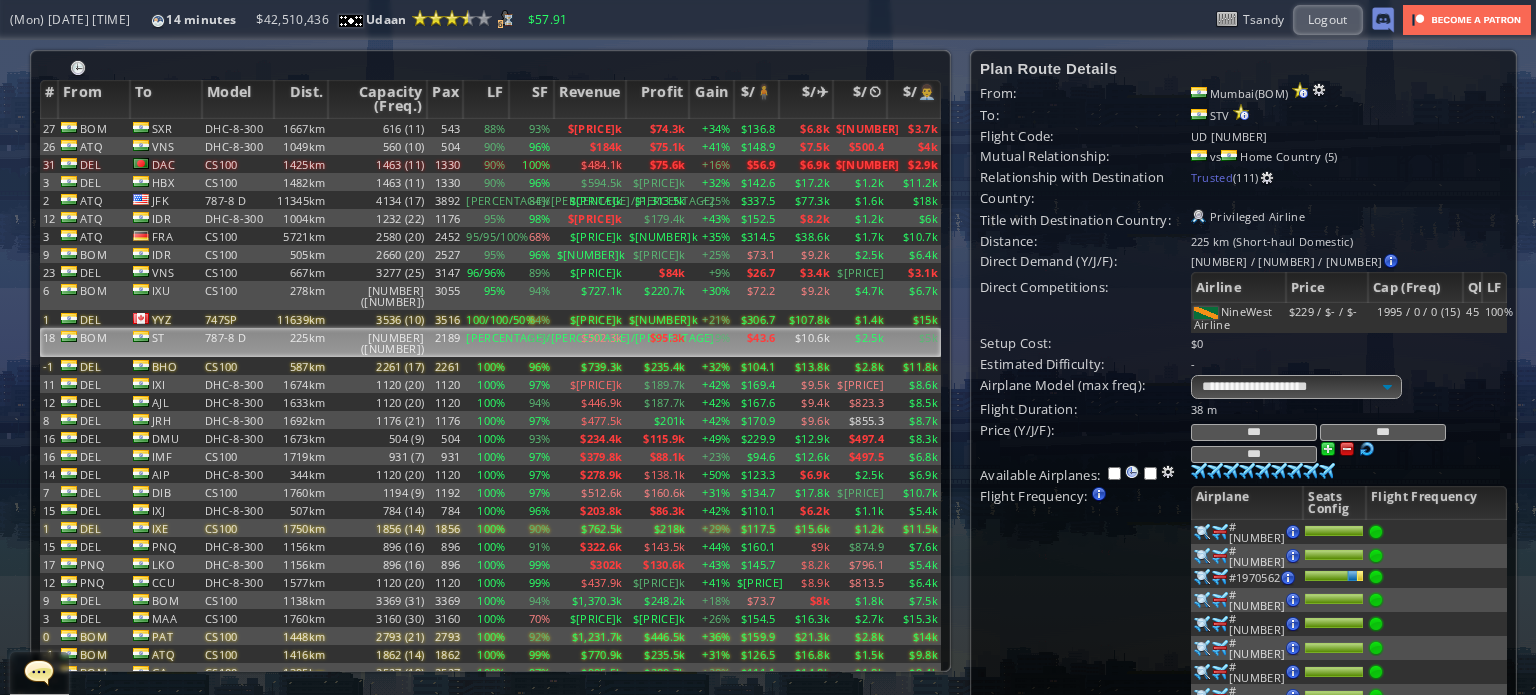 click on "***" at bounding box center [1383, 432] 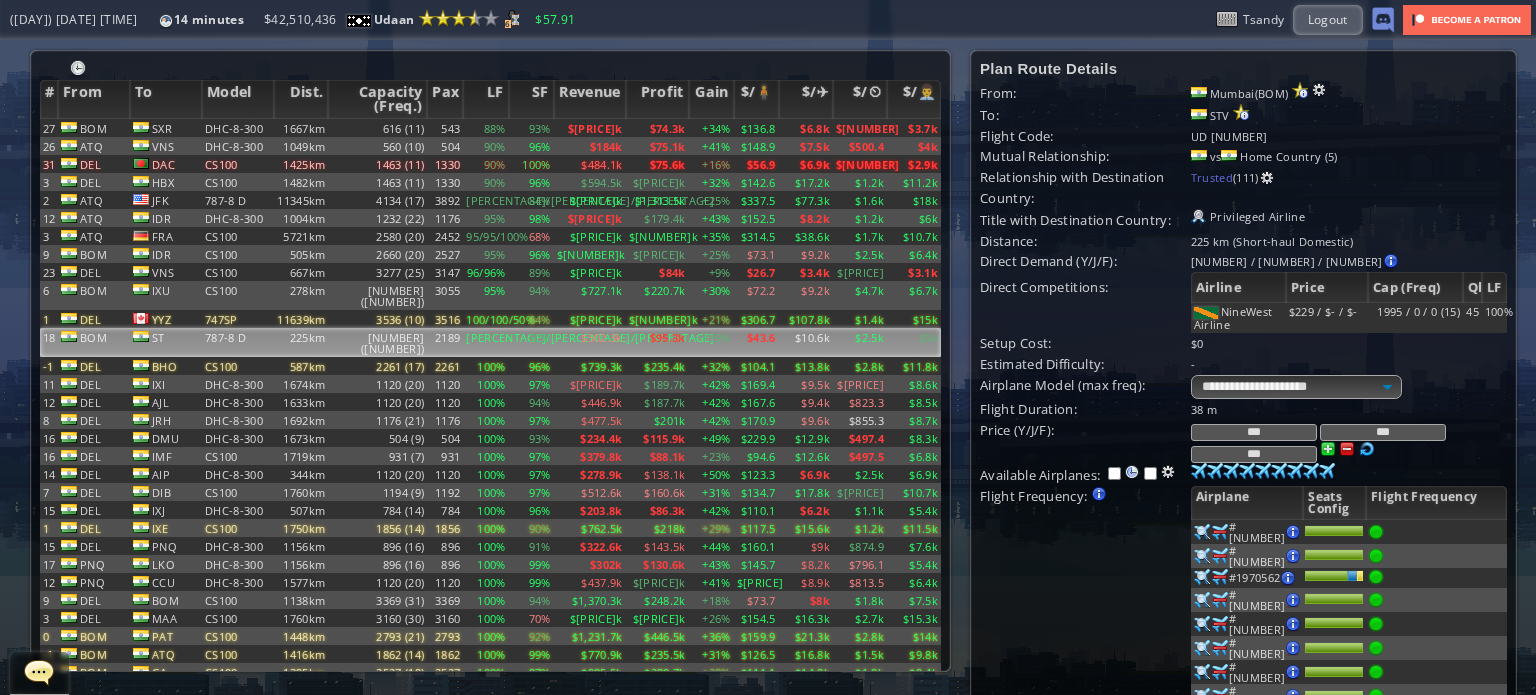scroll, scrollTop: 200, scrollLeft: 0, axis: vertical 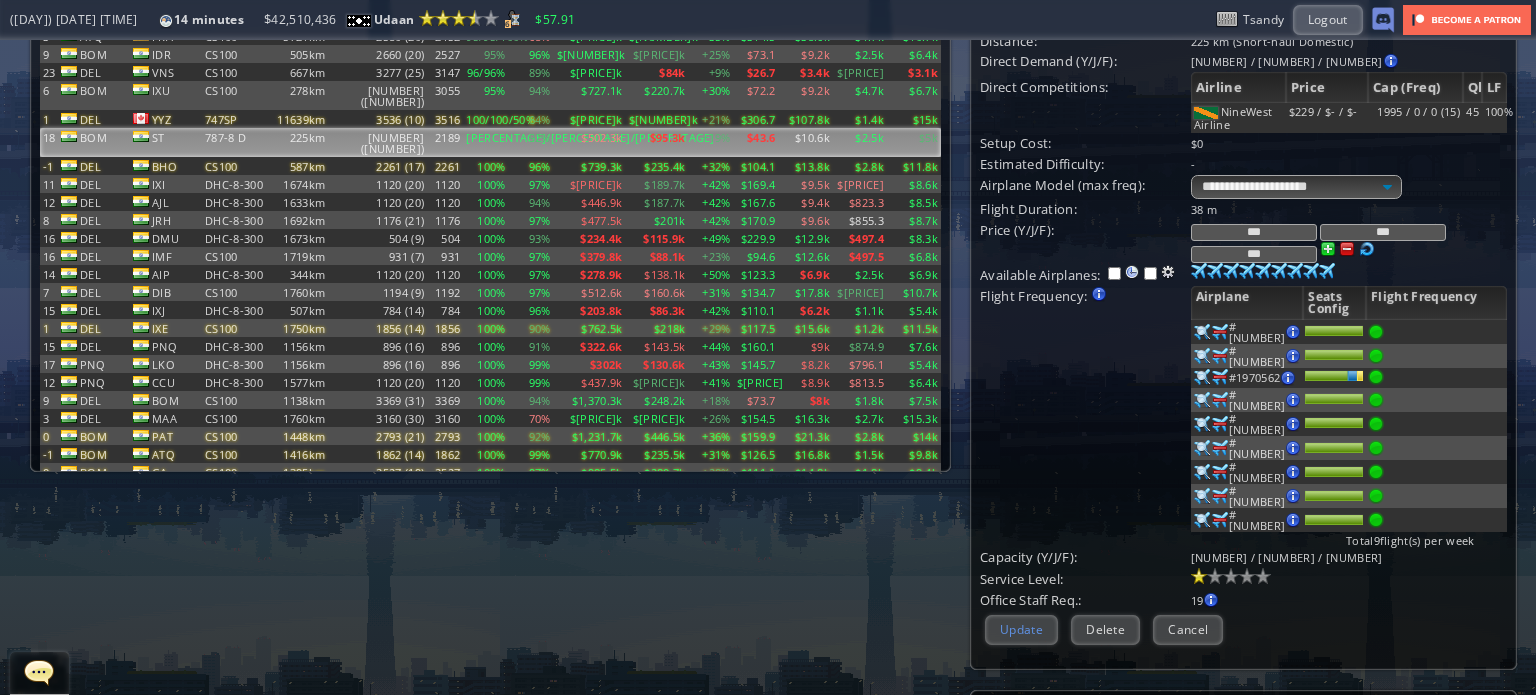 type on "***" 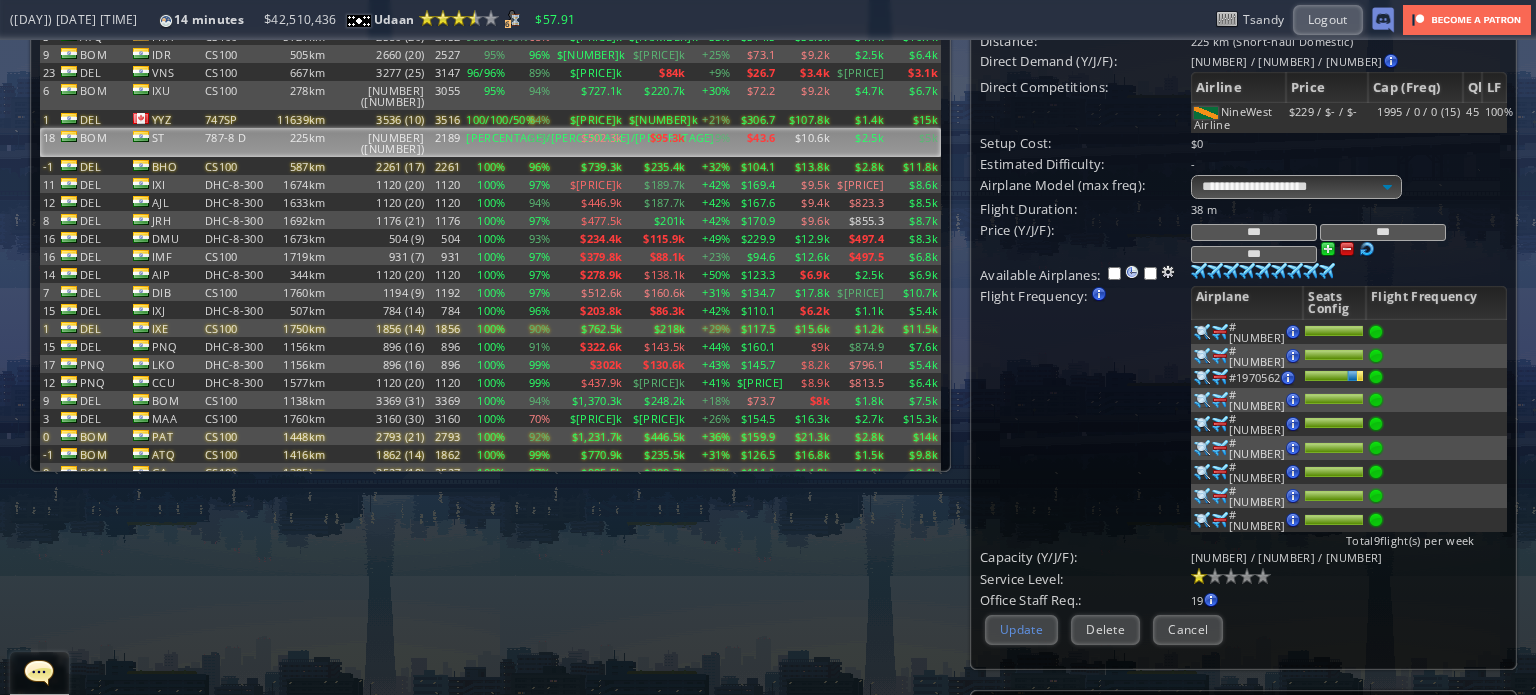 click on "Update" at bounding box center (1021, 629) 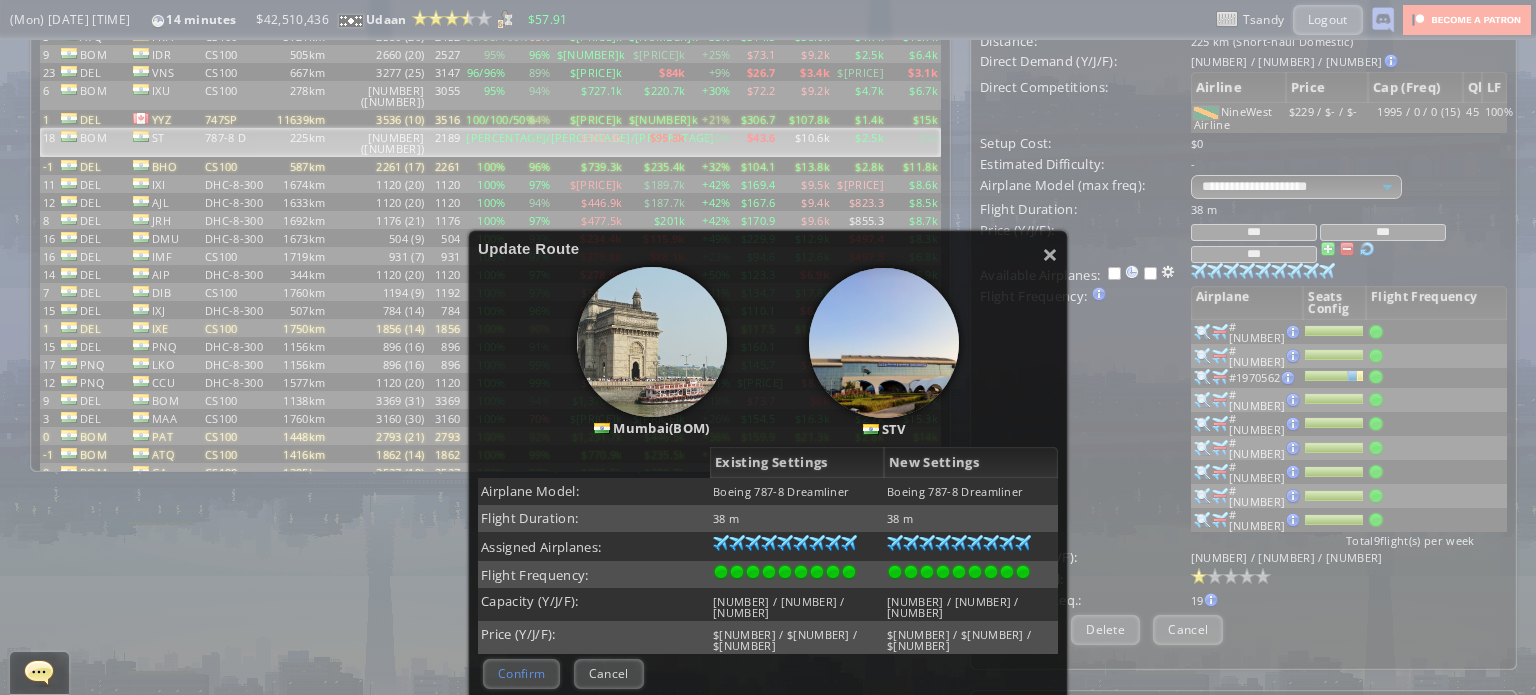 click on "Confirm" at bounding box center [521, 673] 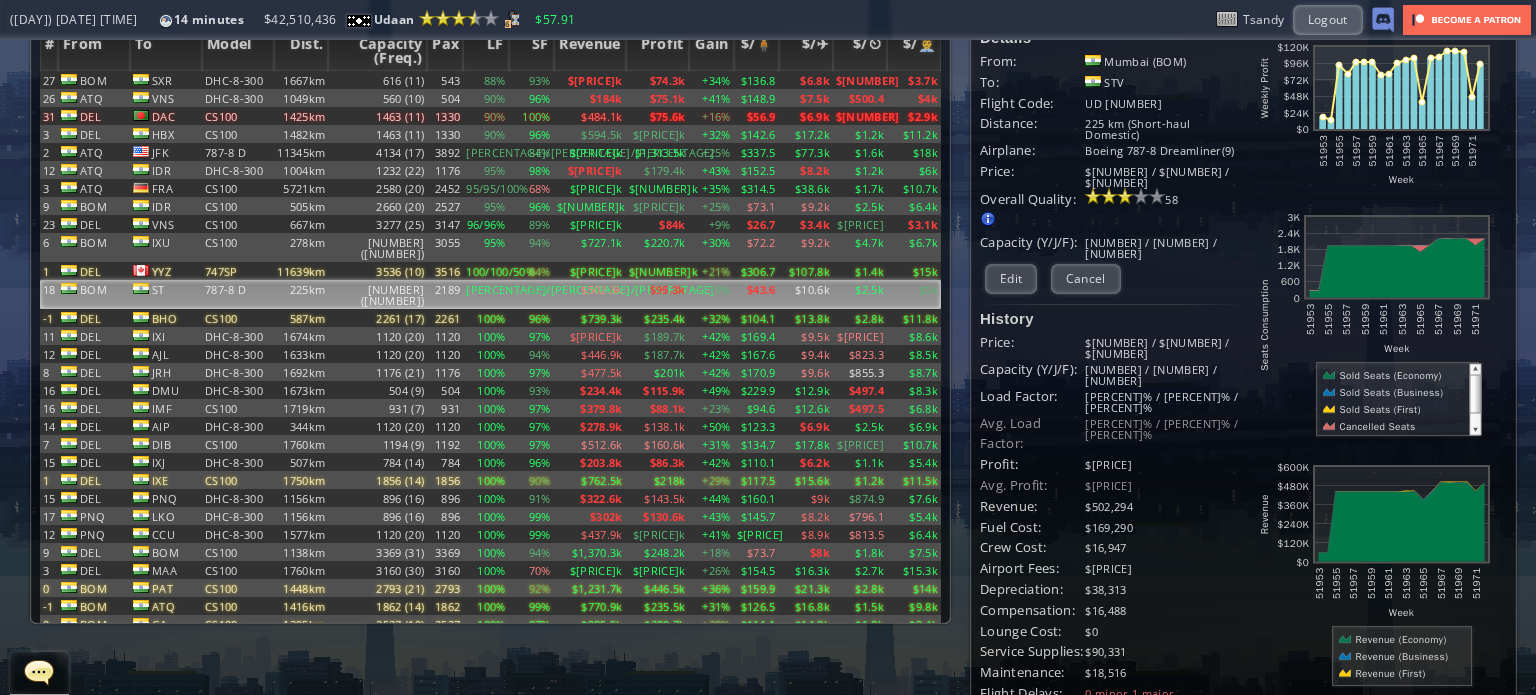 scroll, scrollTop: 0, scrollLeft: 0, axis: both 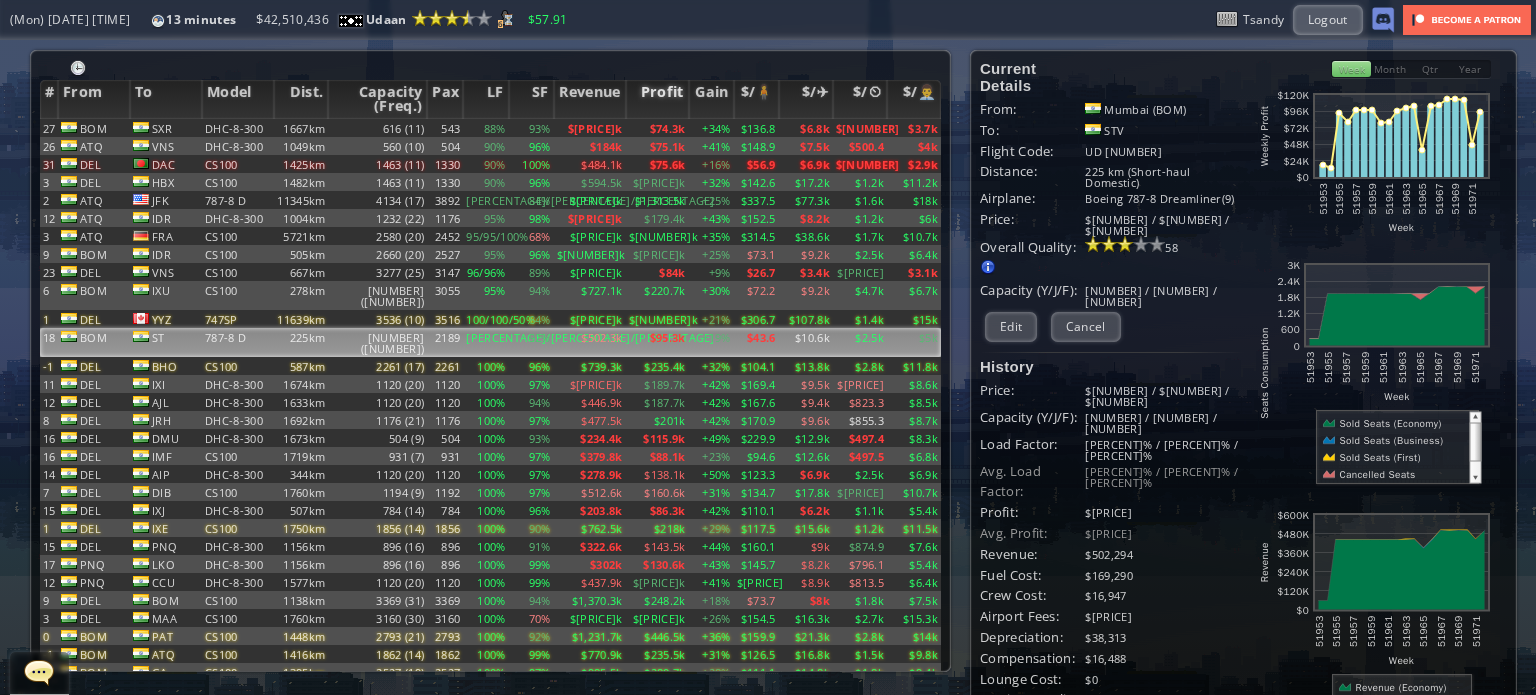click on "Profit" at bounding box center (657, 99) 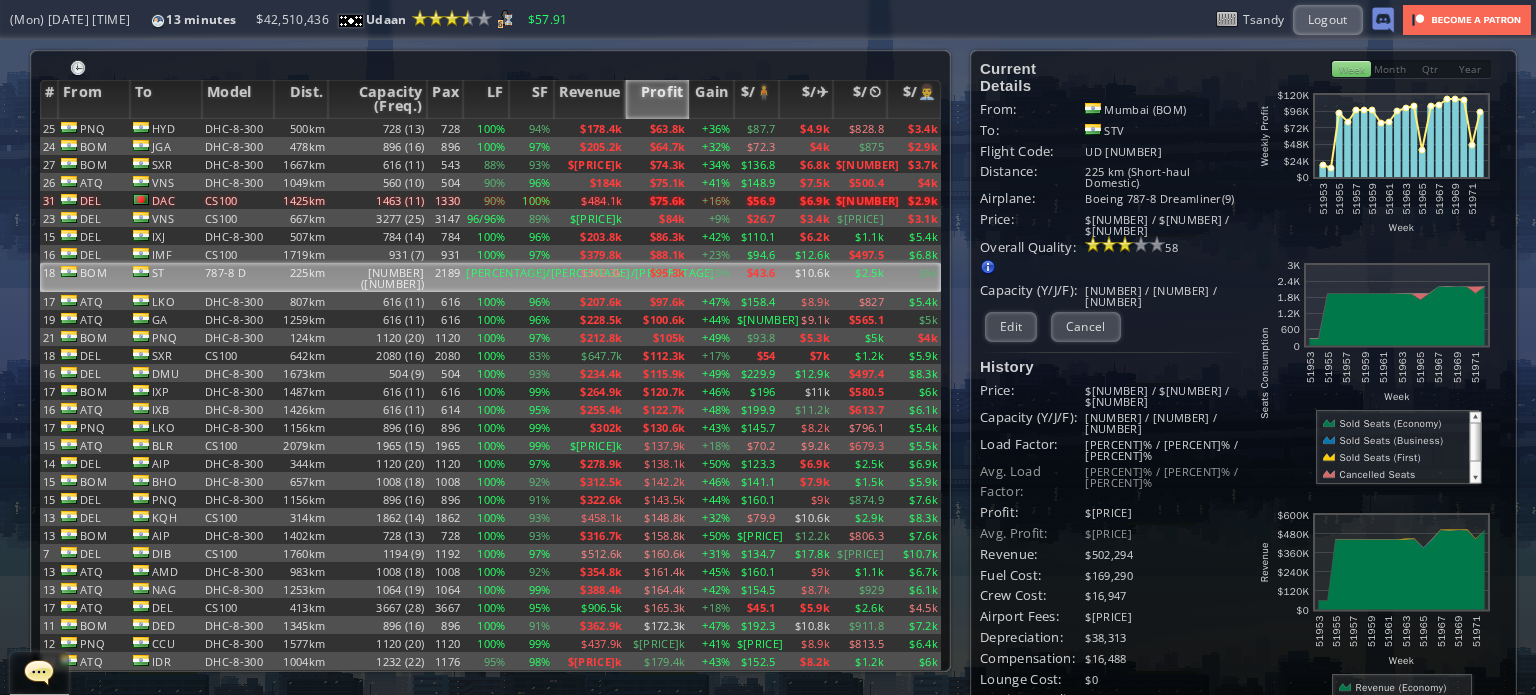 click on "Profit" at bounding box center (657, 99) 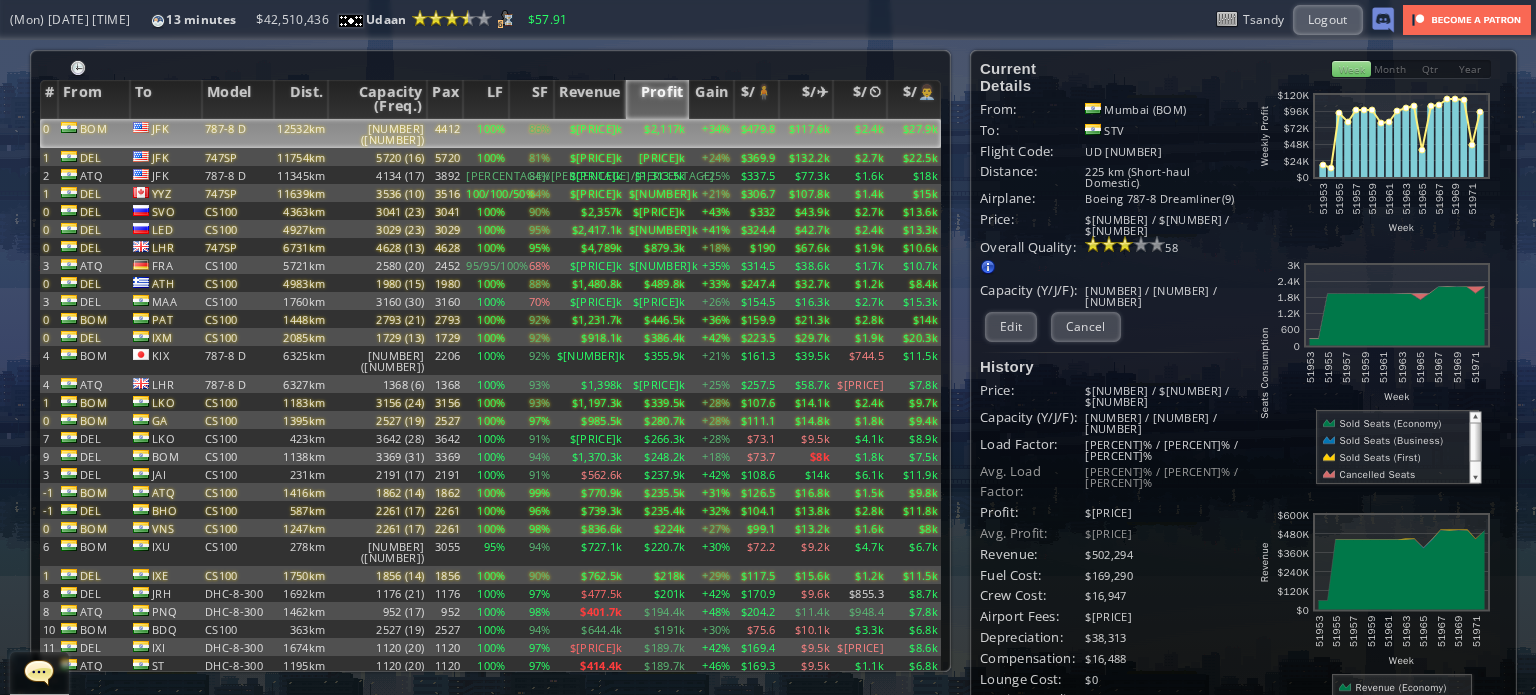 click on "JFK" at bounding box center [166, 133] 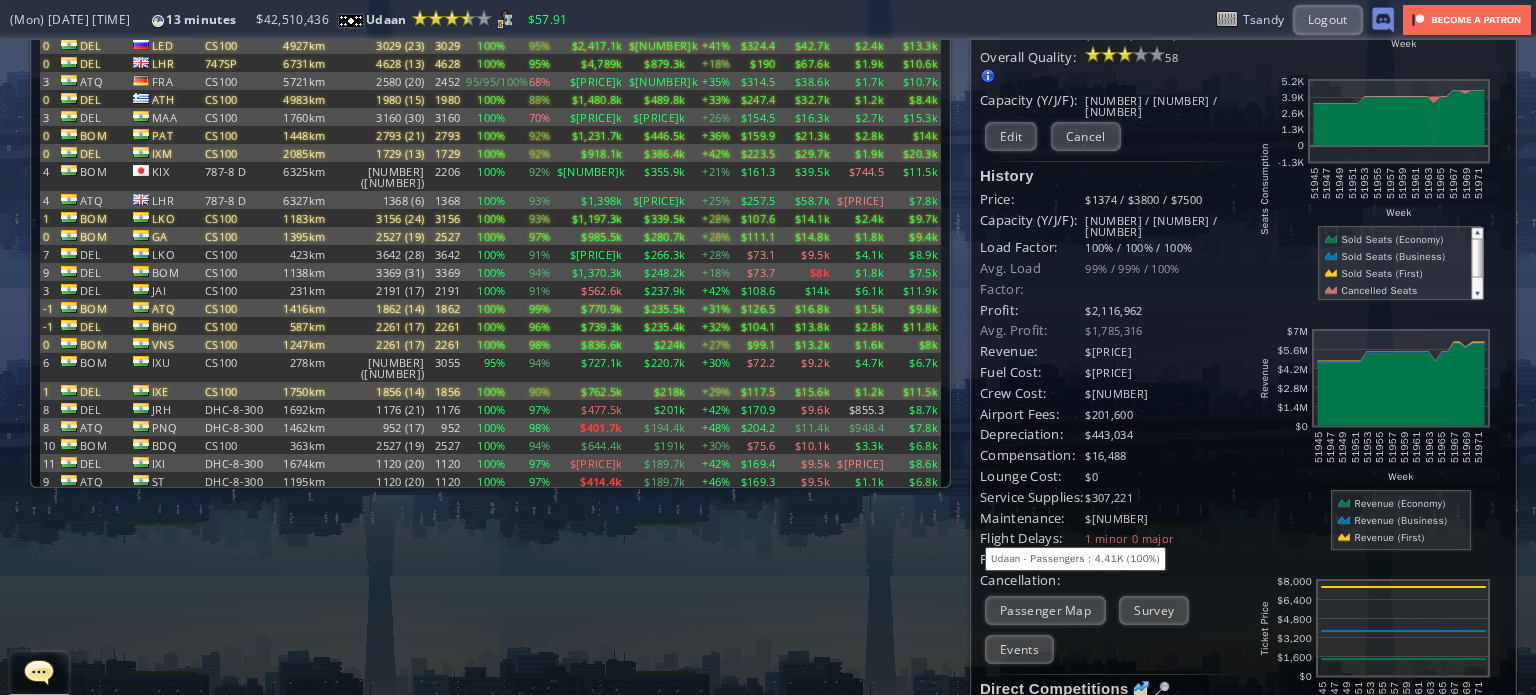 scroll, scrollTop: 62, scrollLeft: 0, axis: vertical 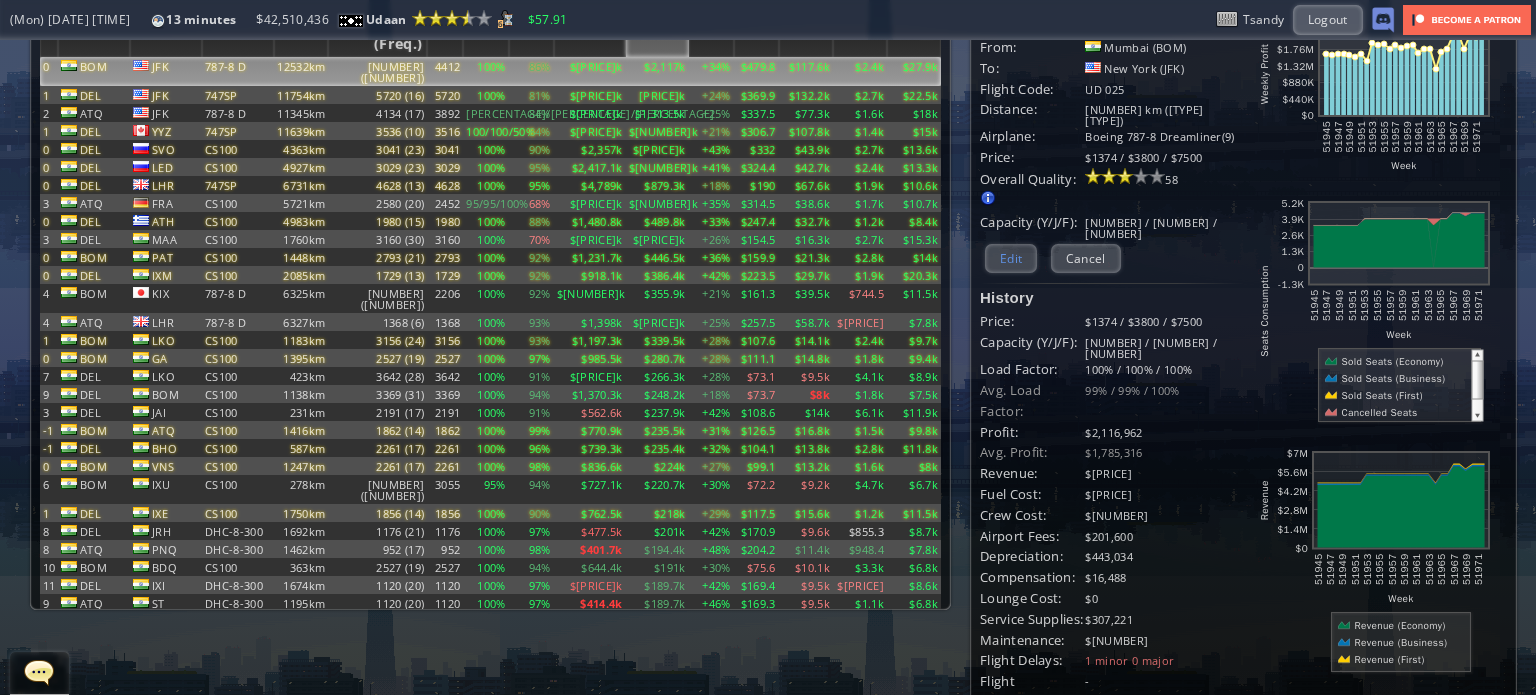 click on "Edit" at bounding box center (1011, 258) 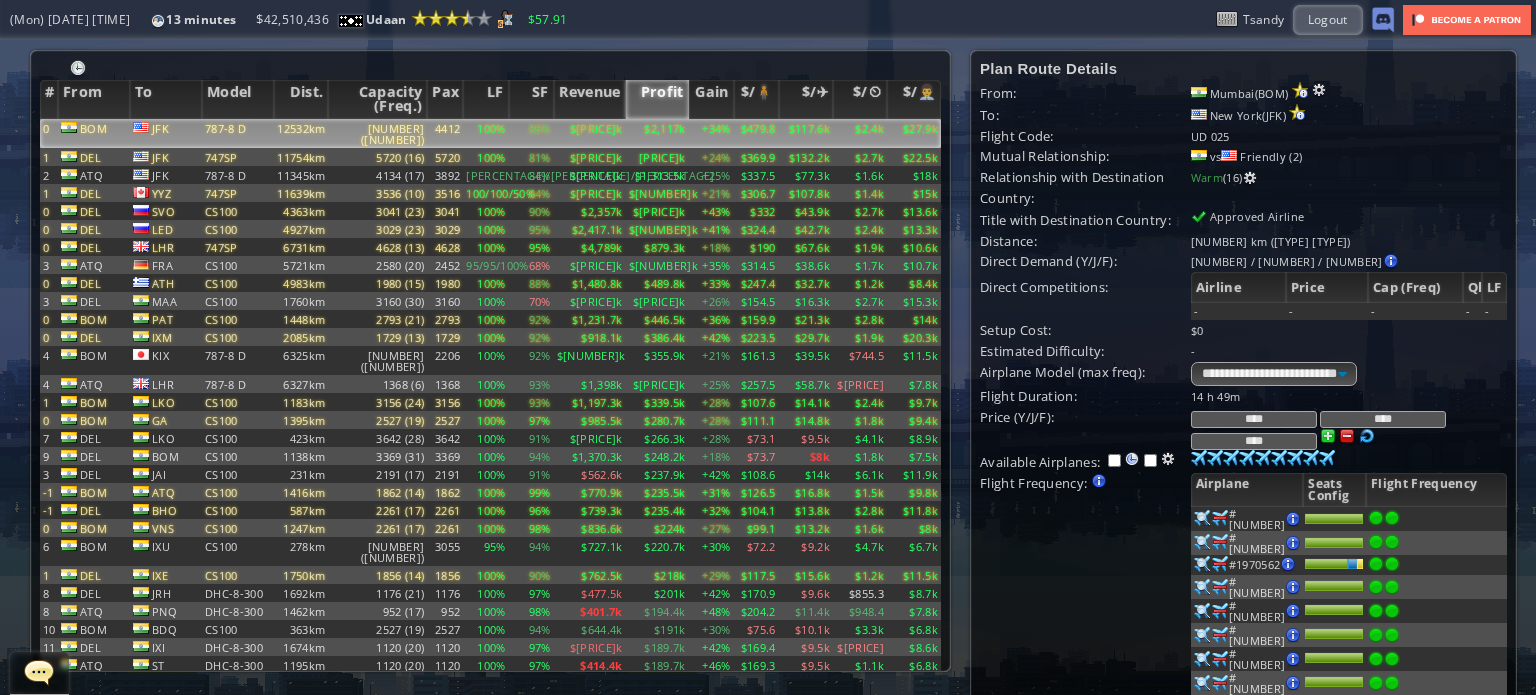scroll, scrollTop: 200, scrollLeft: 0, axis: vertical 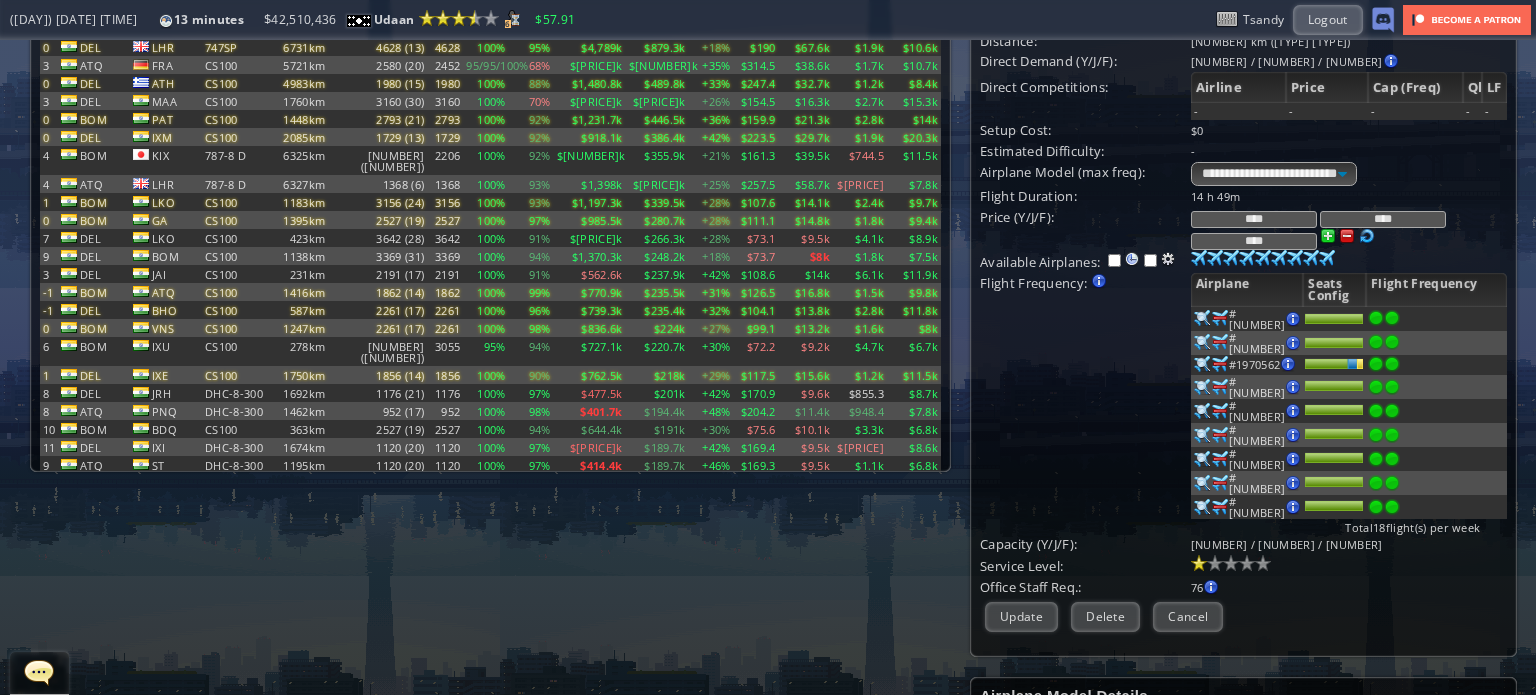 click at bounding box center [1202, 318] 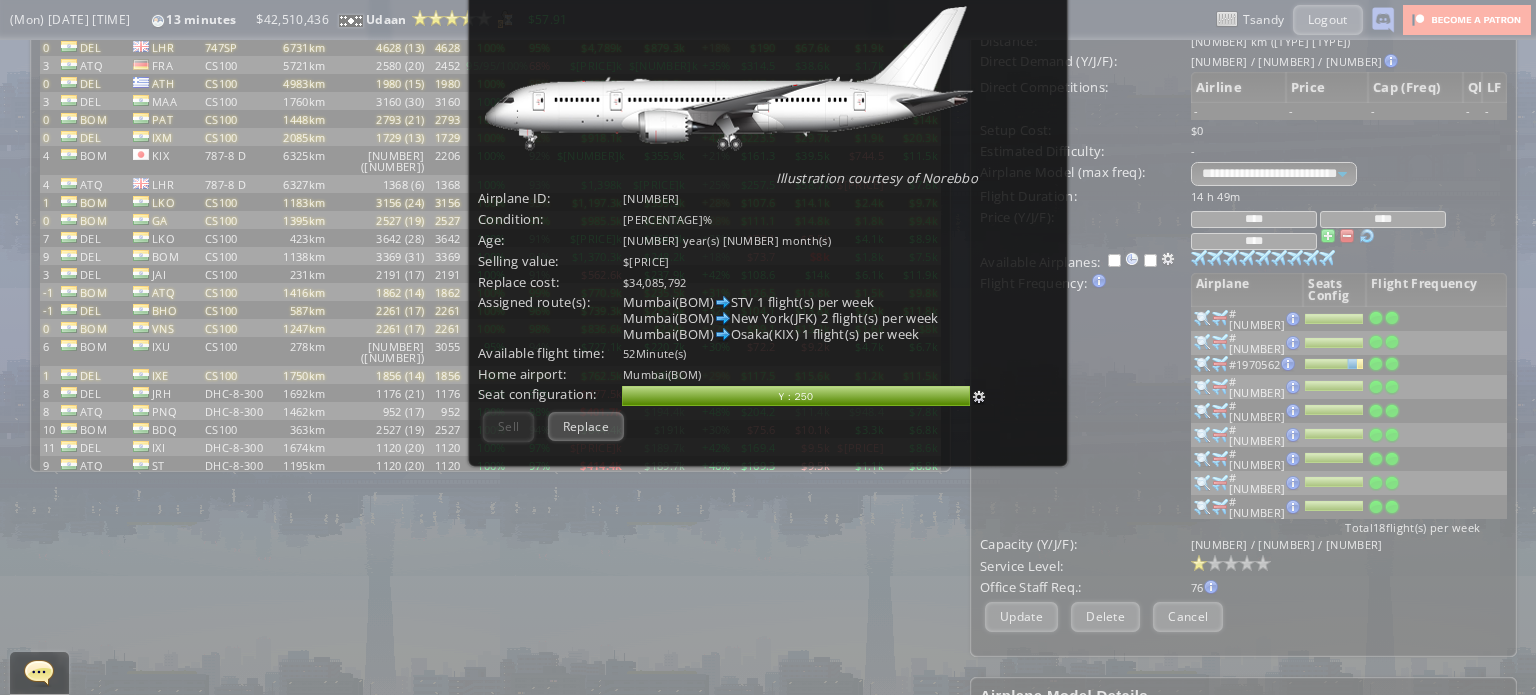 click at bounding box center (979, 397) 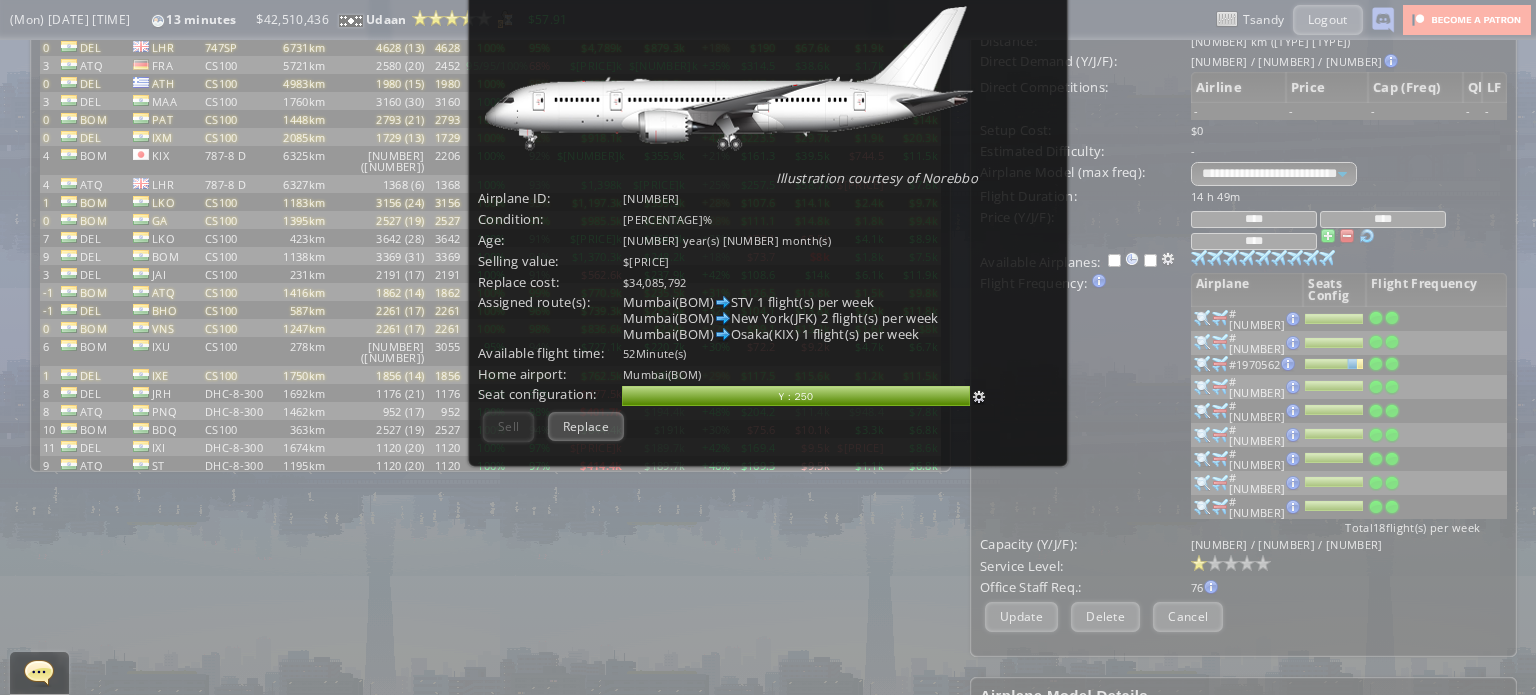scroll, scrollTop: 276, scrollLeft: 0, axis: vertical 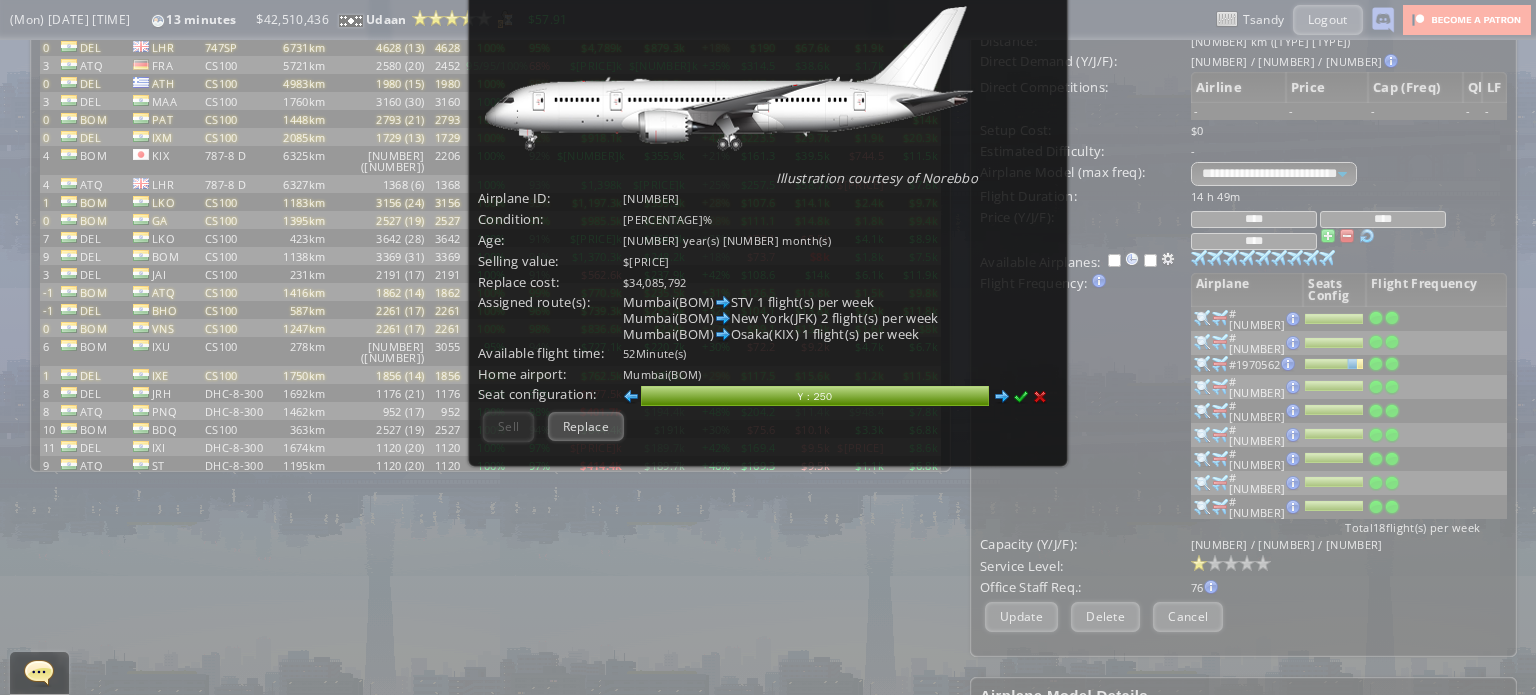 click at bounding box center [1002, 397] 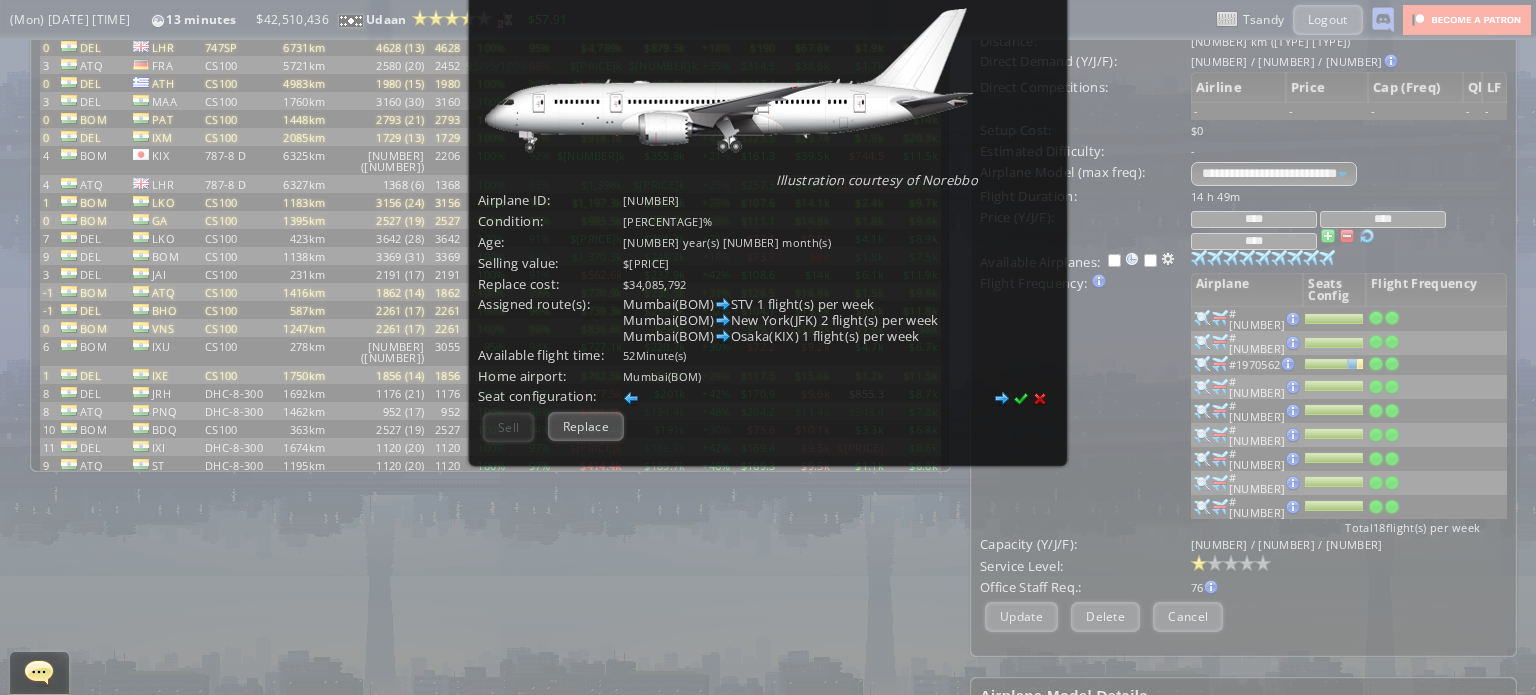 scroll, scrollTop: 276, scrollLeft: 0, axis: vertical 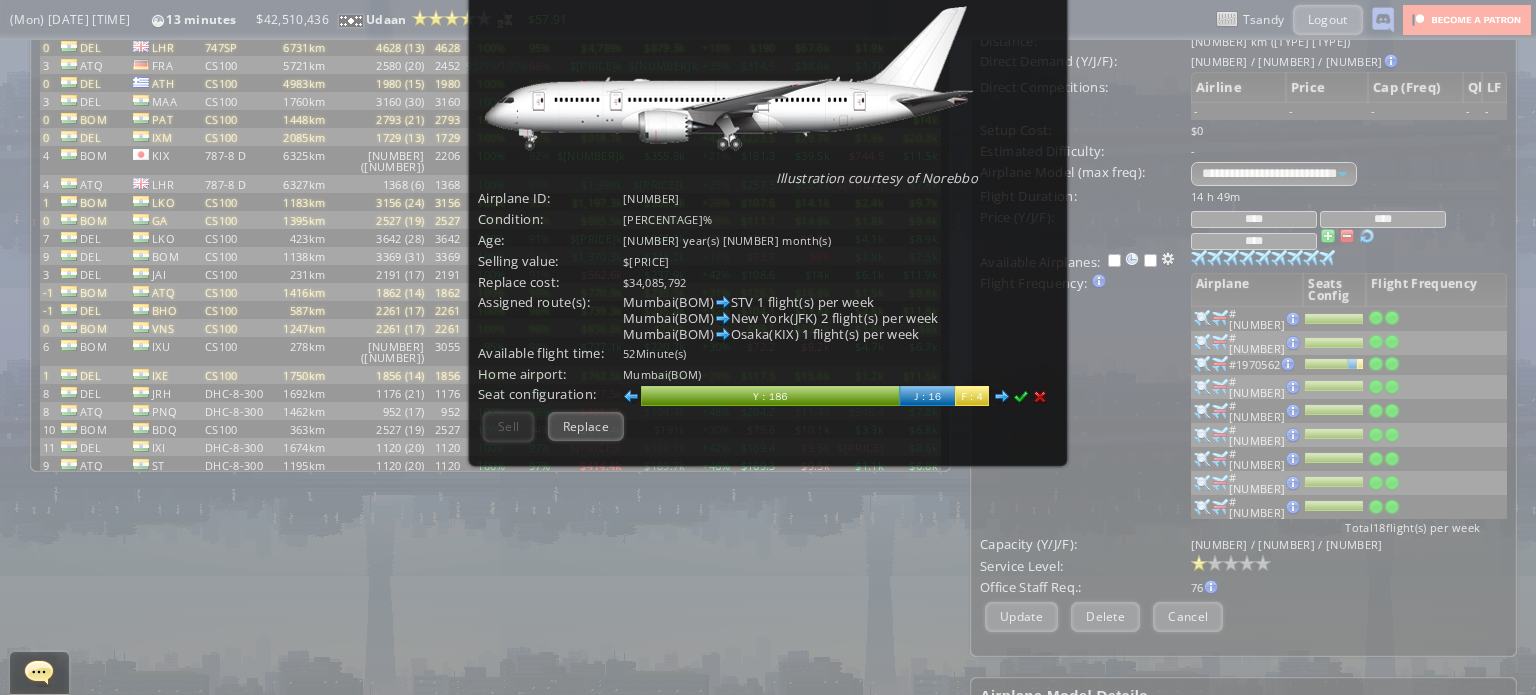 click at bounding box center (1021, 397) 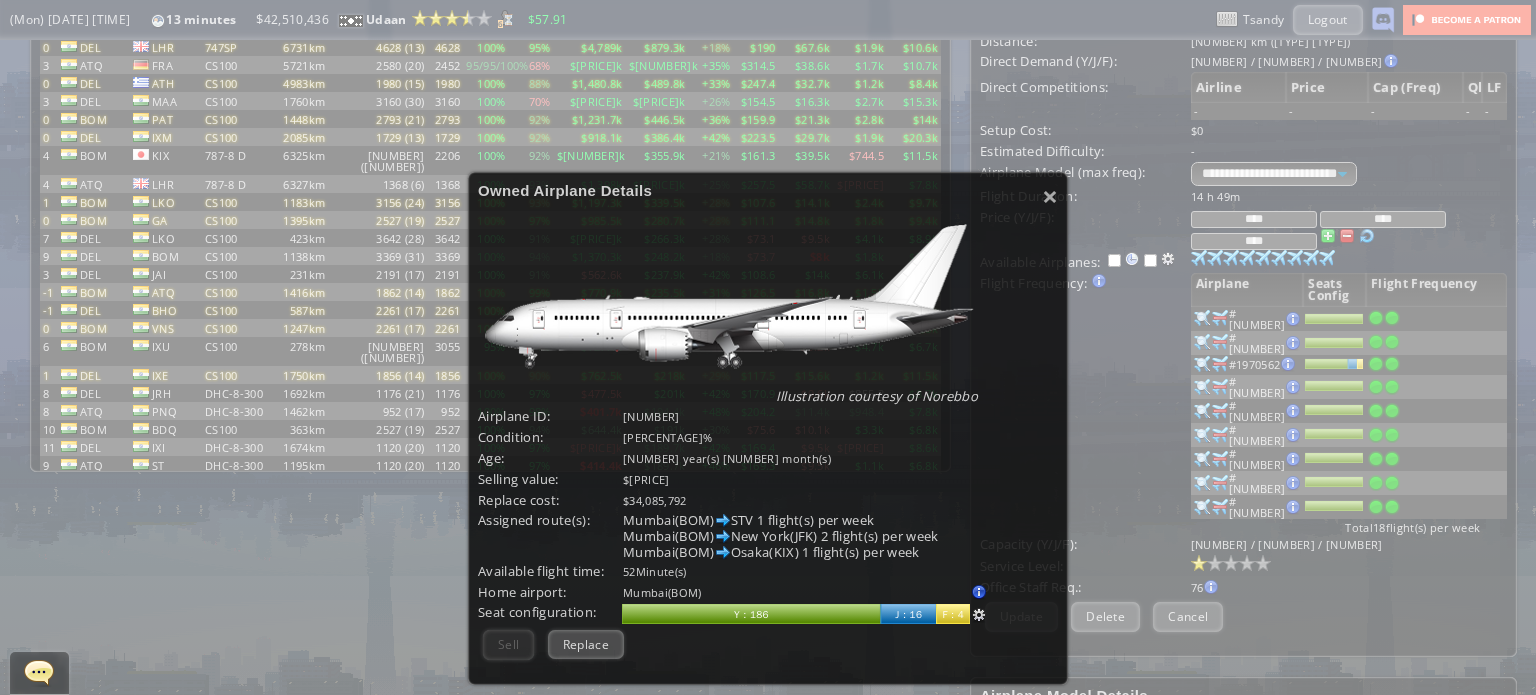 scroll, scrollTop: 0, scrollLeft: 0, axis: both 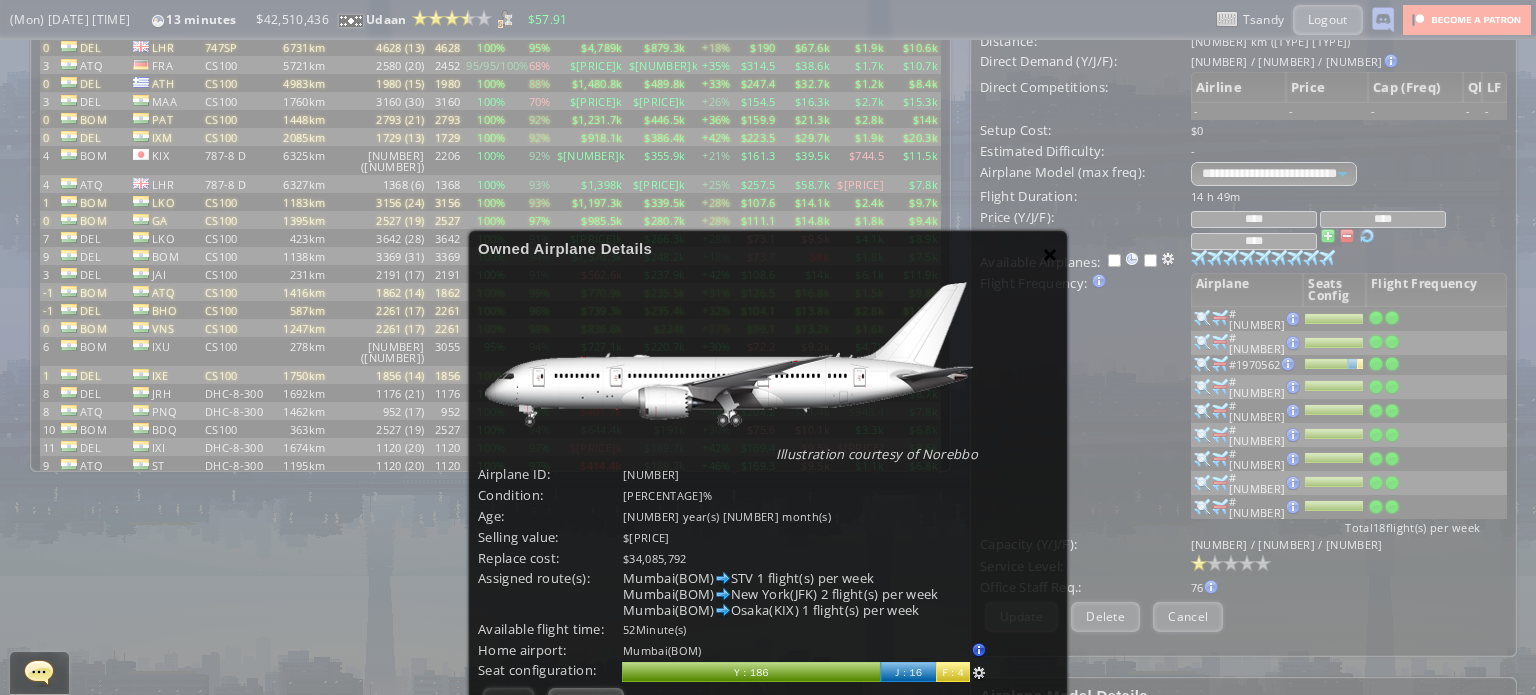 click on "×" at bounding box center [1050, 254] 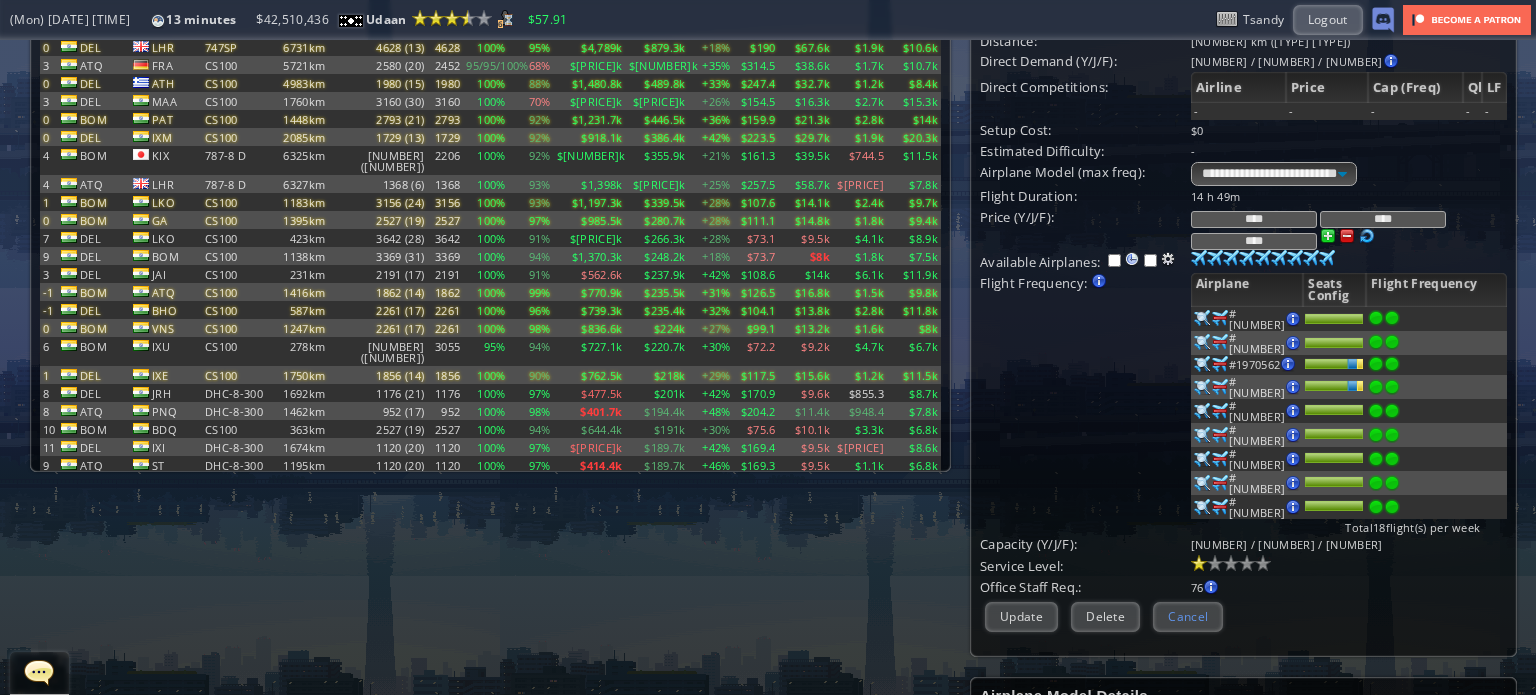 click on "Cancel" at bounding box center [1188, 616] 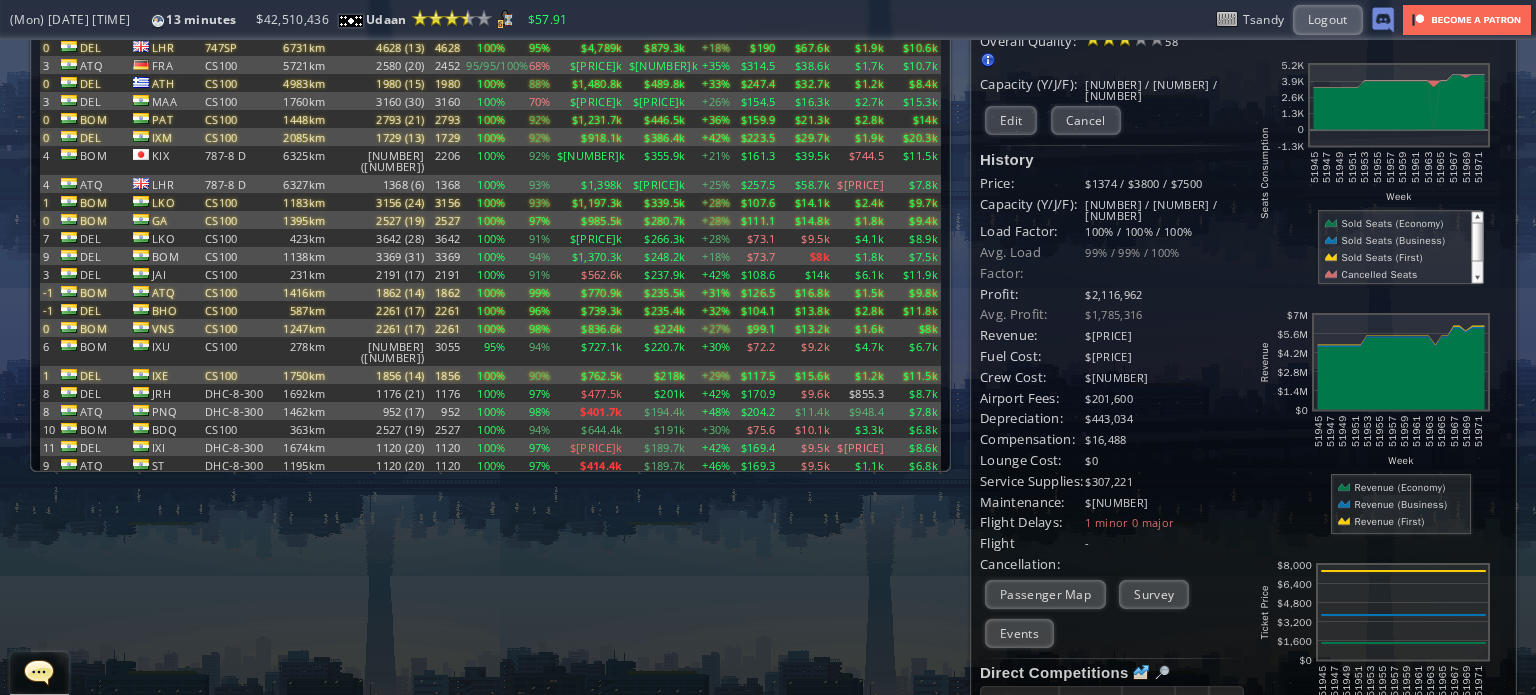 scroll, scrollTop: 0, scrollLeft: 0, axis: both 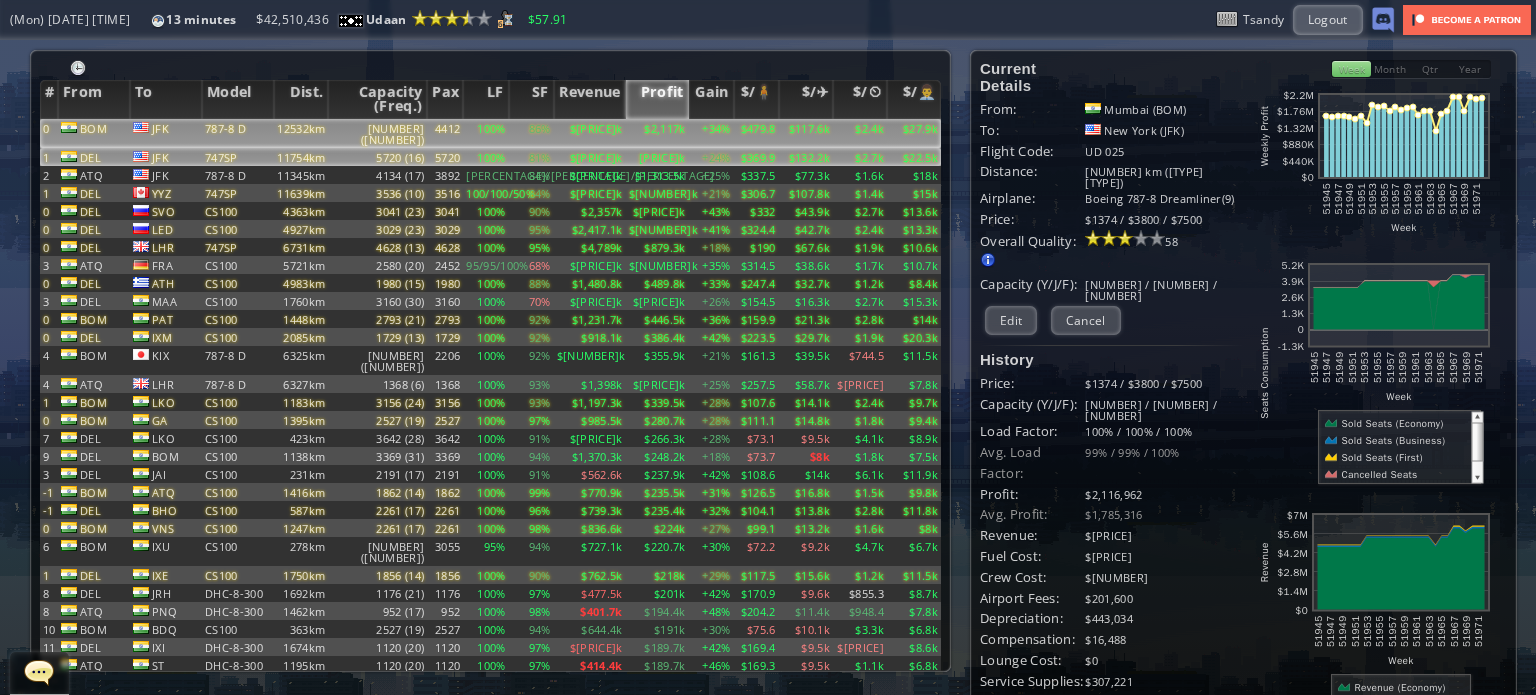 click on "+24%" at bounding box center (711, 133) 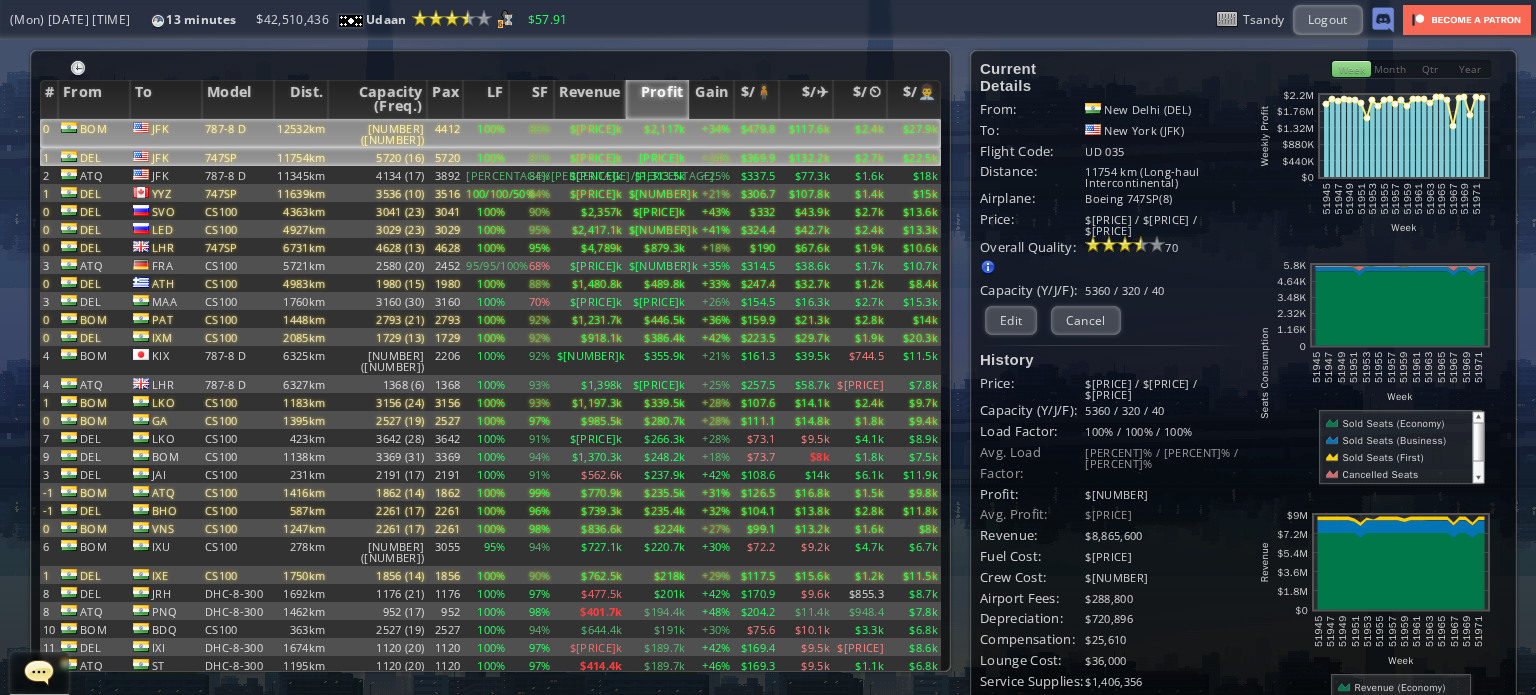 click on "+34%" at bounding box center (711, 133) 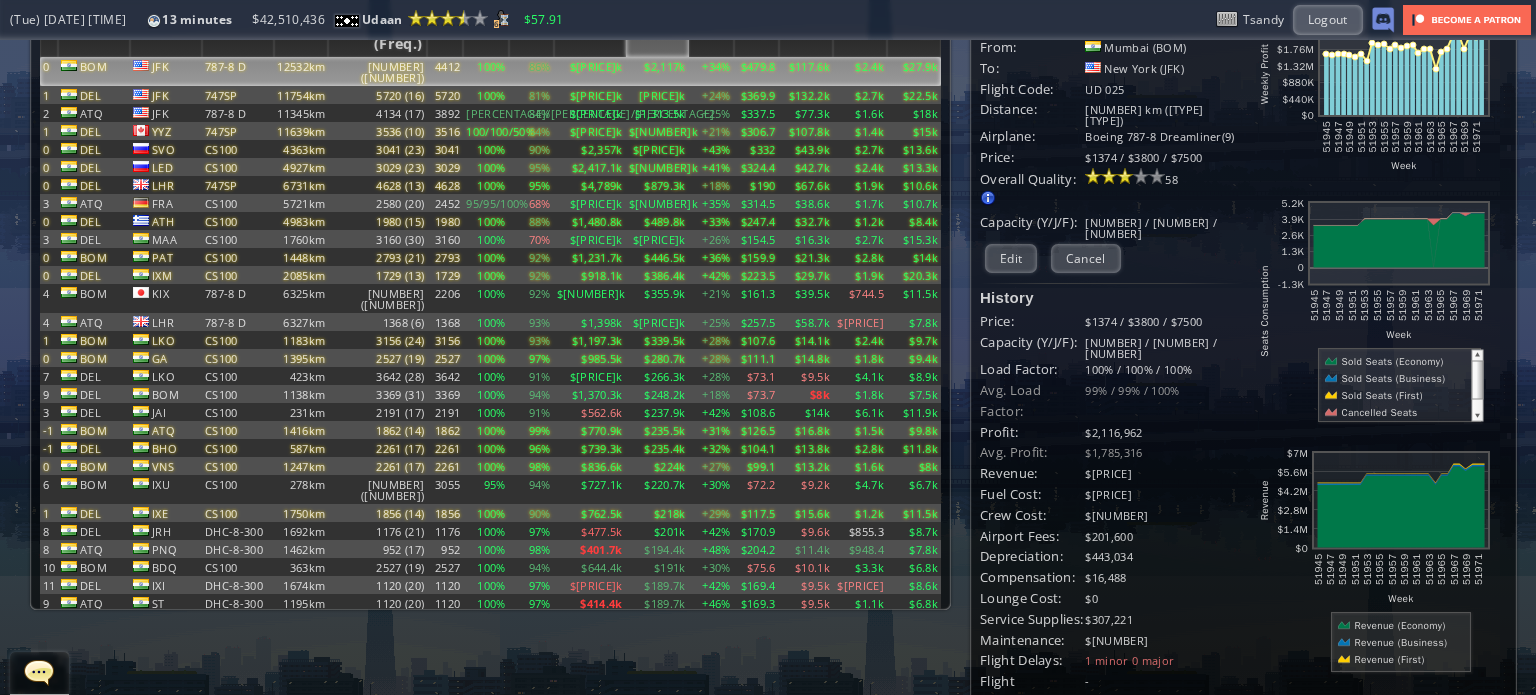 scroll, scrollTop: 0, scrollLeft: 0, axis: both 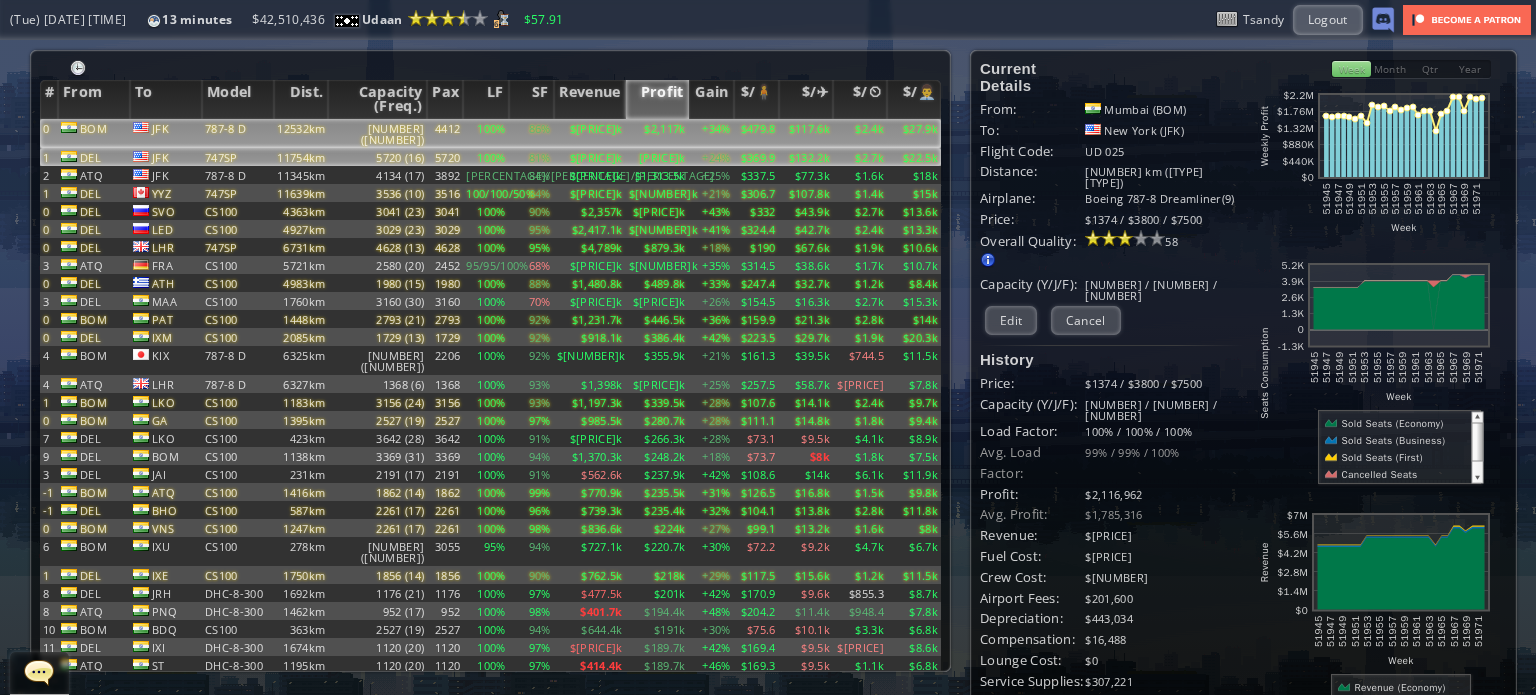 click on "11754km" at bounding box center [301, 133] 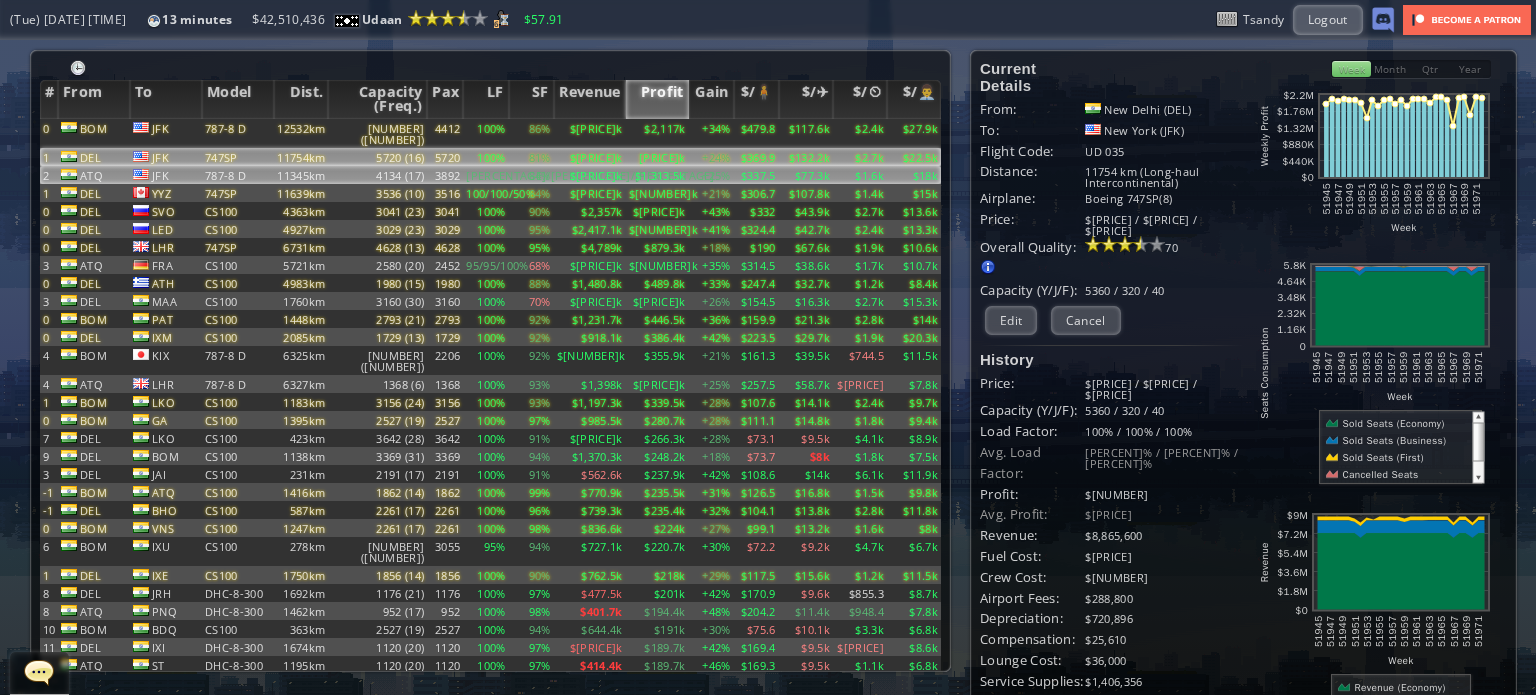 click on "11345km" at bounding box center [301, 133] 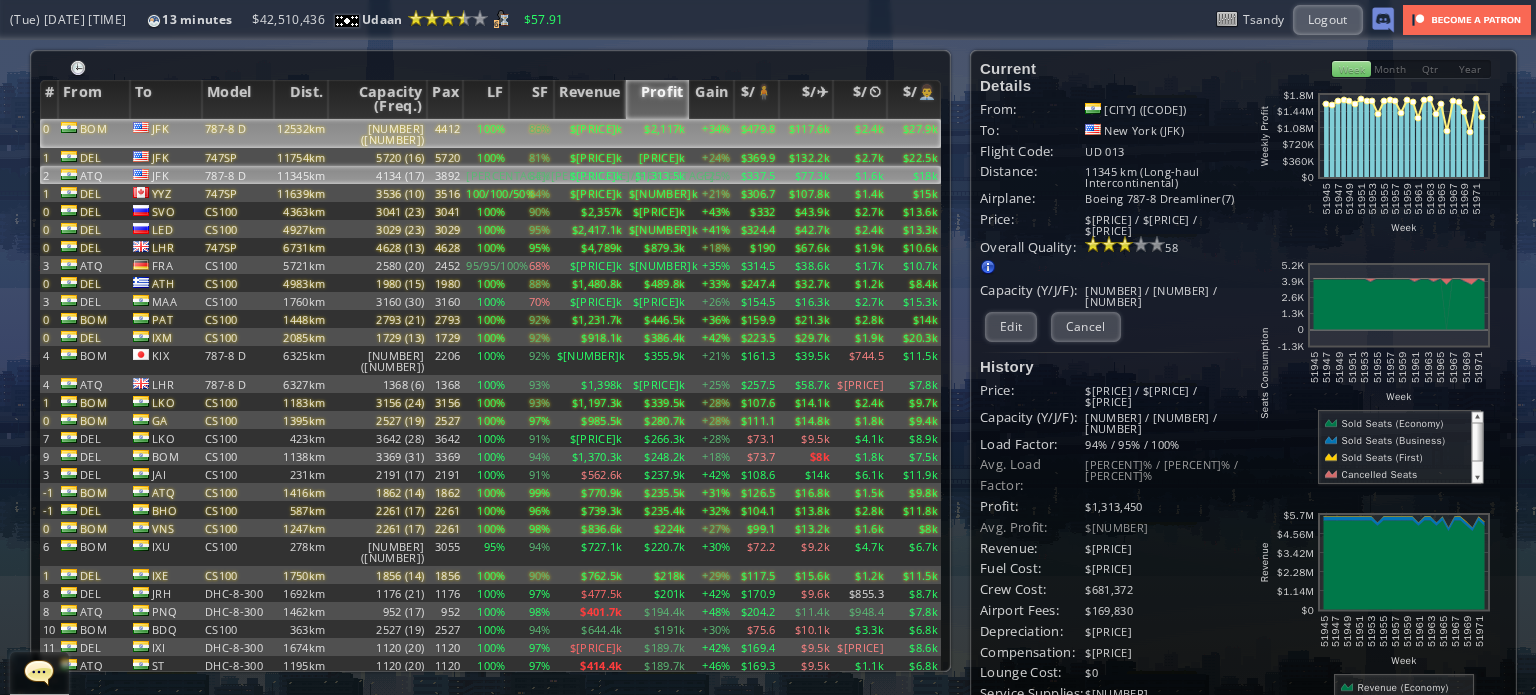 click on "12532km" at bounding box center (301, 133) 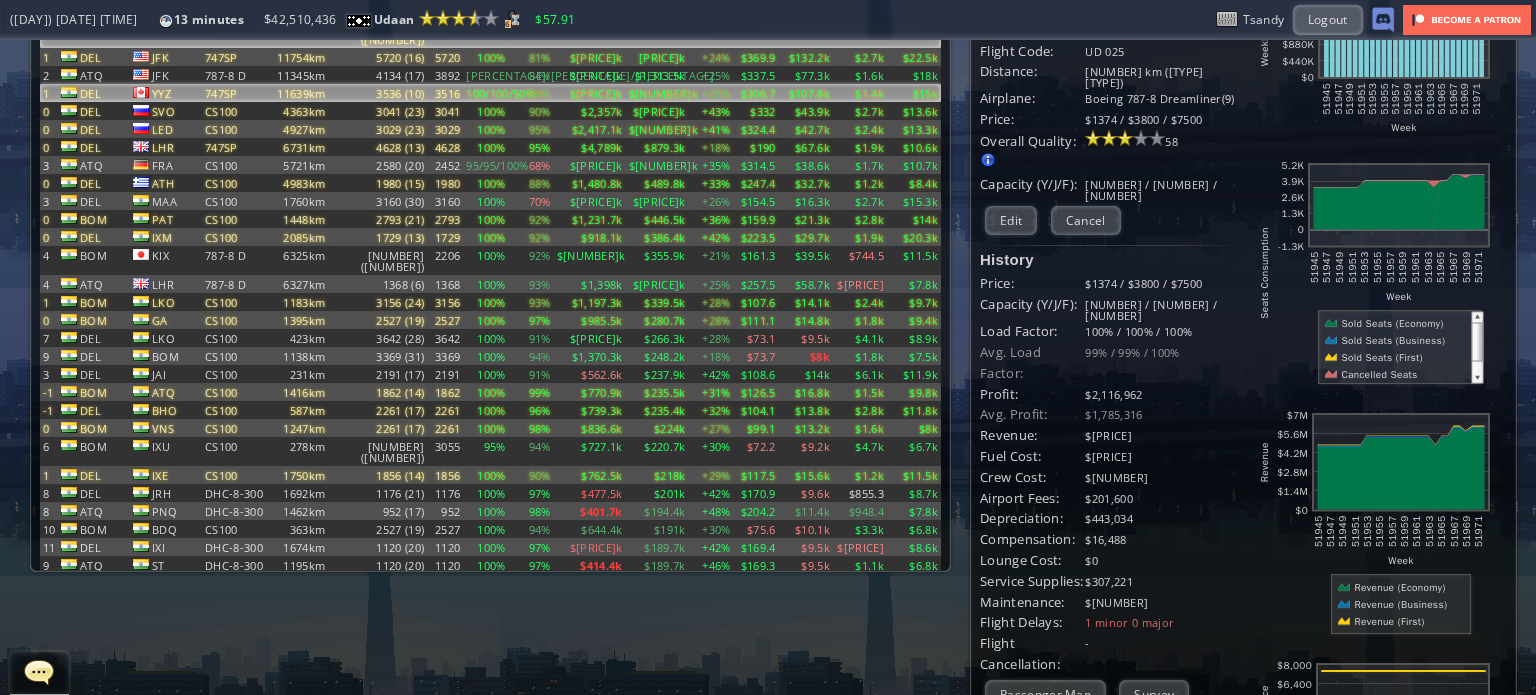 scroll, scrollTop: 0, scrollLeft: 0, axis: both 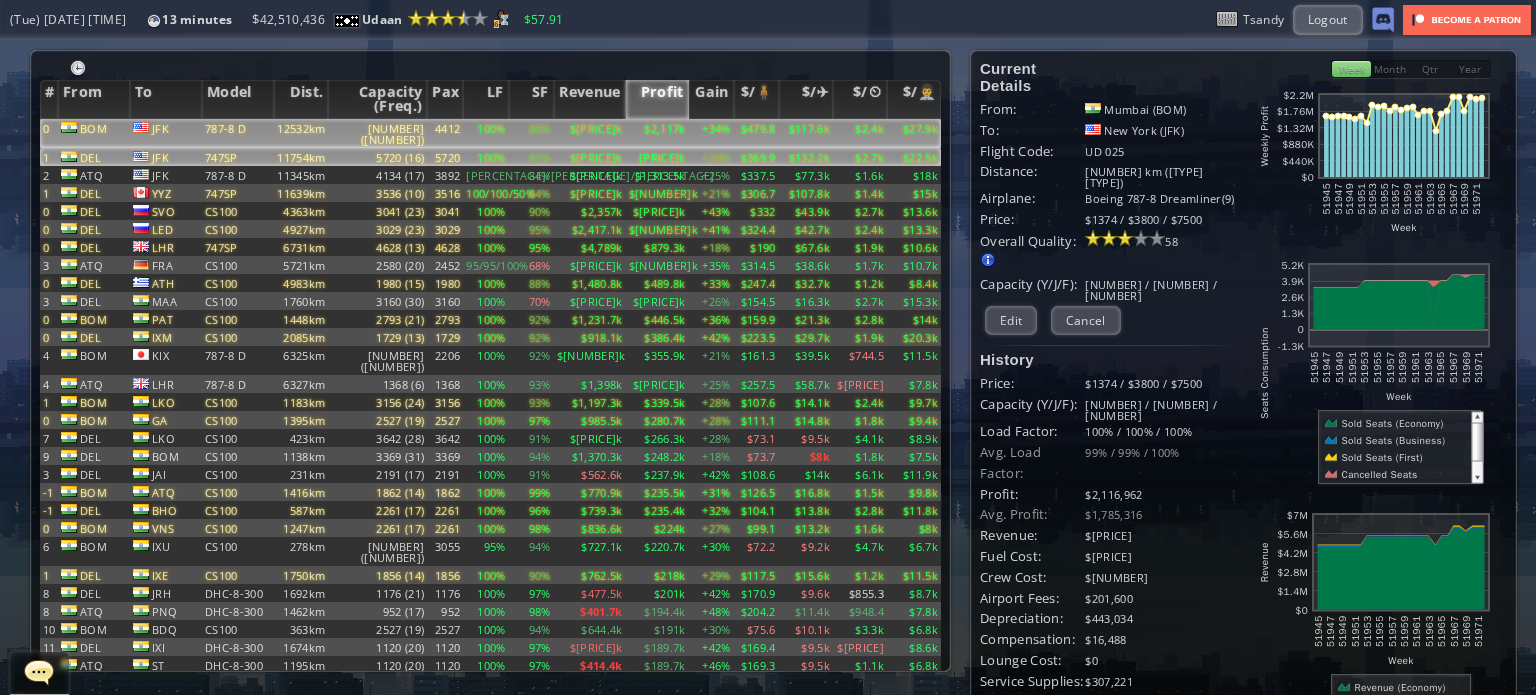 click on "JFK" at bounding box center (166, 133) 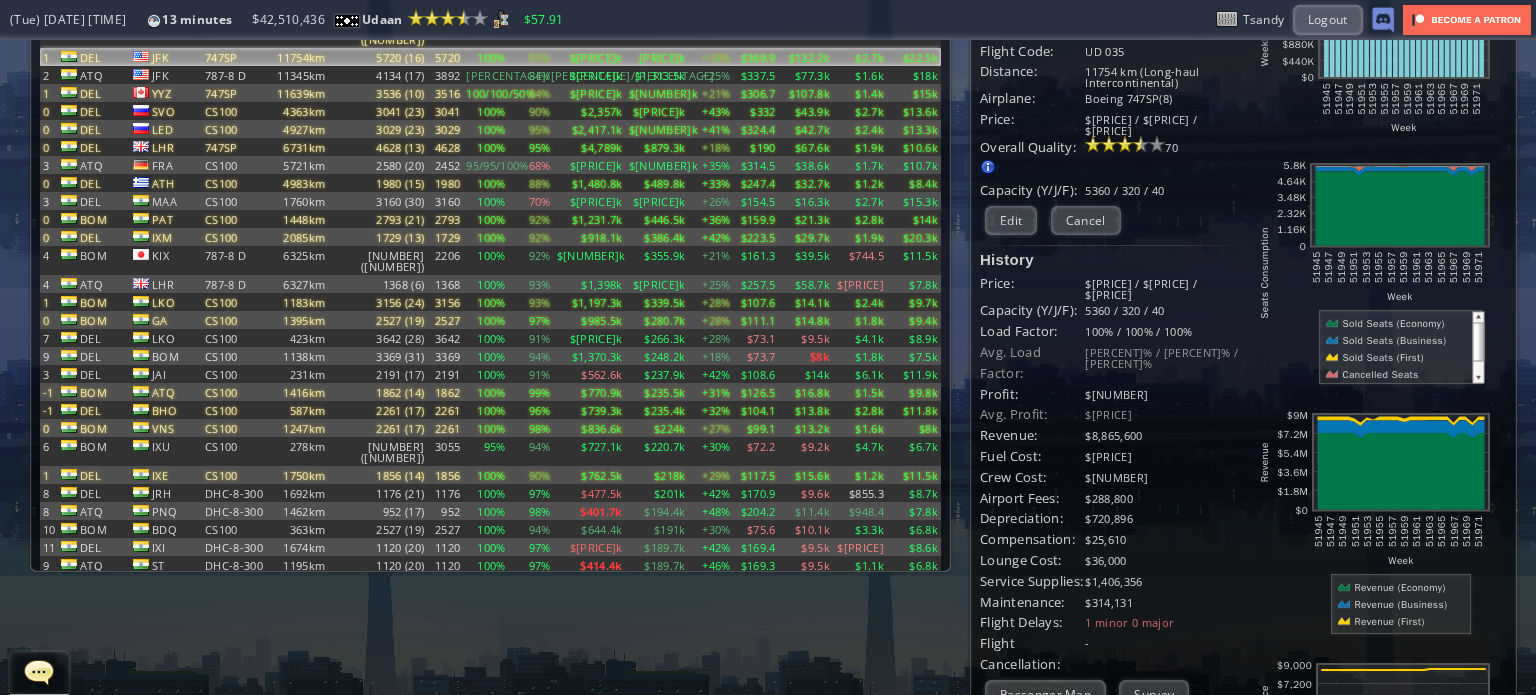 scroll, scrollTop: 0, scrollLeft: 0, axis: both 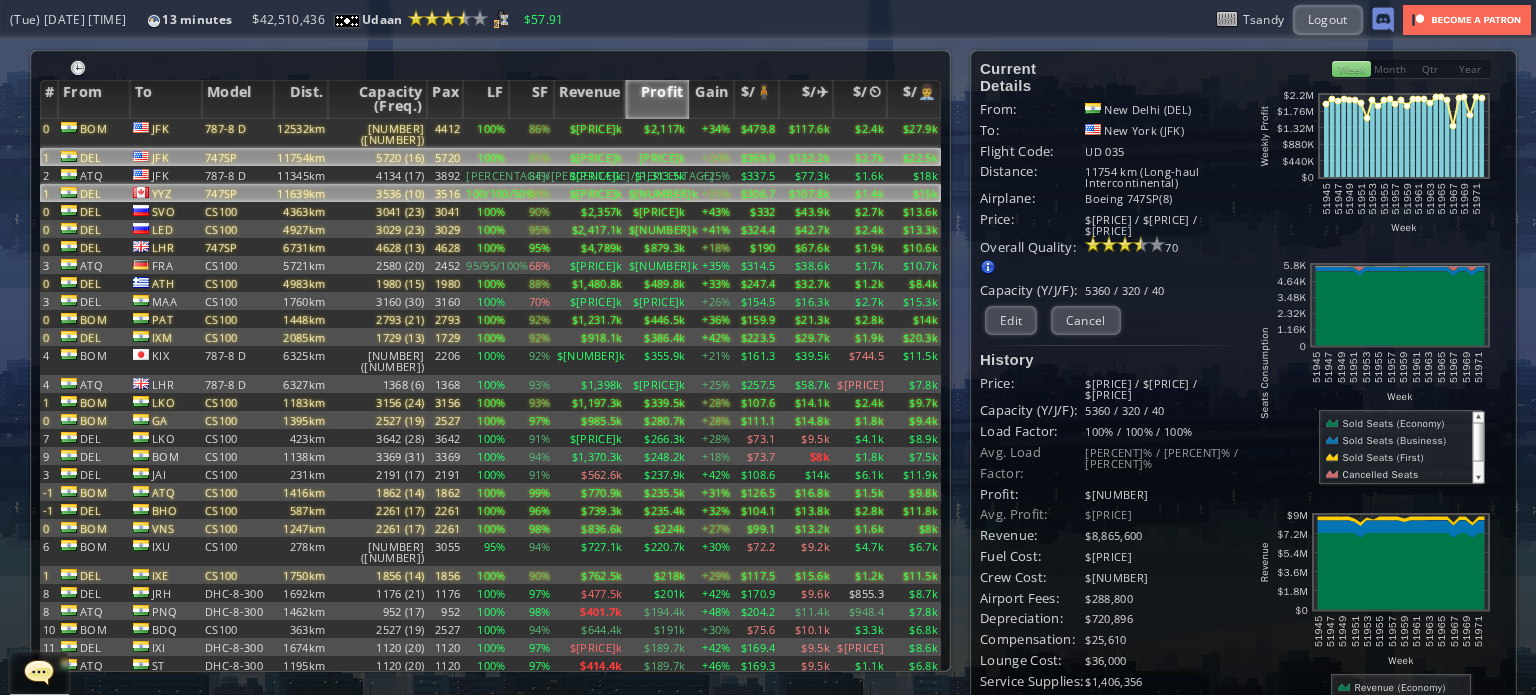 click on "747SP" at bounding box center [238, 133] 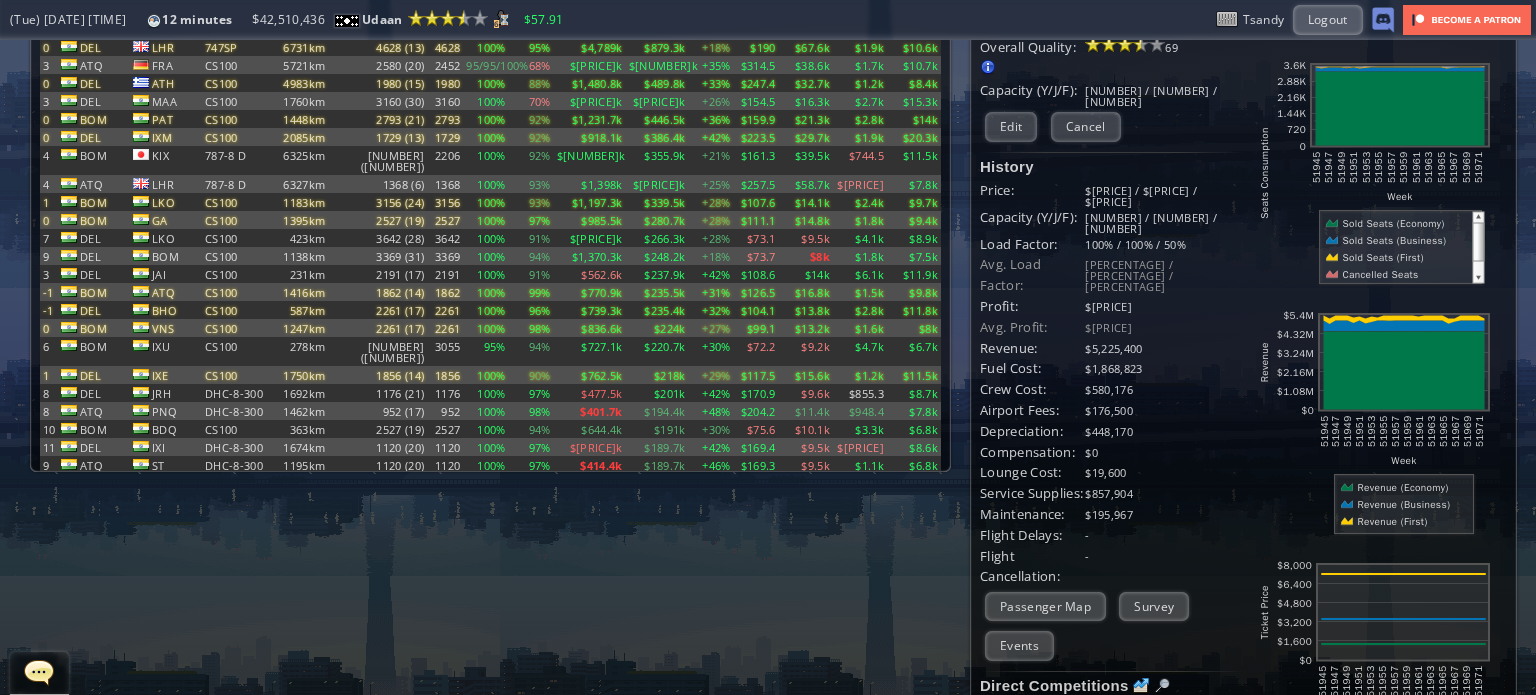 scroll, scrollTop: 0, scrollLeft: 0, axis: both 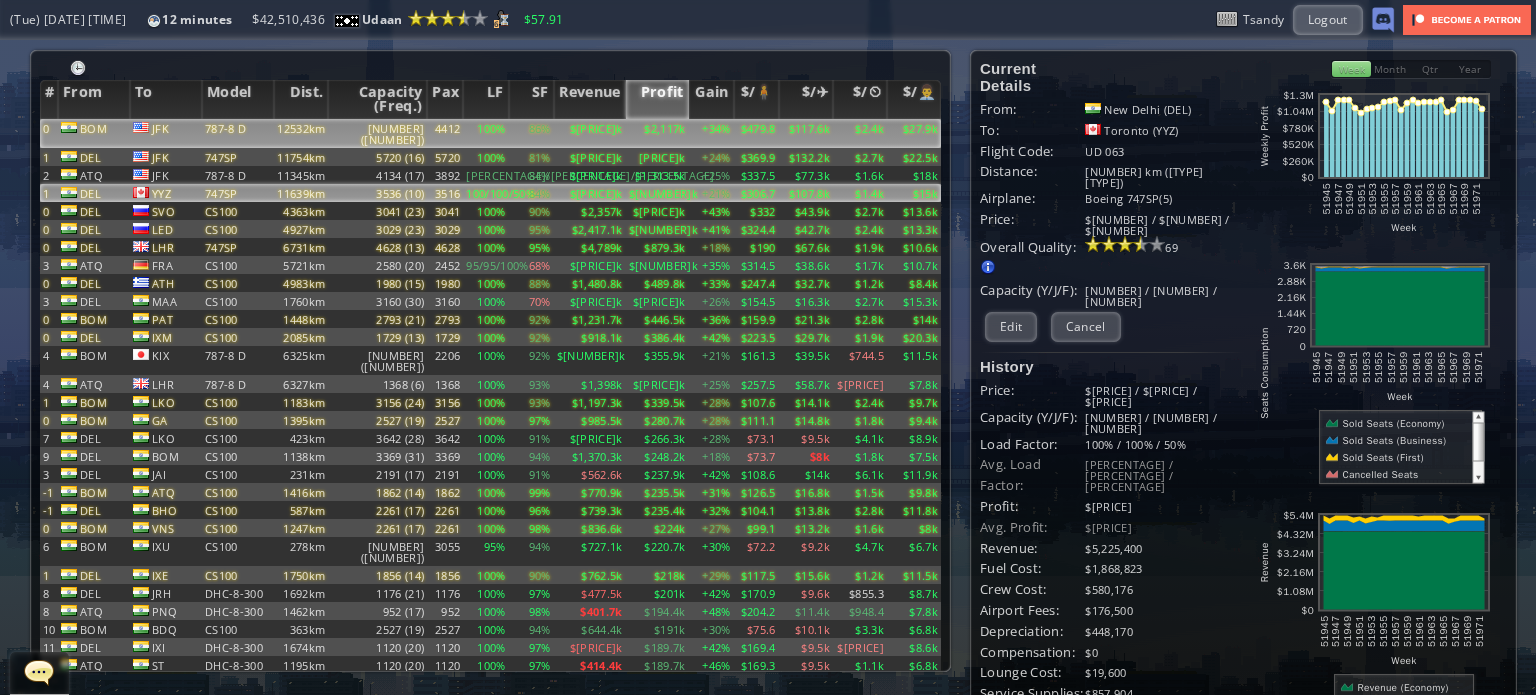 click on "BOM" at bounding box center (94, 133) 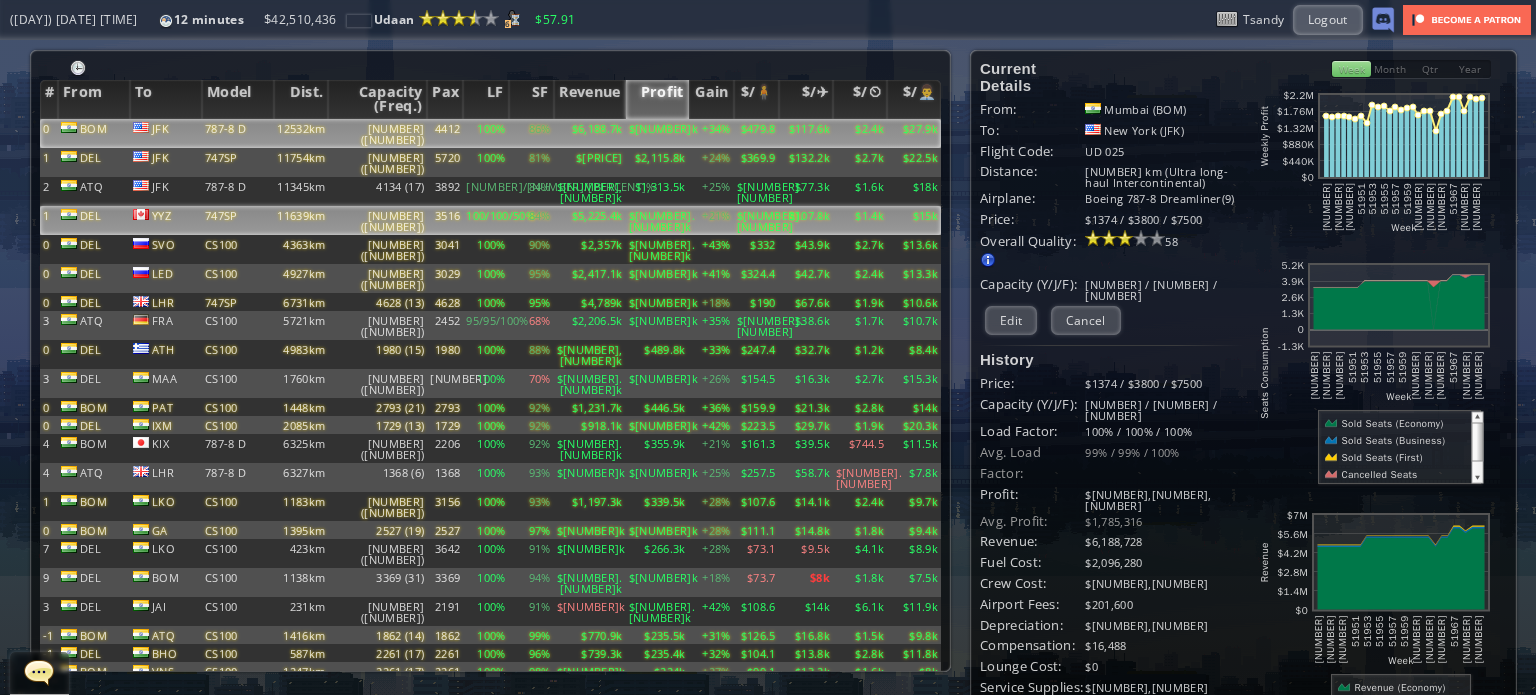 scroll, scrollTop: 0, scrollLeft: 0, axis: both 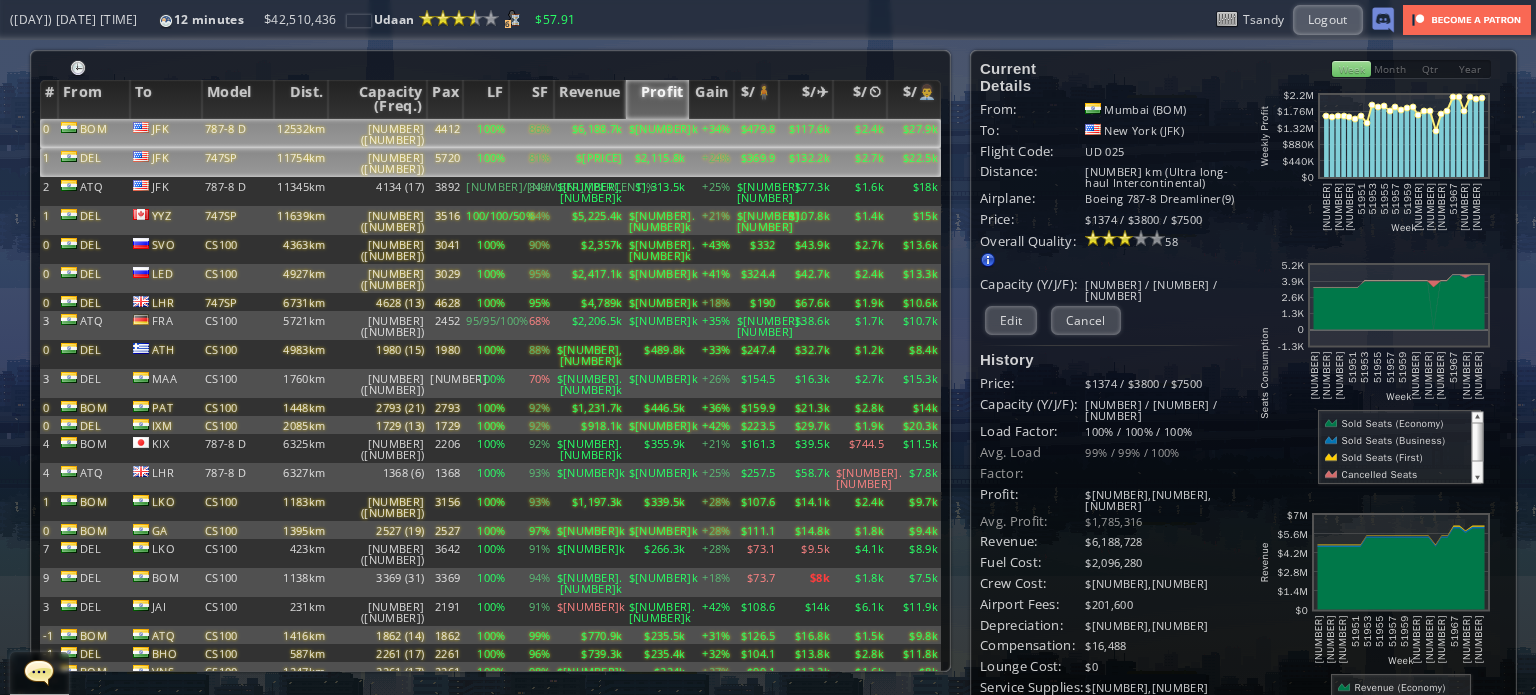 click on "747SP" at bounding box center (238, 133) 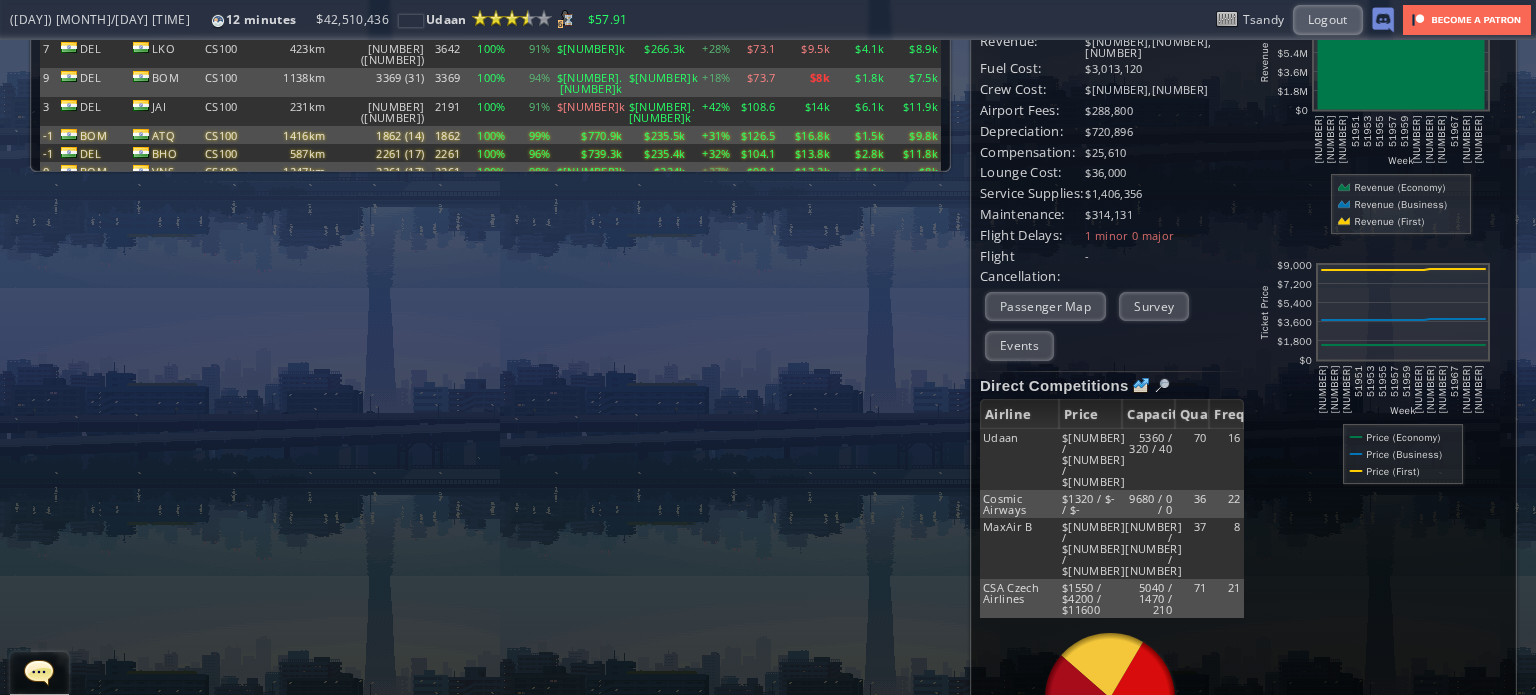 scroll, scrollTop: 0, scrollLeft: 0, axis: both 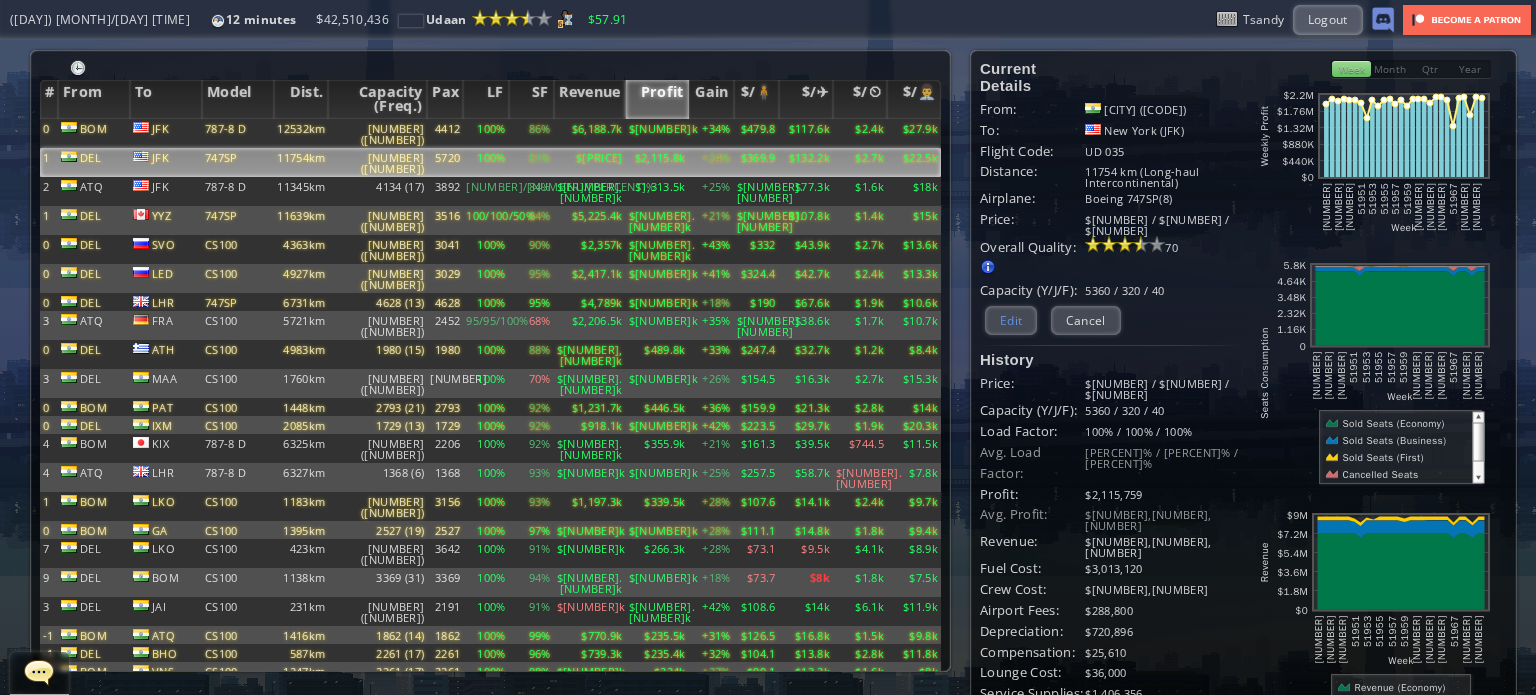 click on "Edit" at bounding box center [1011, 320] 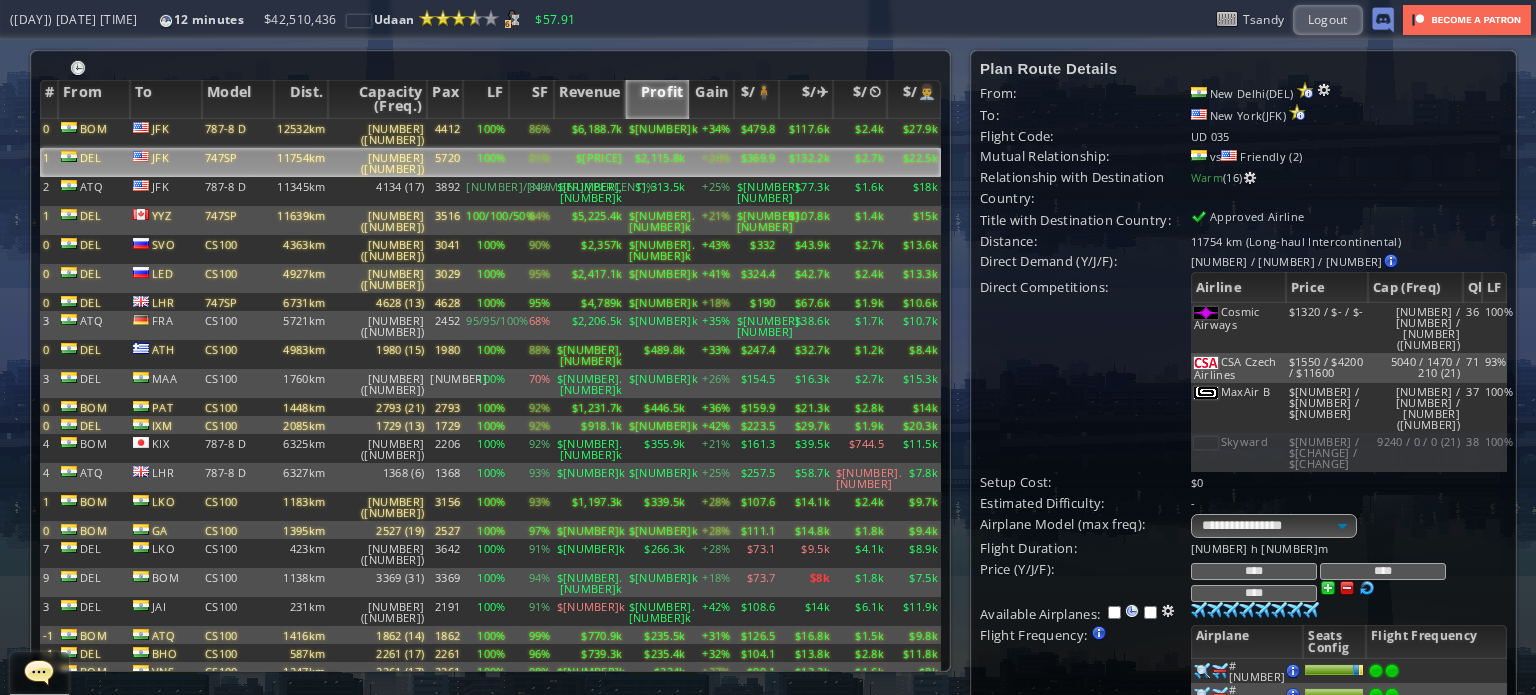click on "****" at bounding box center [1254, 593] 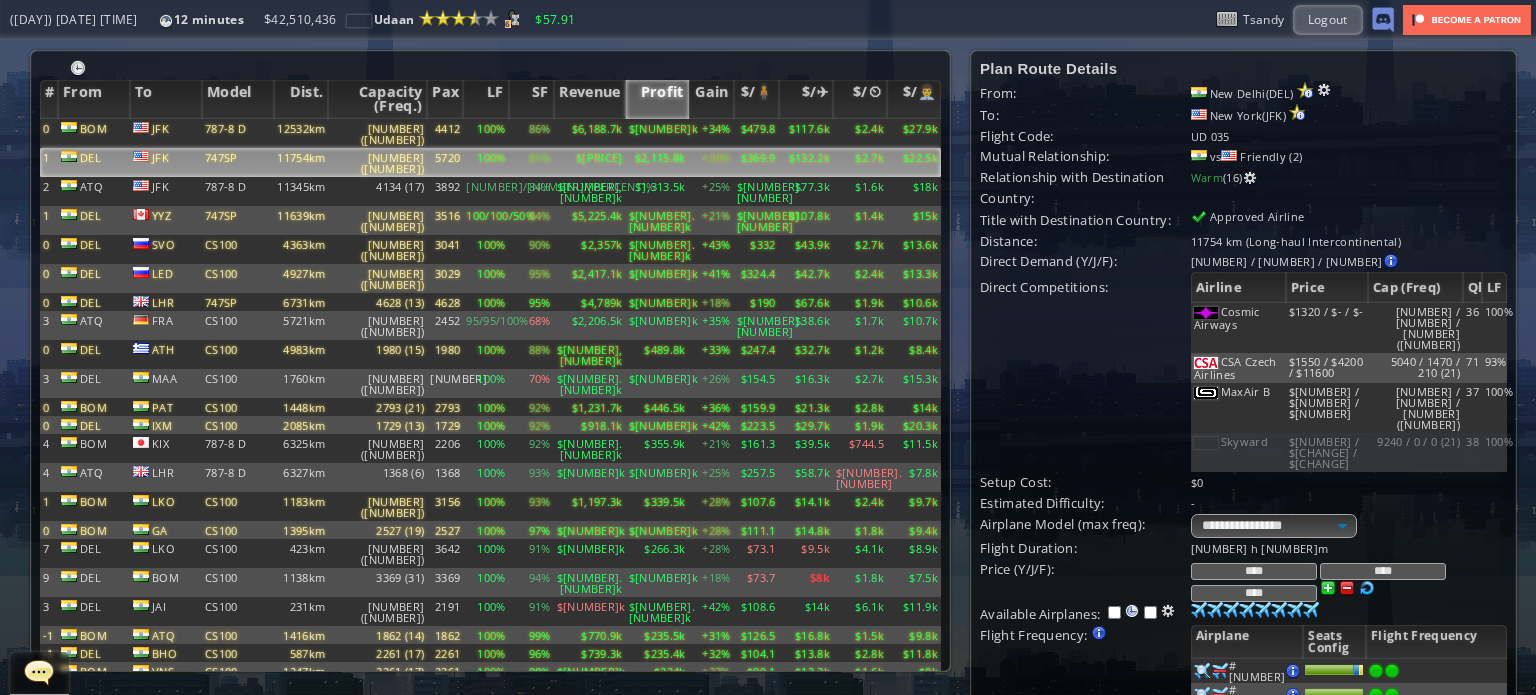 click on "****" at bounding box center [1254, 593] 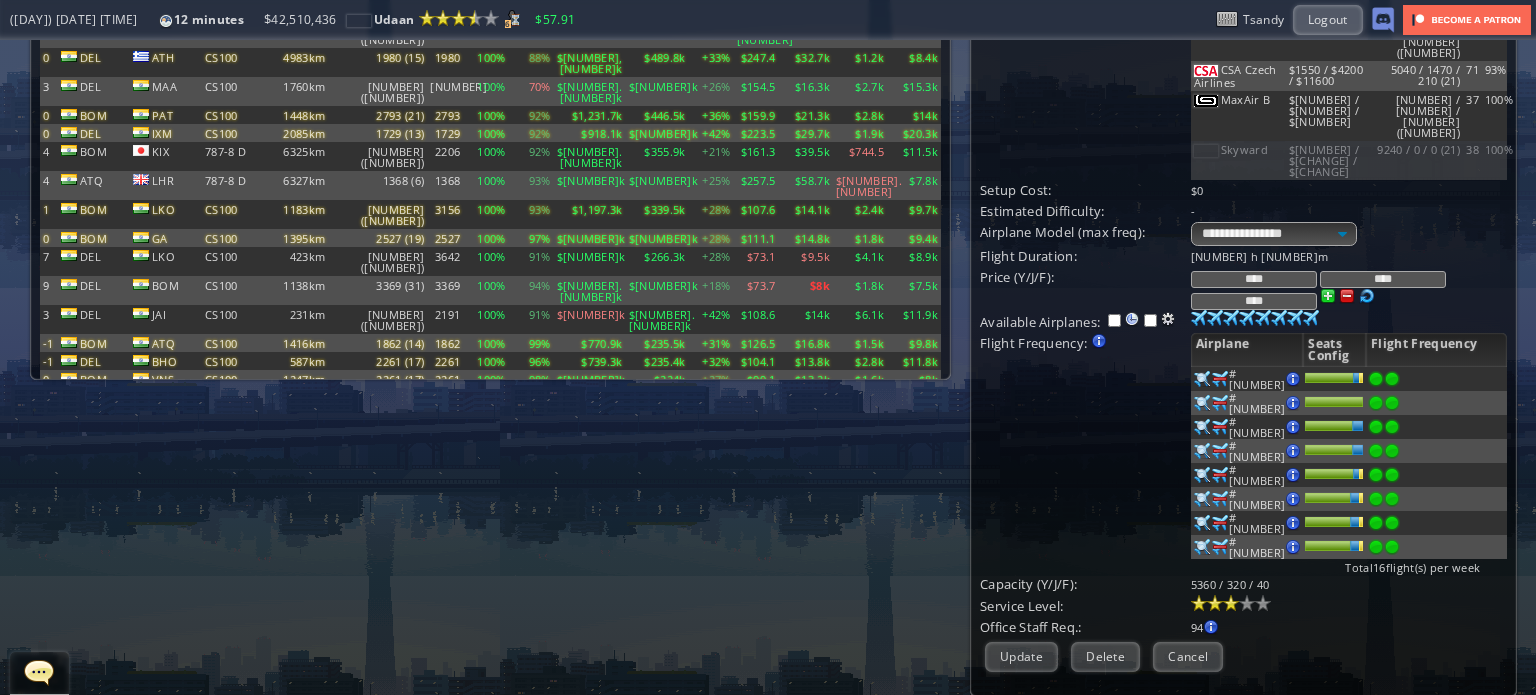 scroll, scrollTop: 400, scrollLeft: 0, axis: vertical 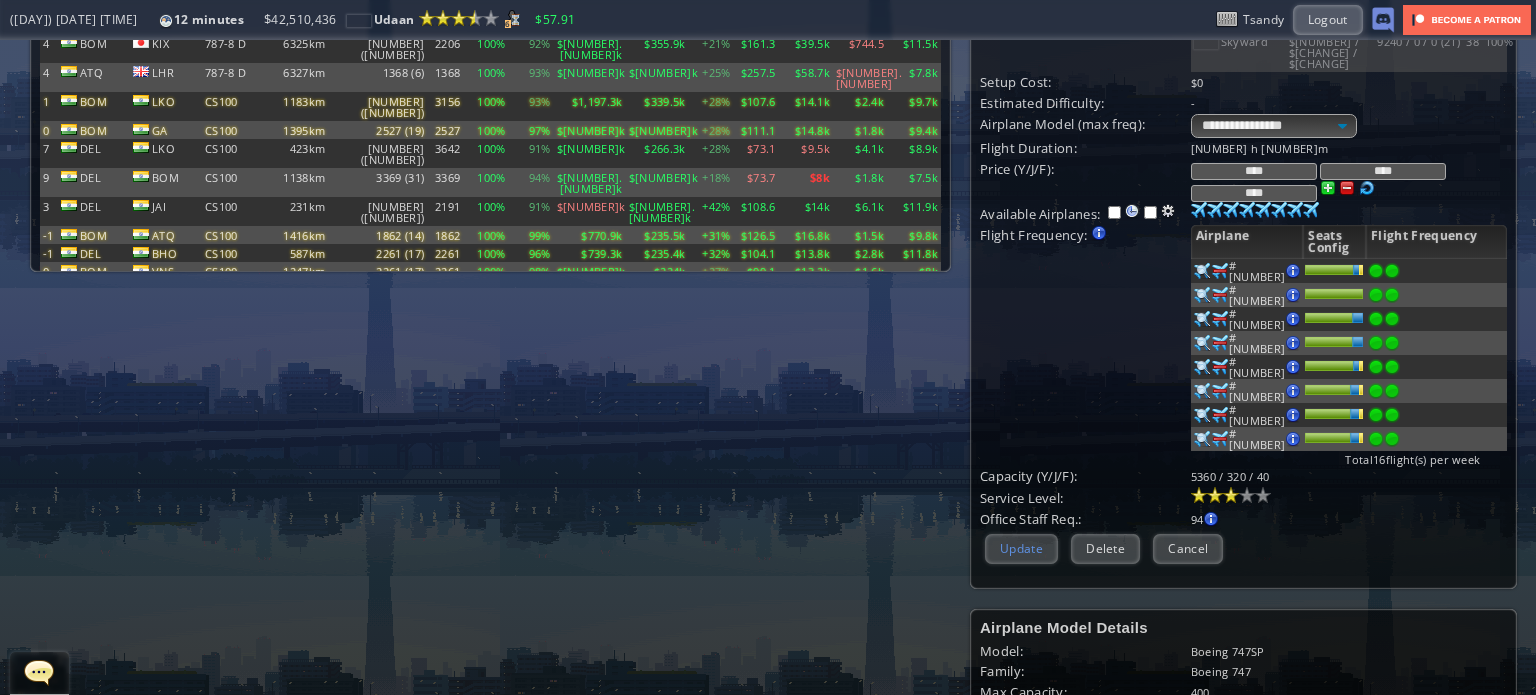 type on "****" 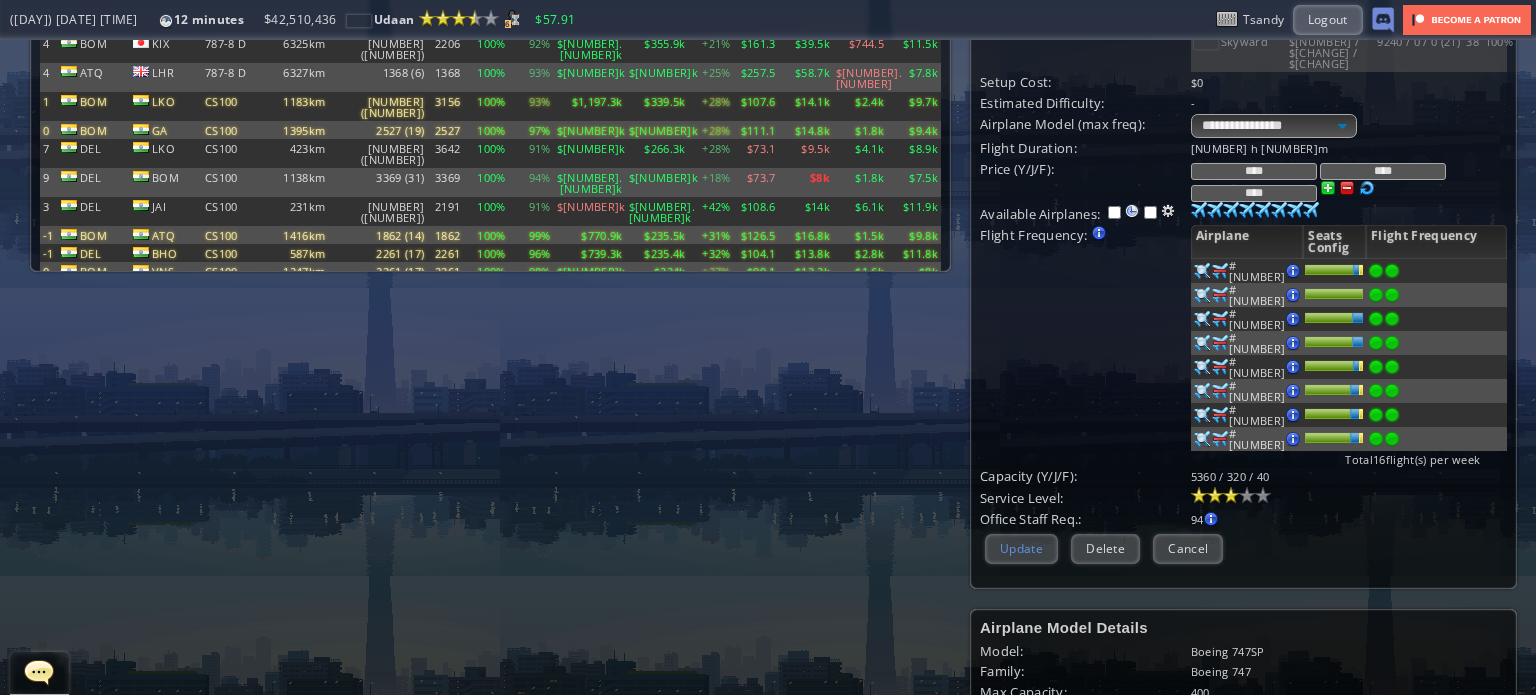 click on "Update" at bounding box center [1021, 548] 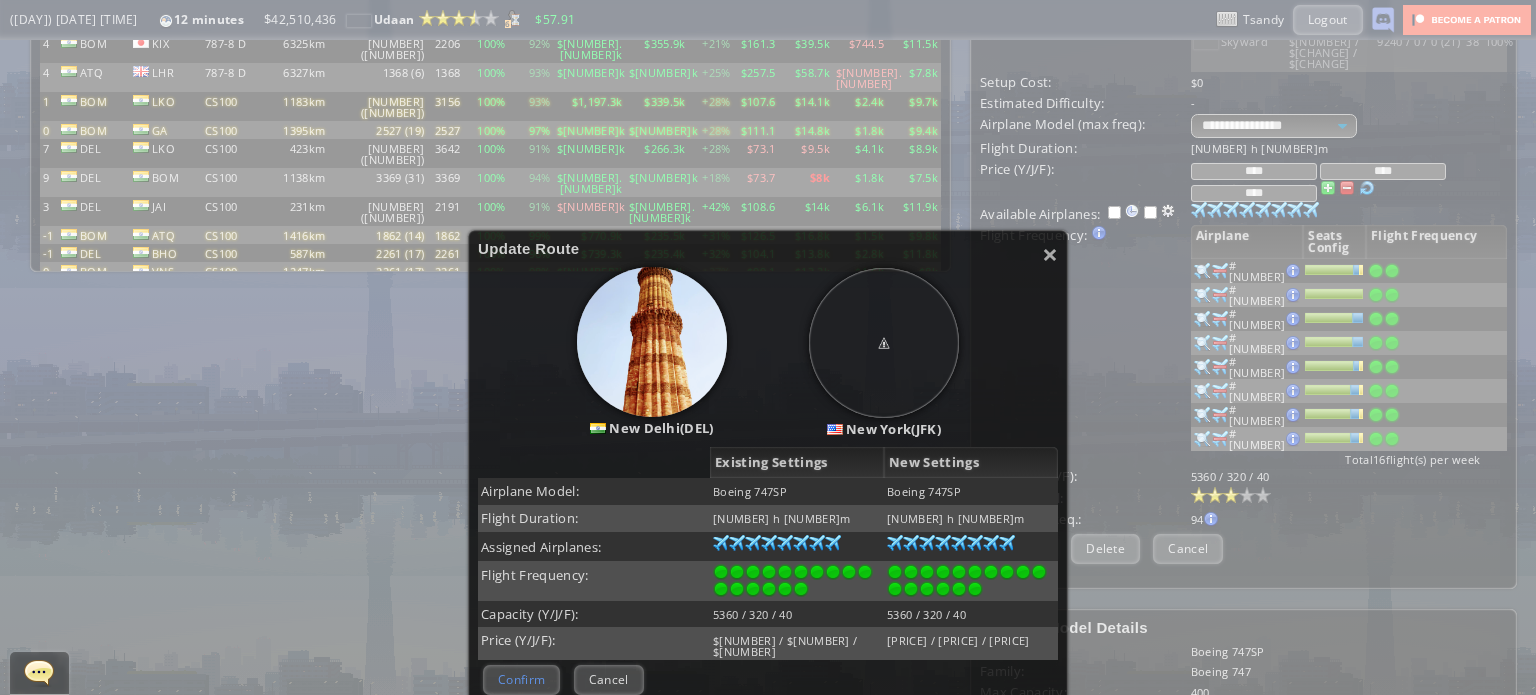 click on "Confirm" at bounding box center [521, 679] 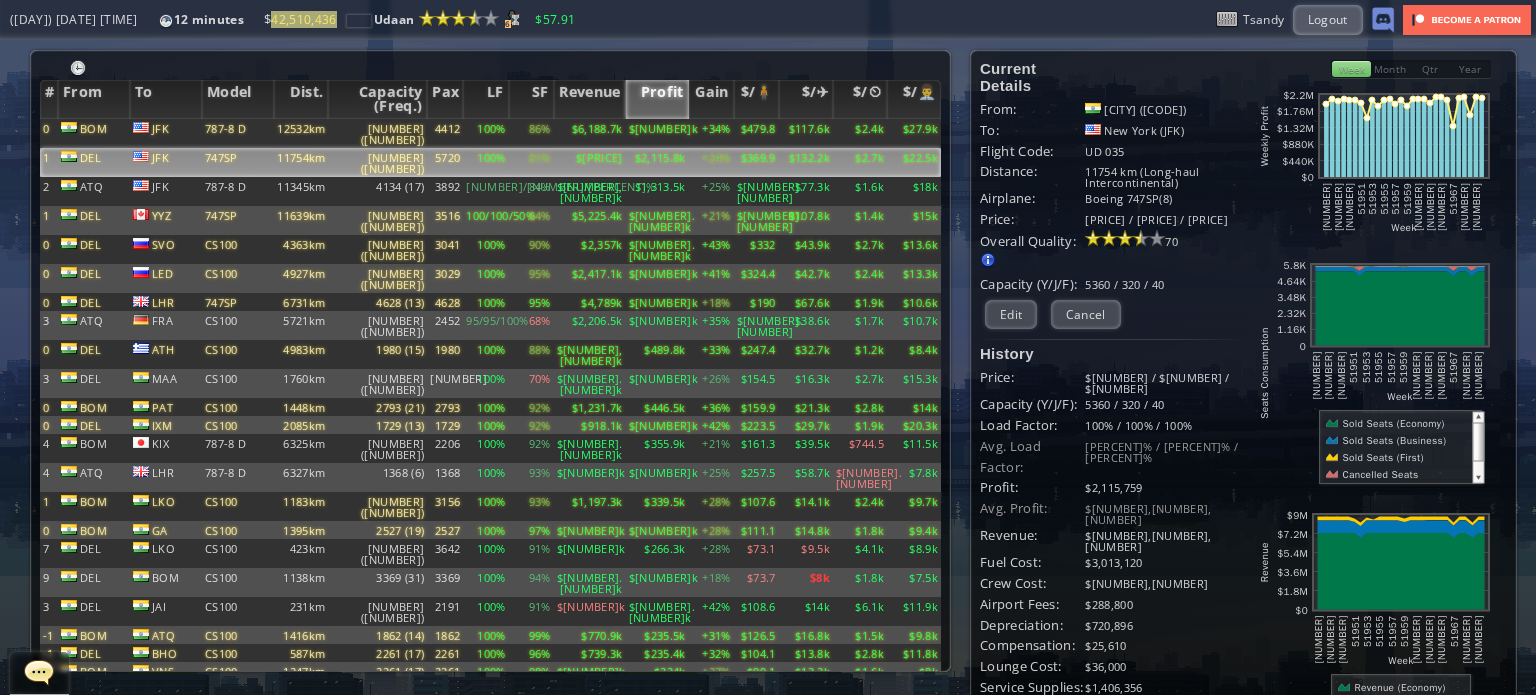 scroll, scrollTop: 200, scrollLeft: 0, axis: vertical 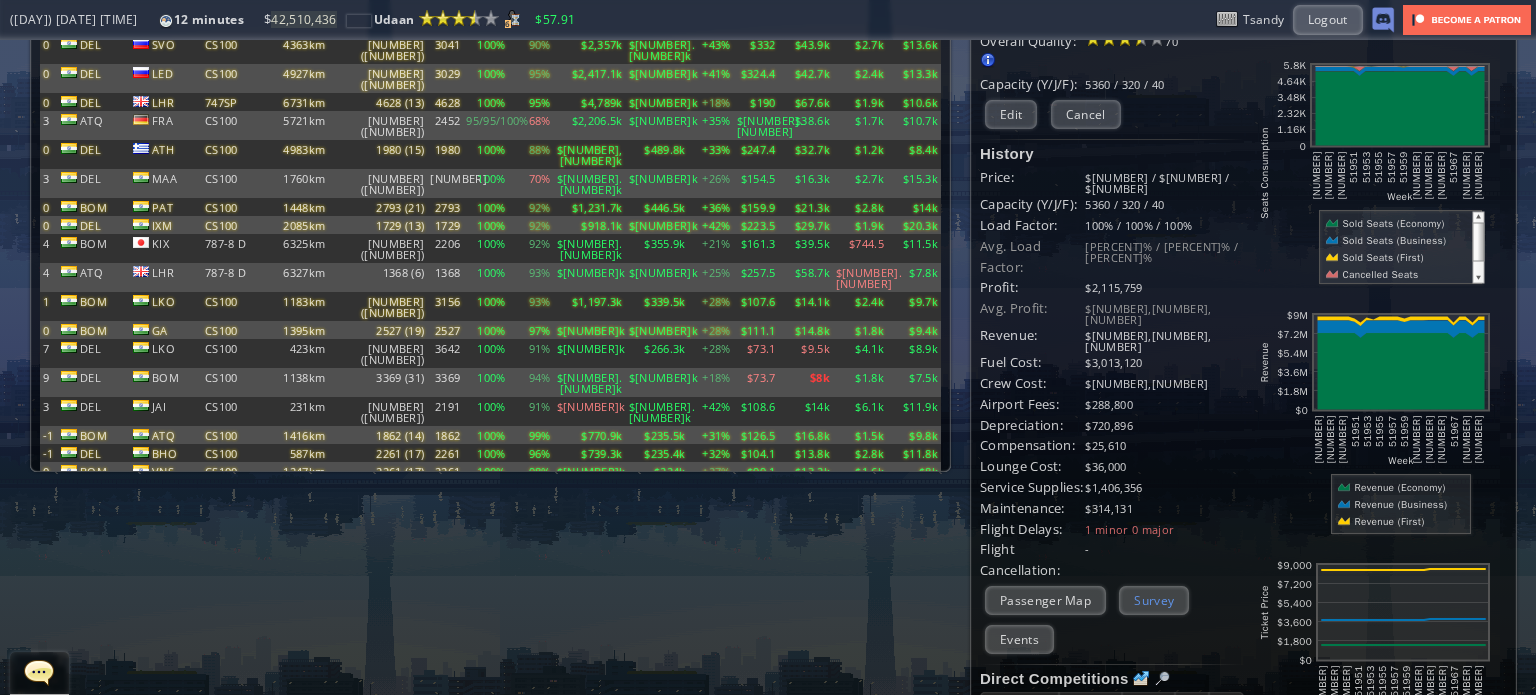 click on "Survey" at bounding box center [1154, 600] 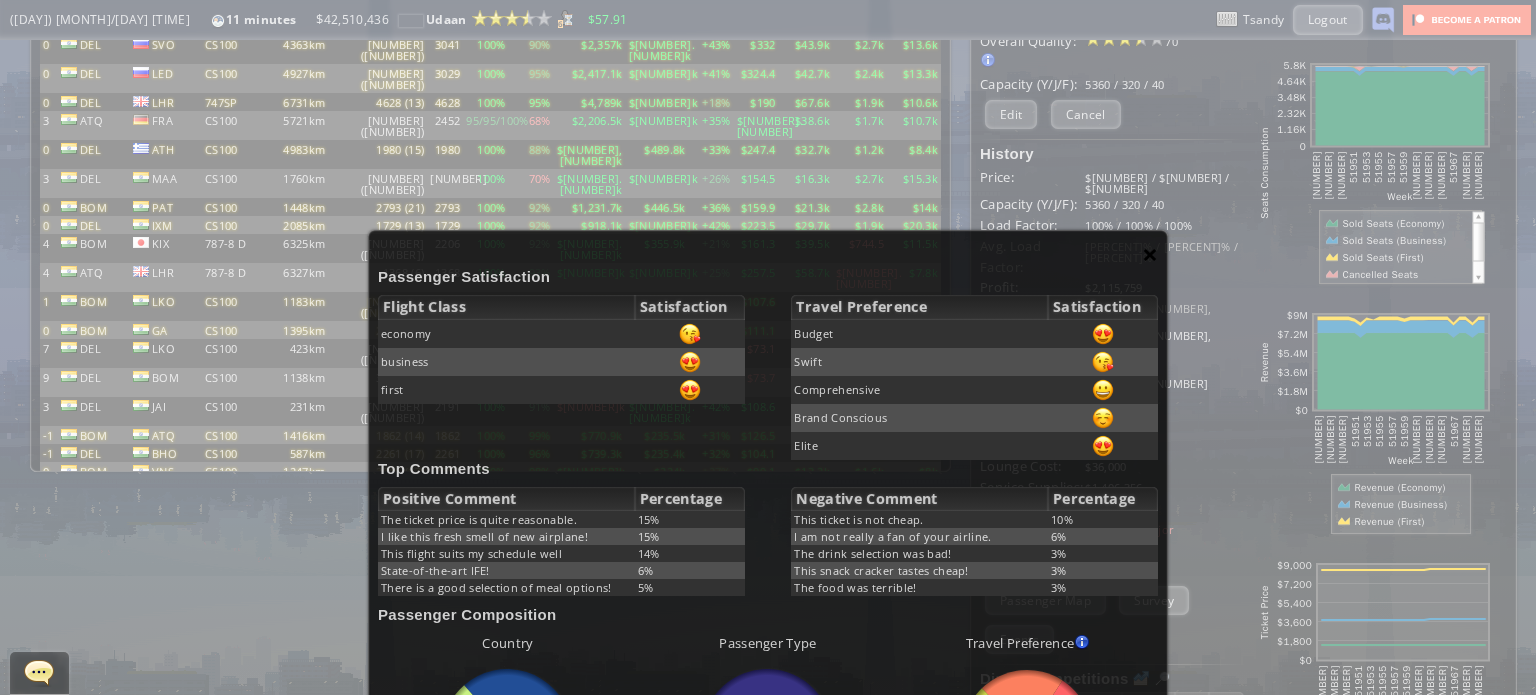 click on "×" at bounding box center [1150, 254] 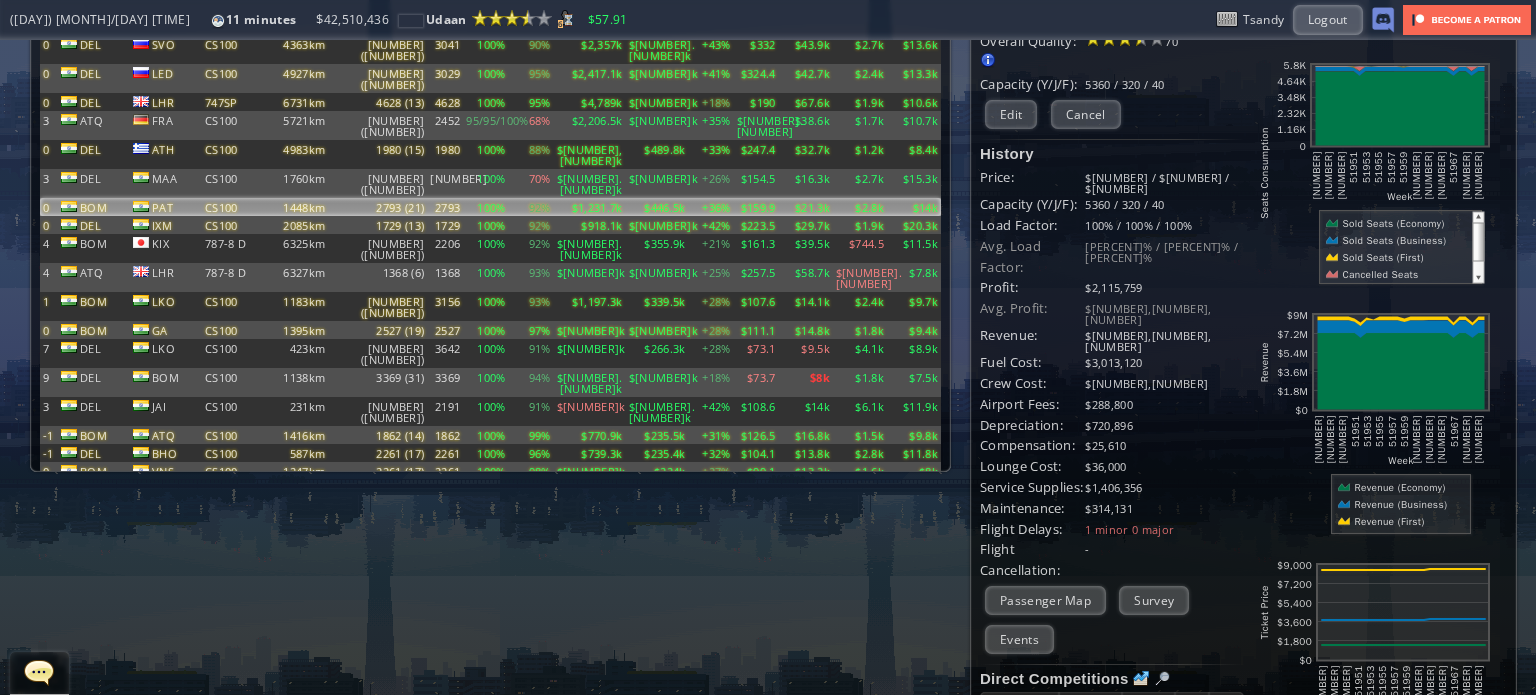 scroll, scrollTop: 0, scrollLeft: 0, axis: both 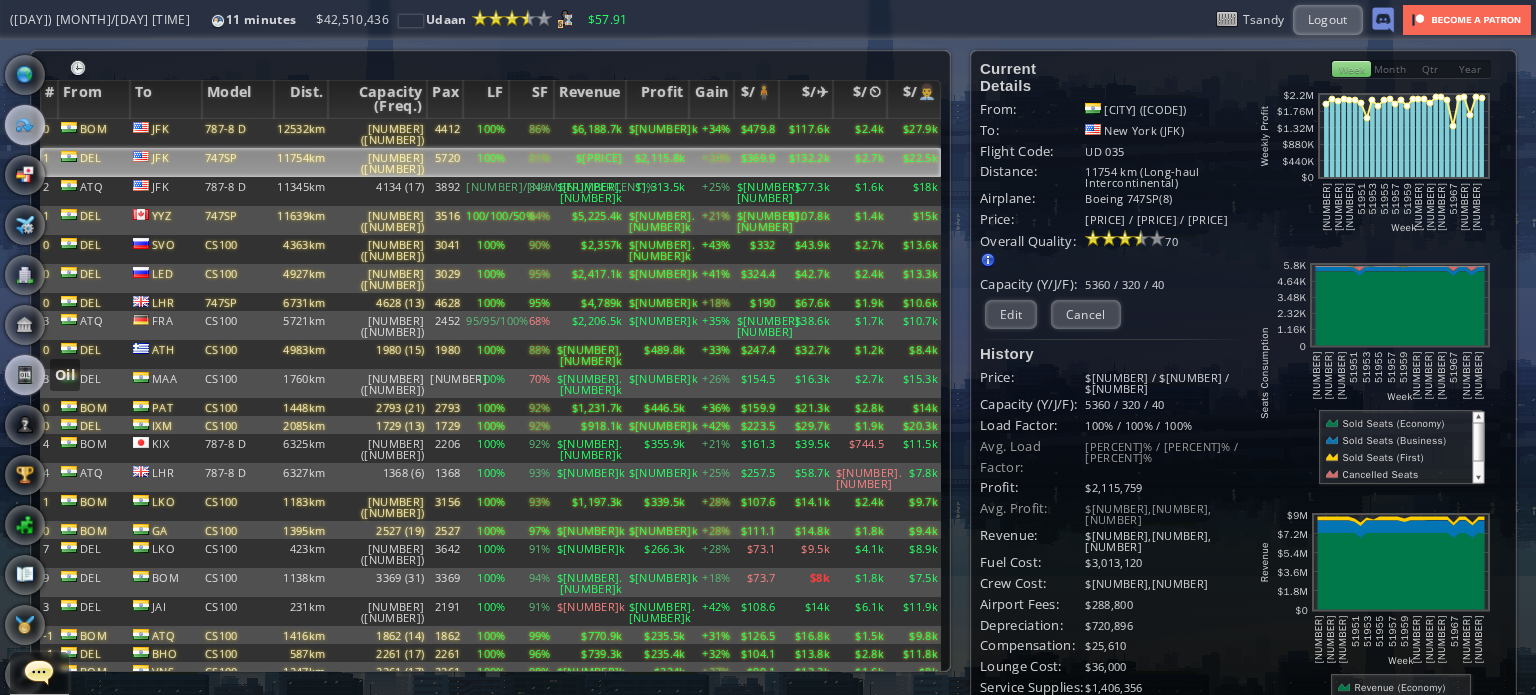 click at bounding box center [25, 375] 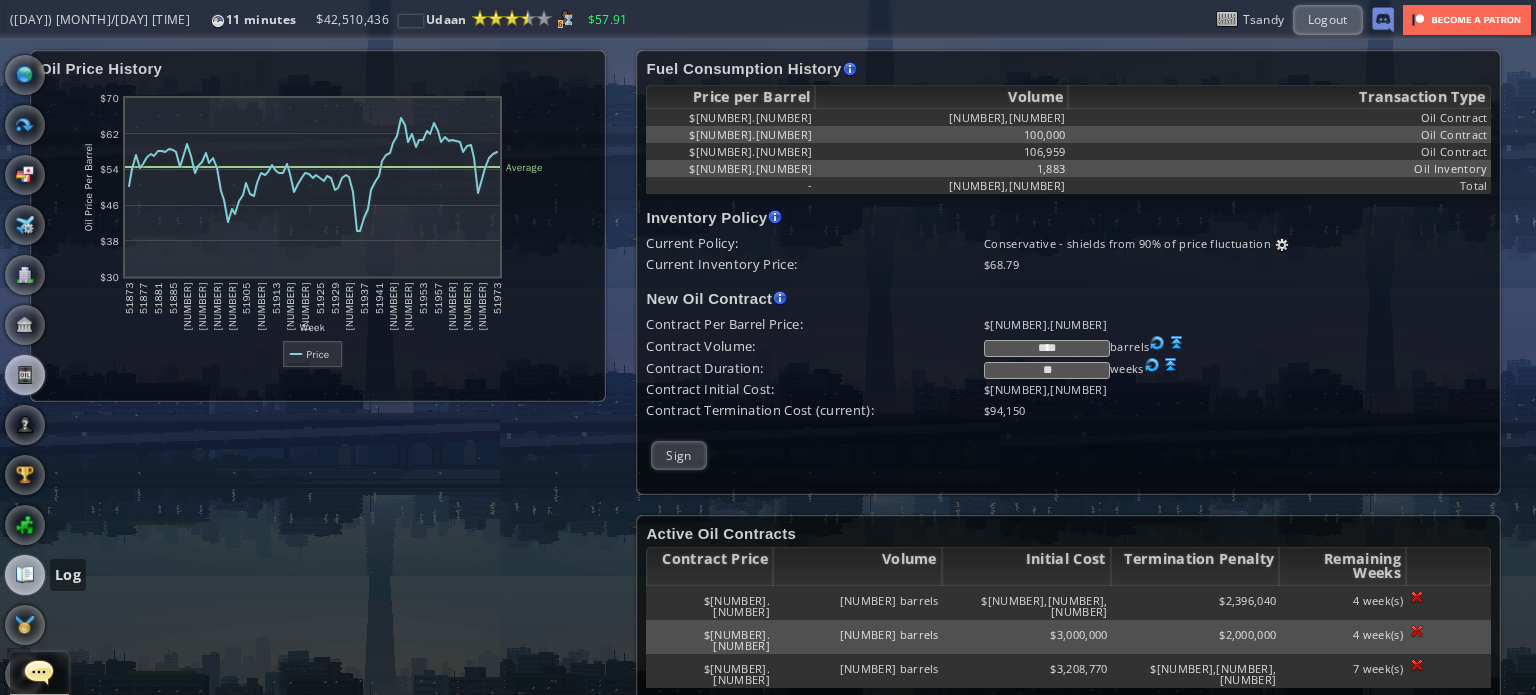 click at bounding box center (25, 575) 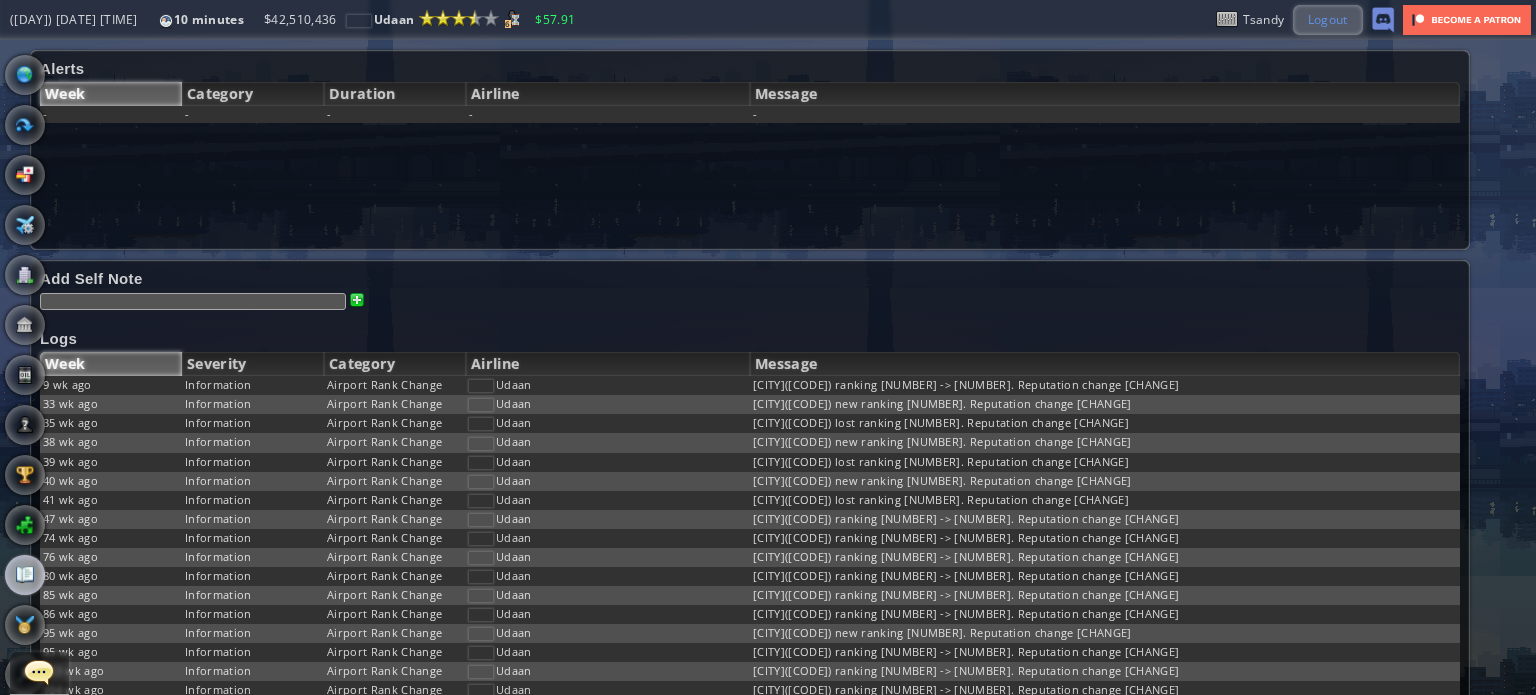 click on "Logout" at bounding box center (1328, 19) 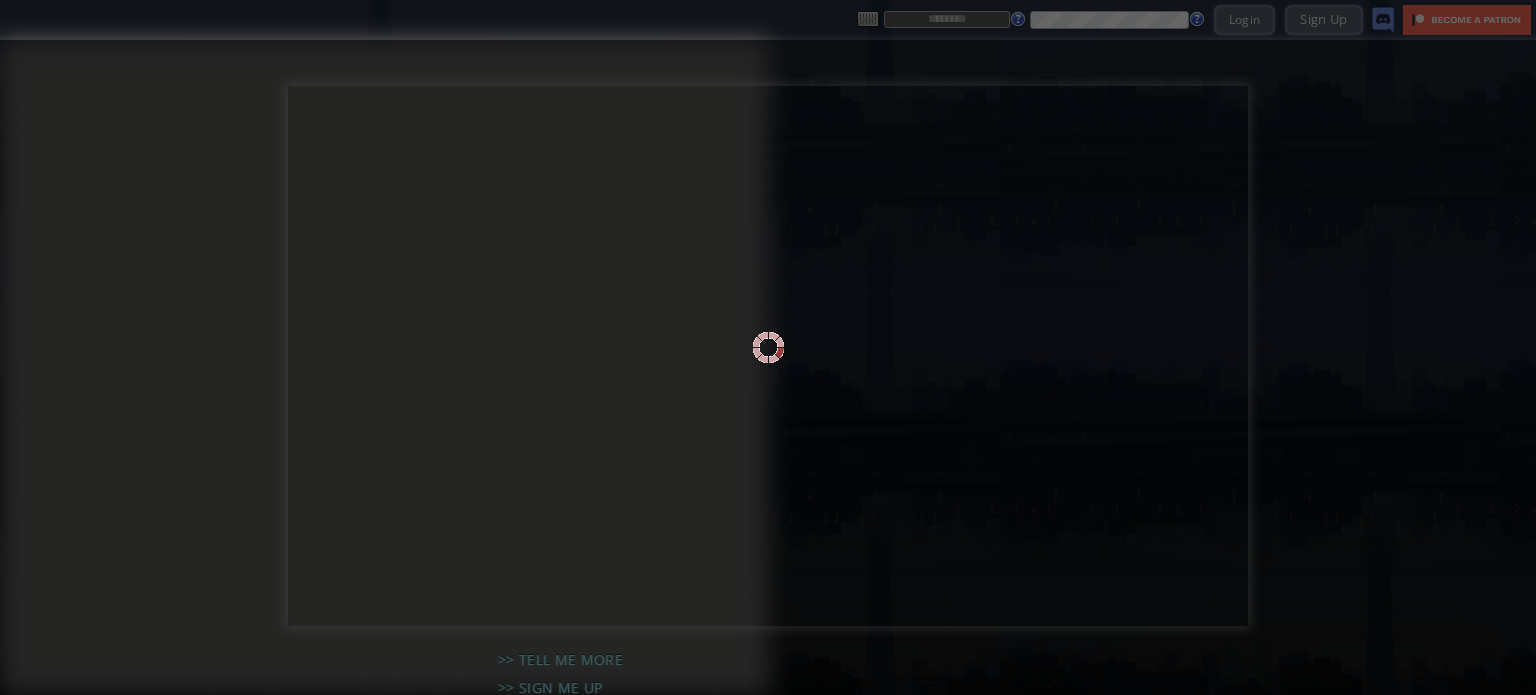 scroll, scrollTop: 0, scrollLeft: 0, axis: both 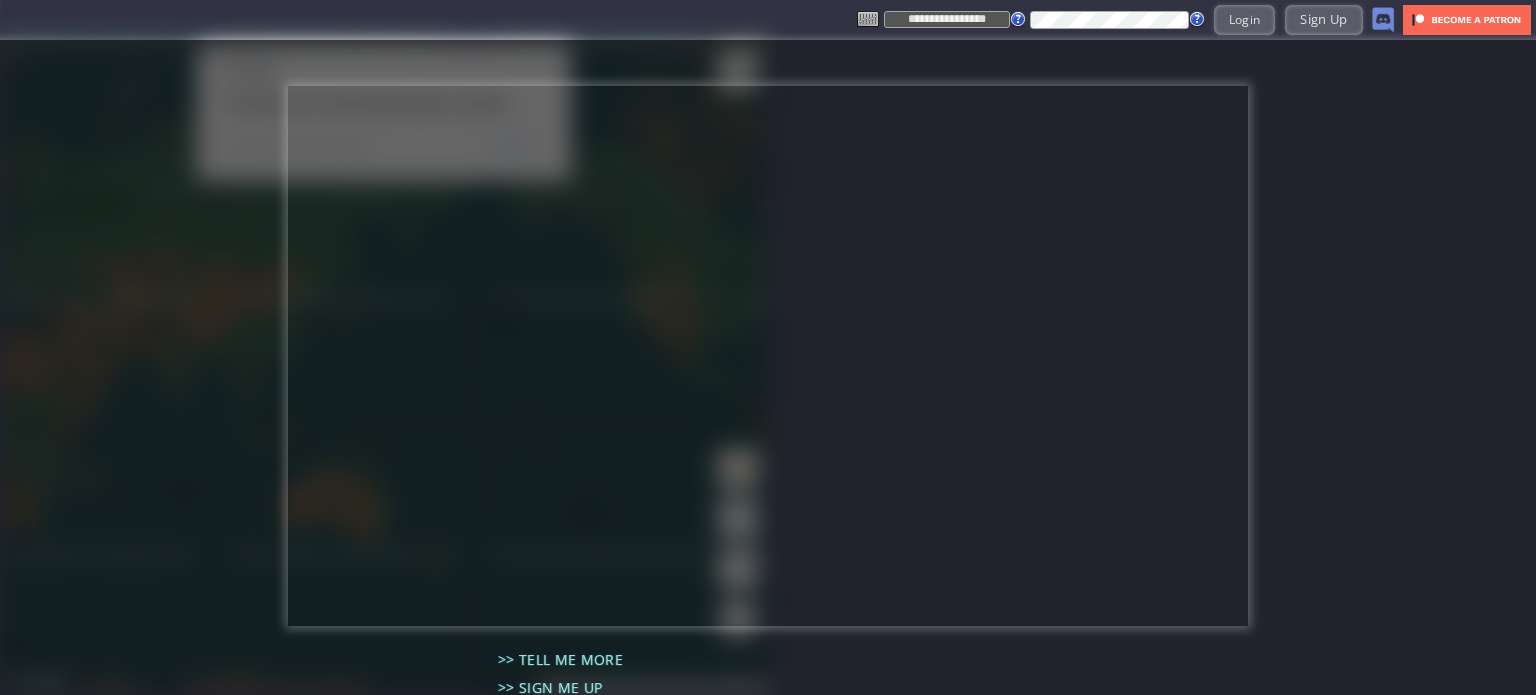 click on "**********" at bounding box center [947, 19] 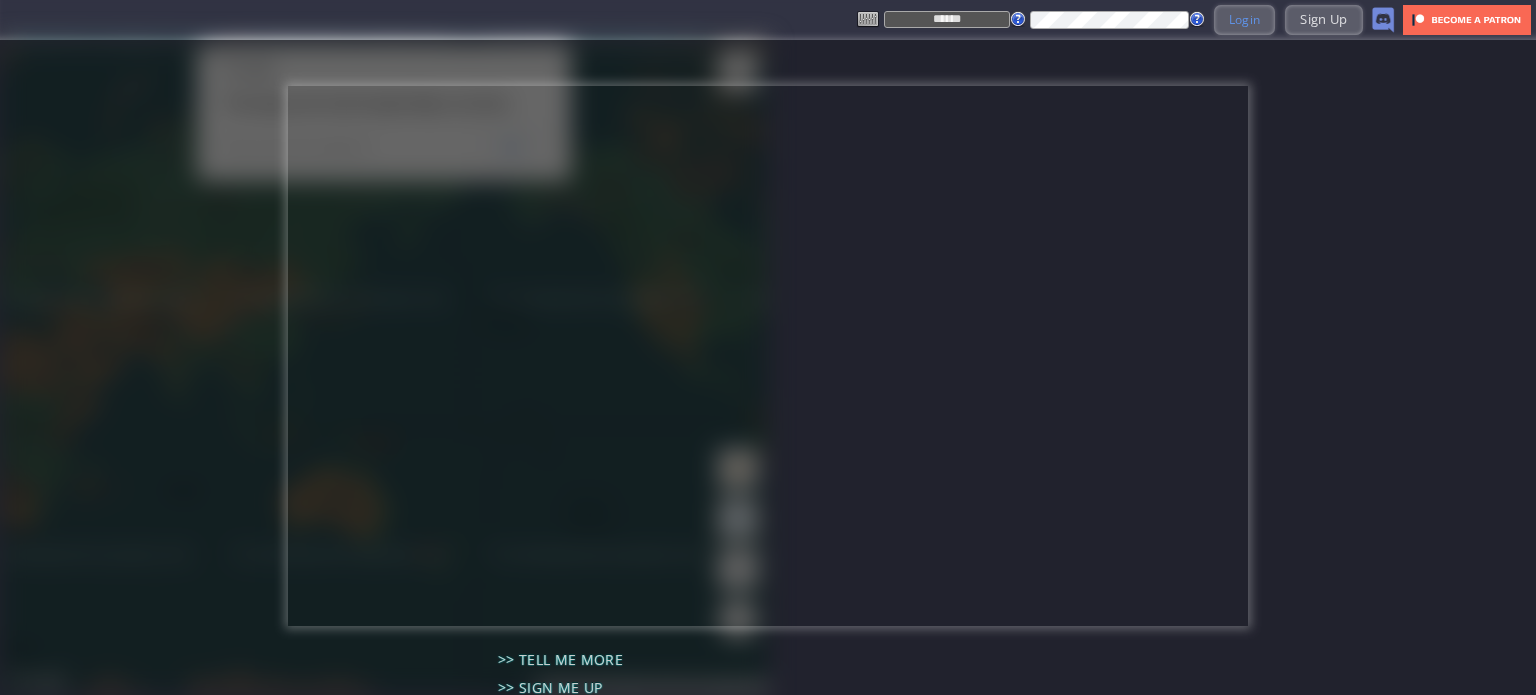 click on "Login" at bounding box center [1245, 19] 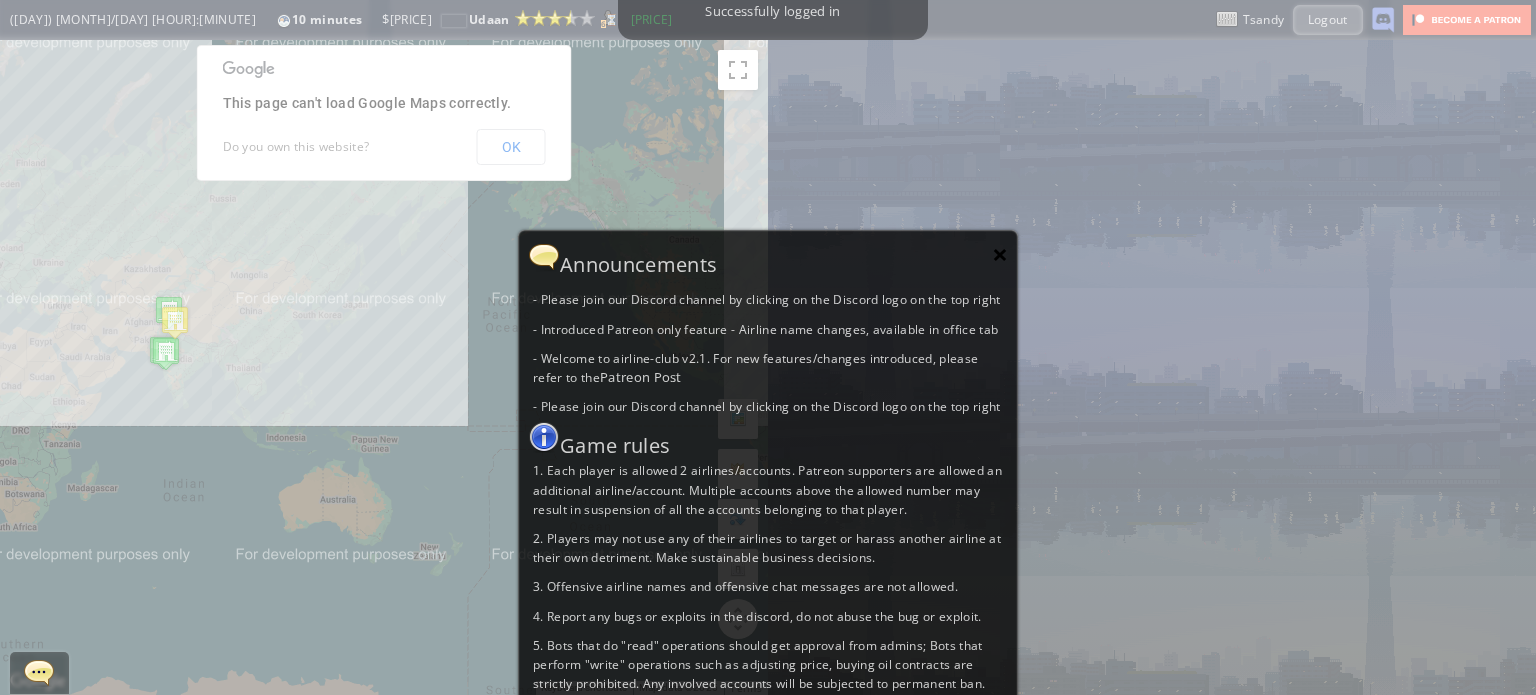 drag, startPoint x: 989, startPoint y: 253, endPoint x: 828, endPoint y: 219, distance: 164.5509 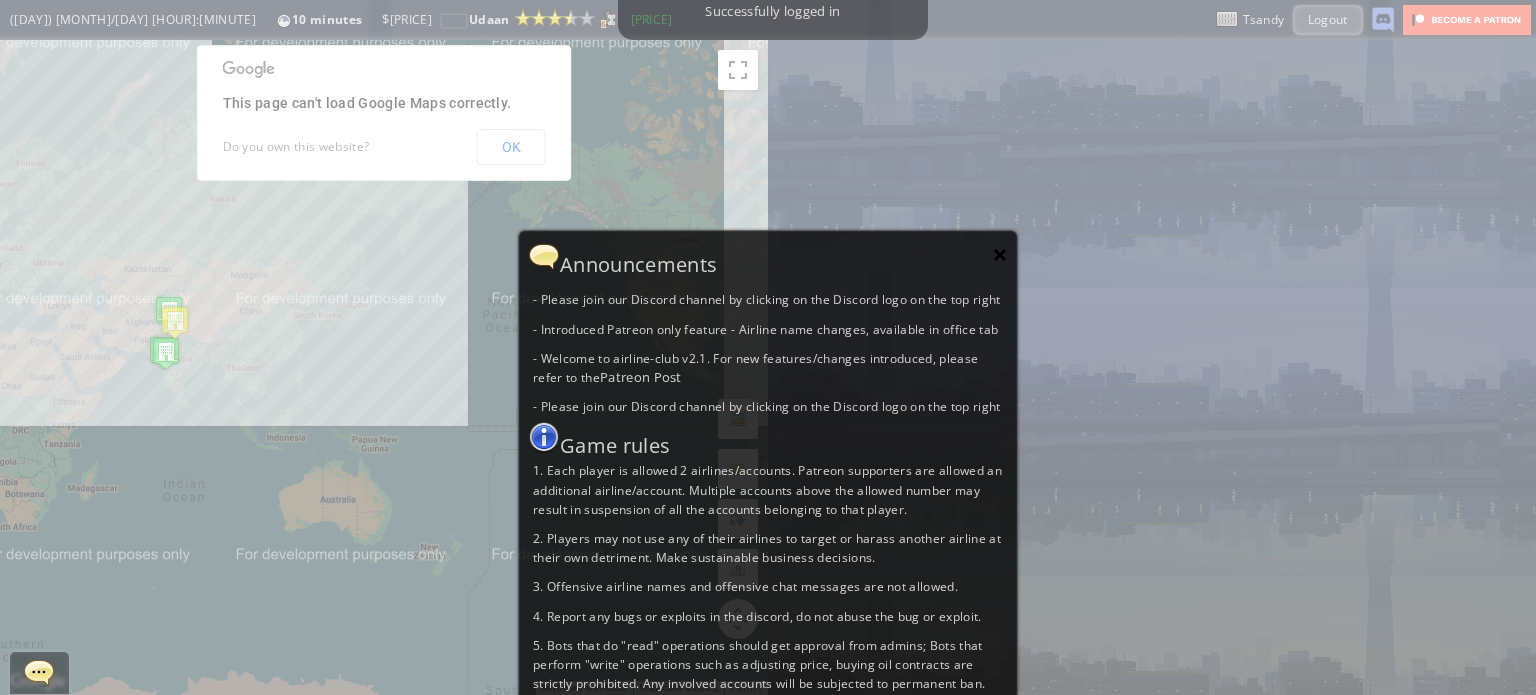 click on "×" at bounding box center [1000, 254] 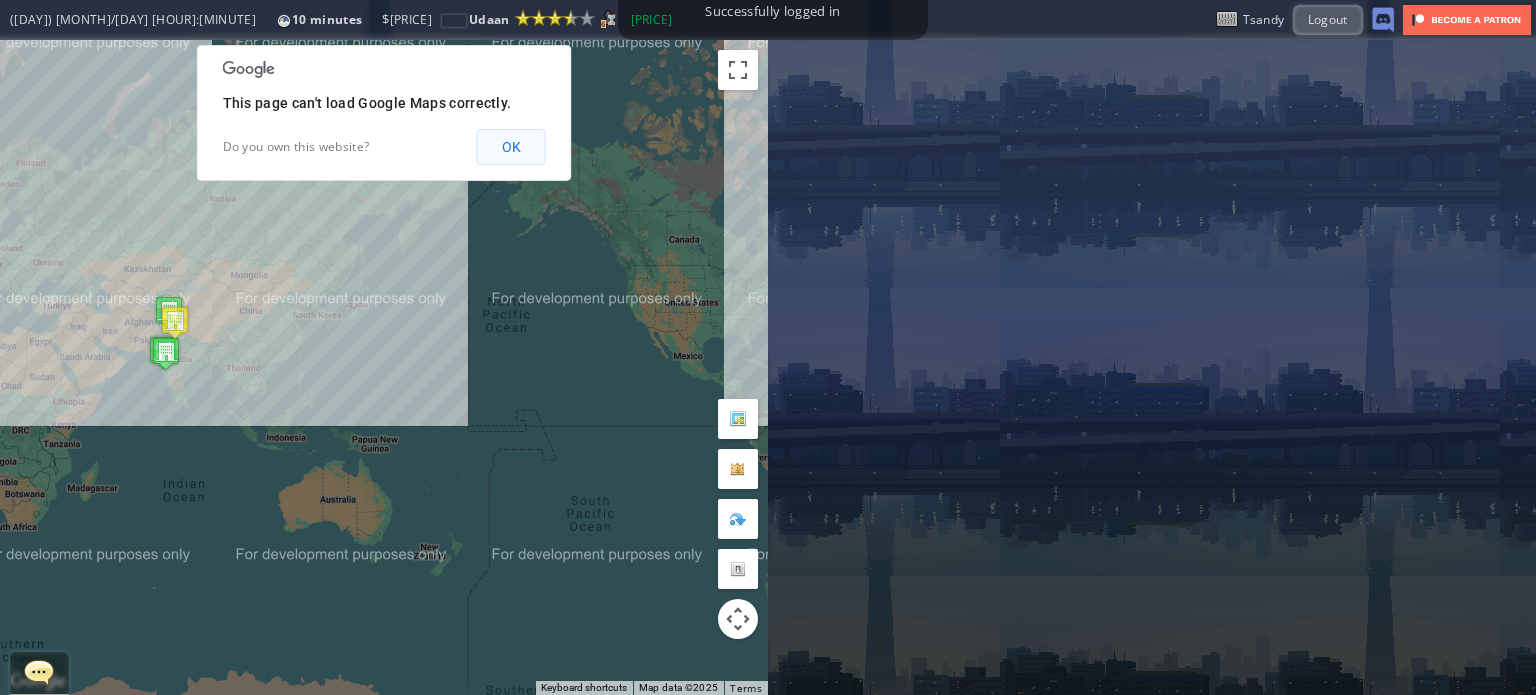 click on "OK" at bounding box center [511, 147] 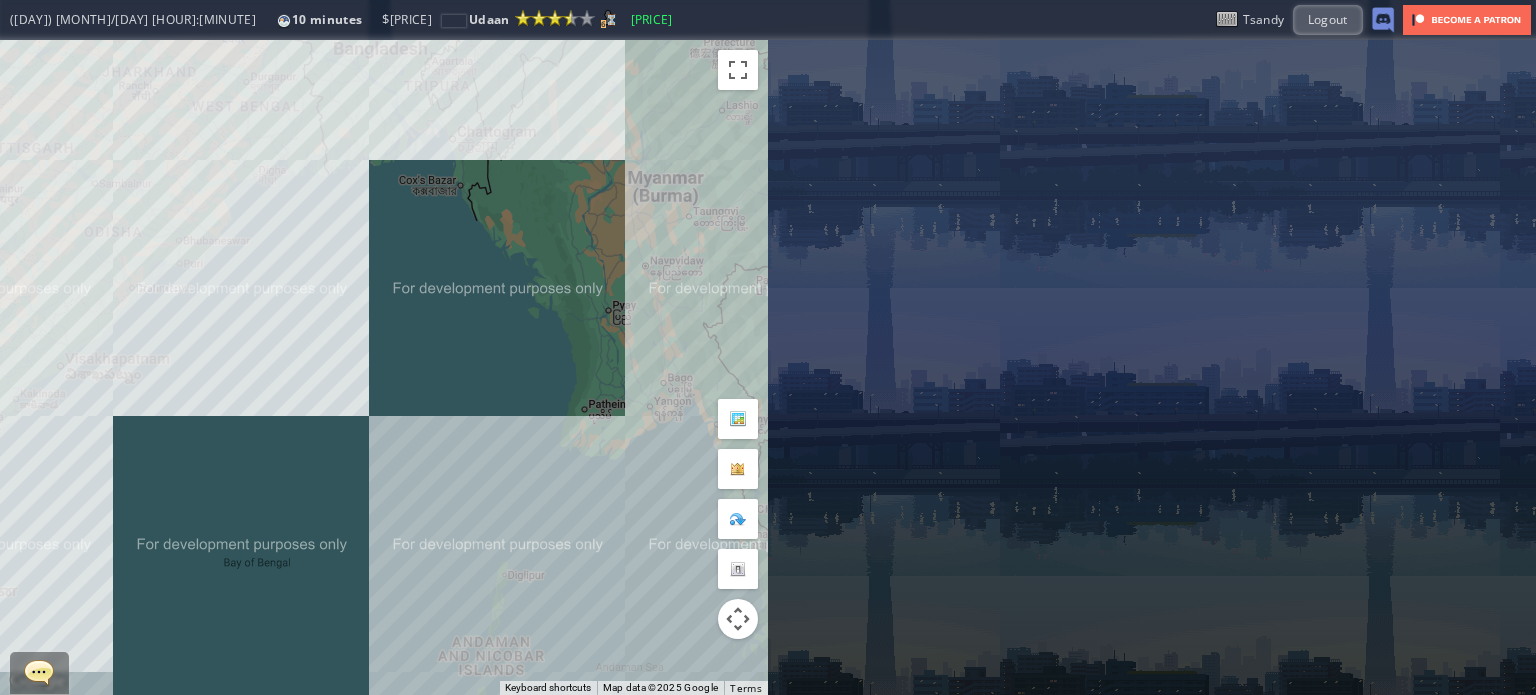 drag, startPoint x: 389, startPoint y: 321, endPoint x: 386, endPoint y: 296, distance: 25.179358 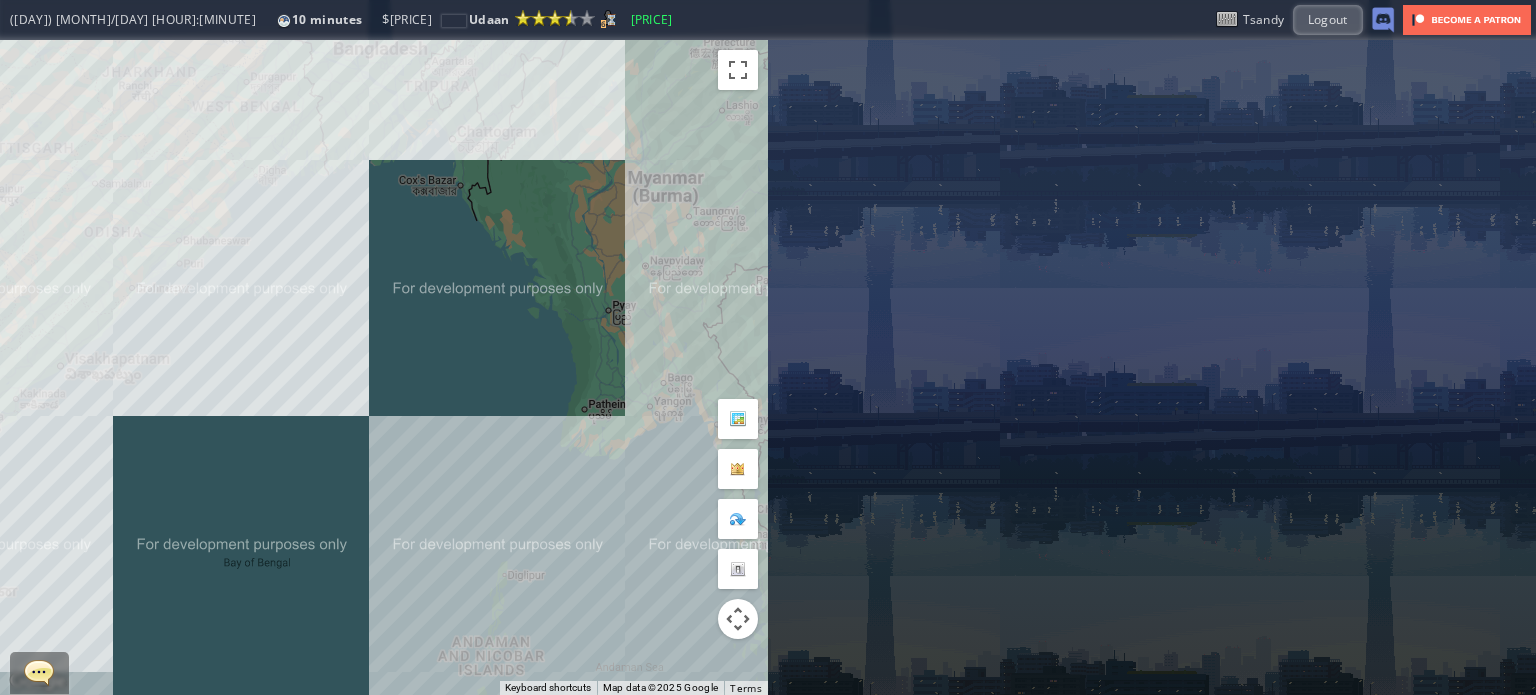 click on "To navigate, press the arrow keys." at bounding box center [384, 367] 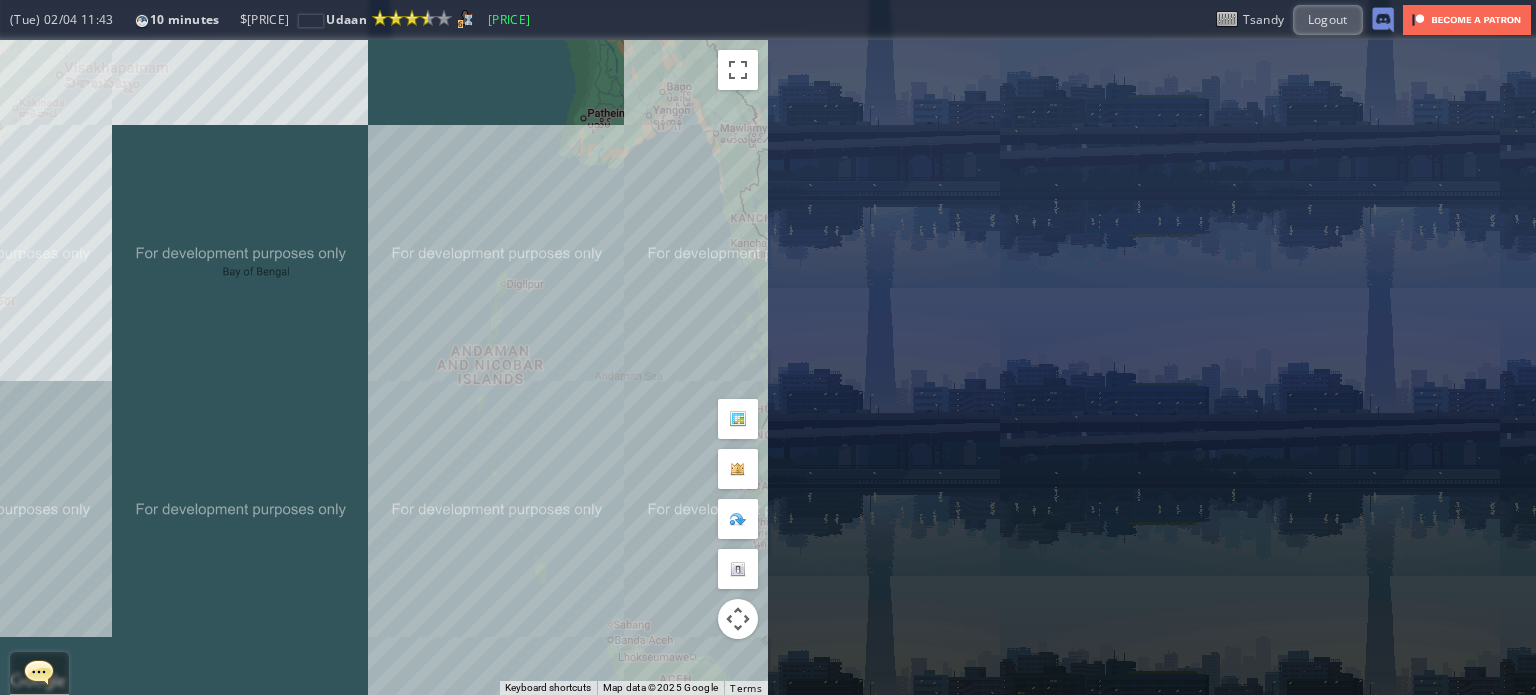click on "To navigate, press the arrow keys." at bounding box center [384, 367] 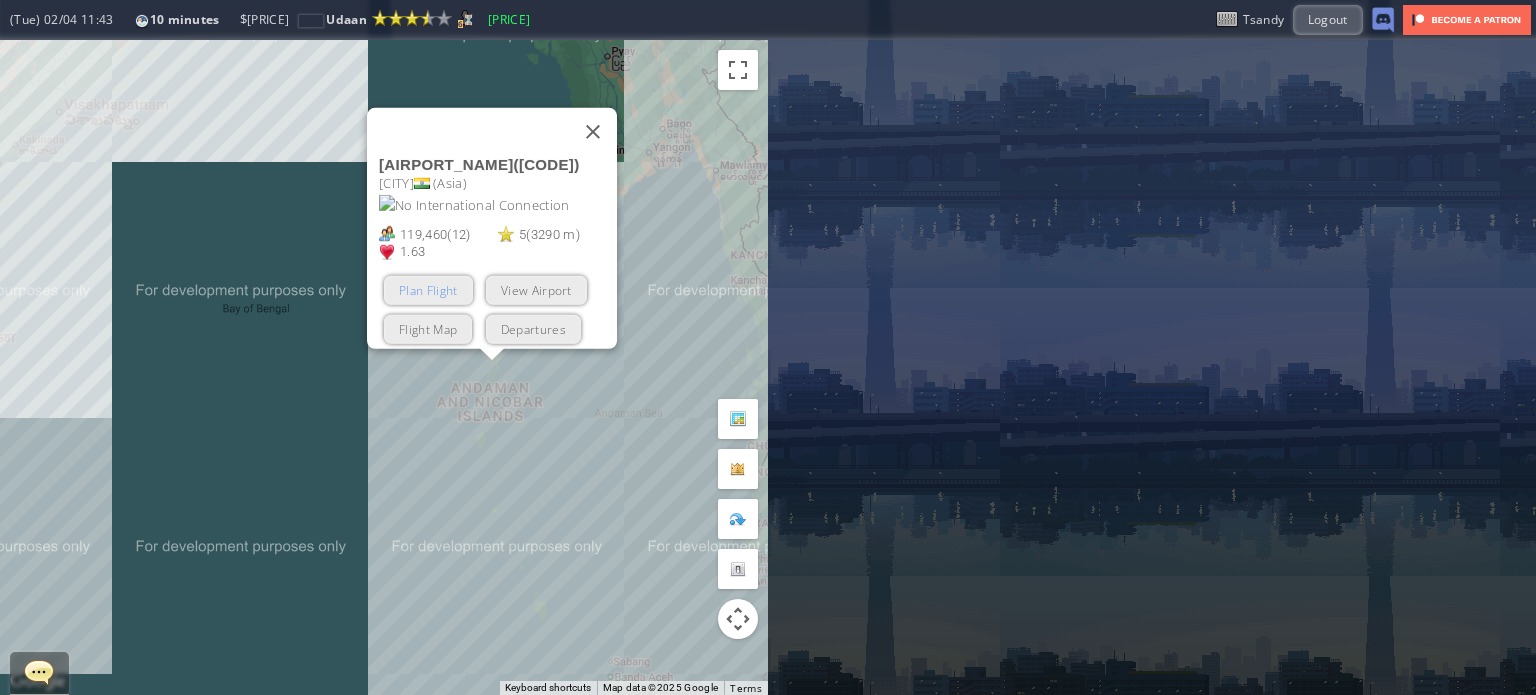 click on "Plan Flight" at bounding box center [428, 289] 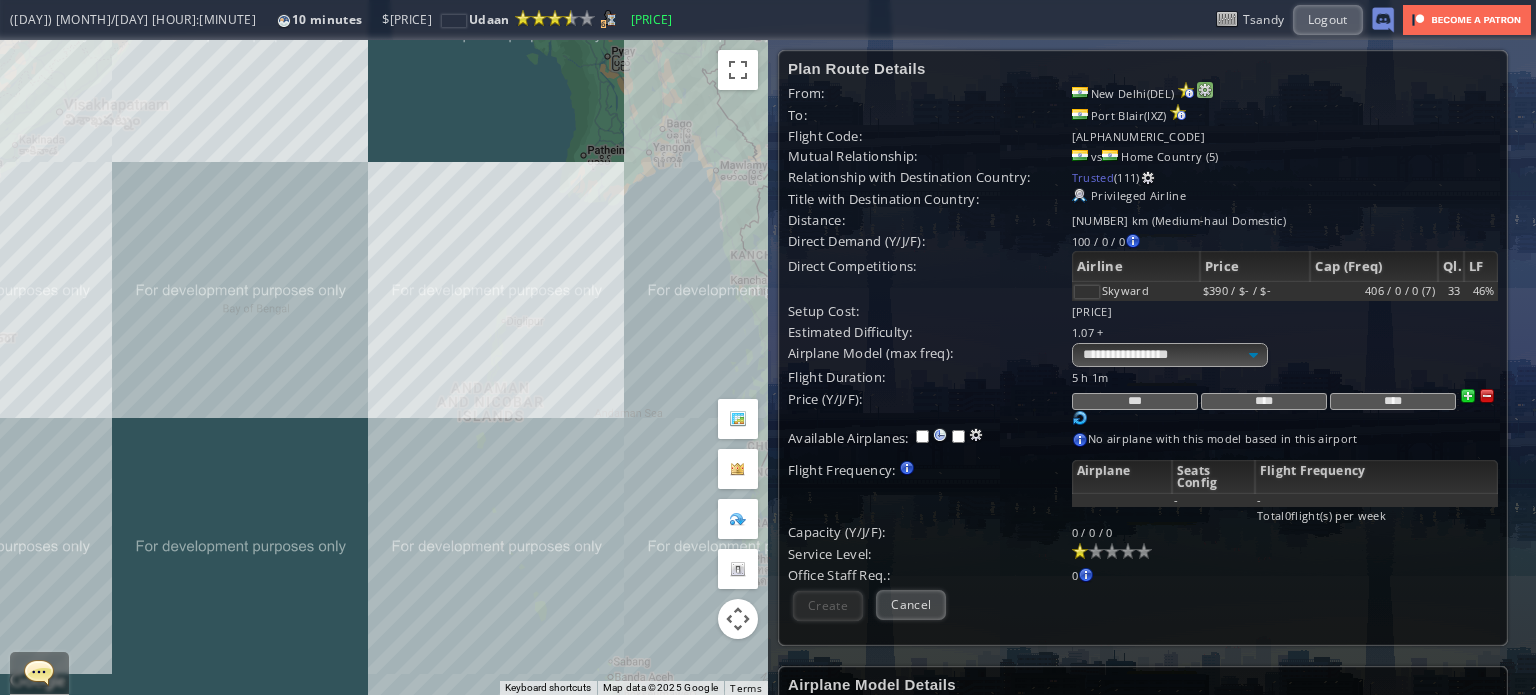click at bounding box center [1205, 90] 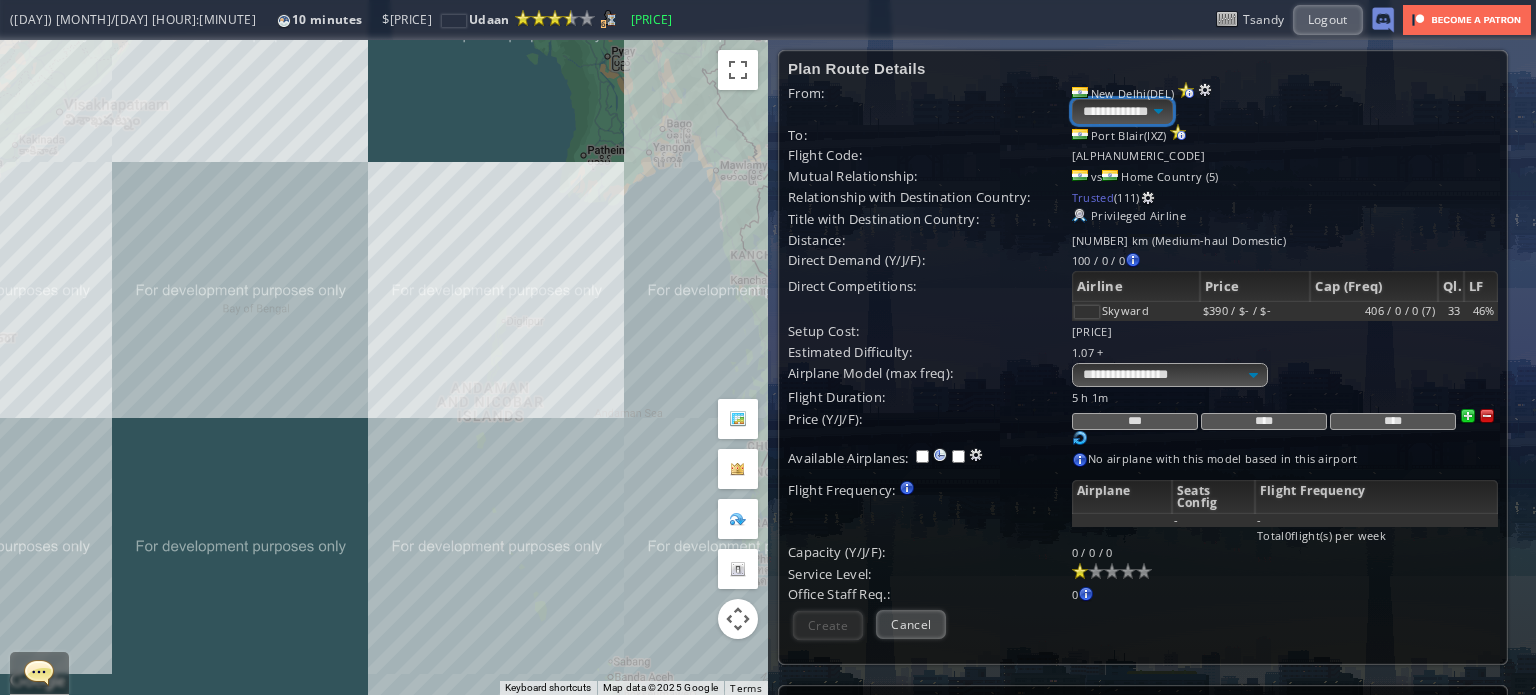 click on "**********" at bounding box center (1122, 111) 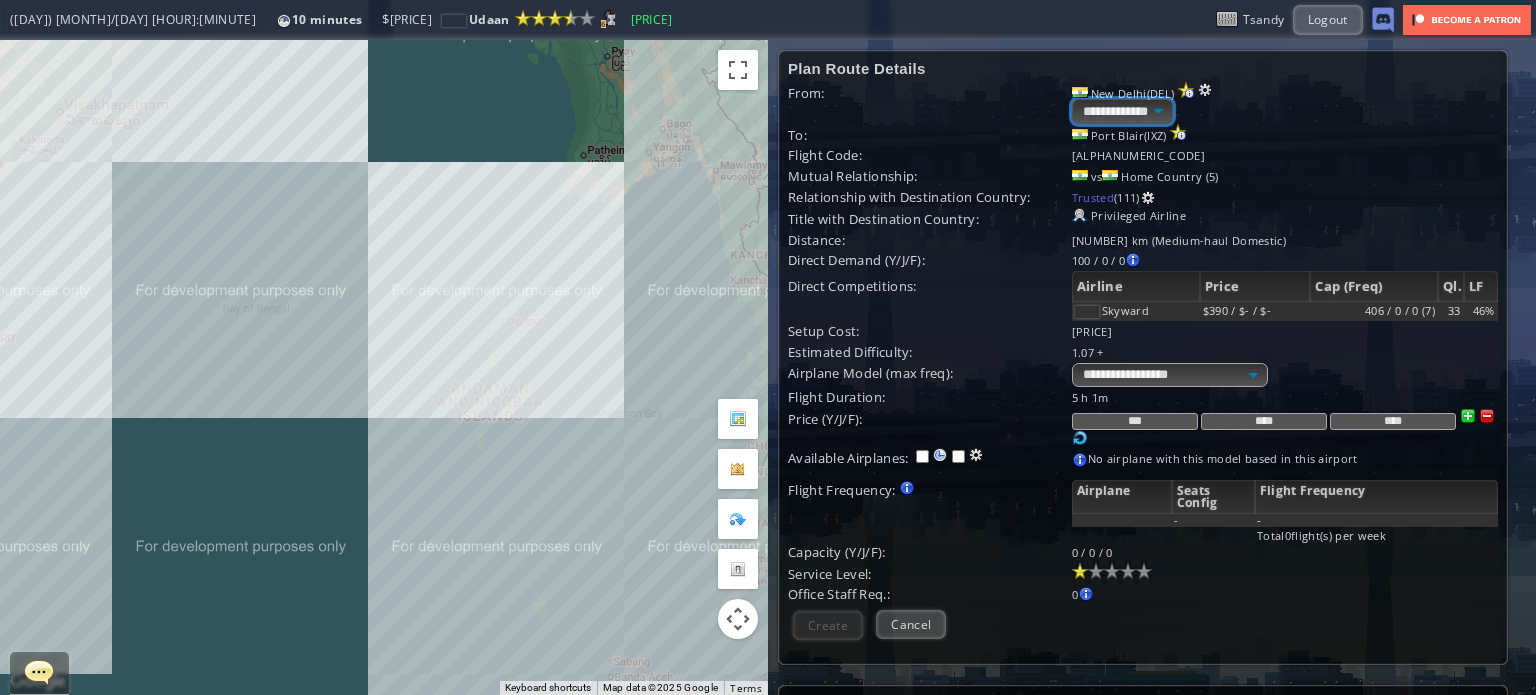 select on "****" 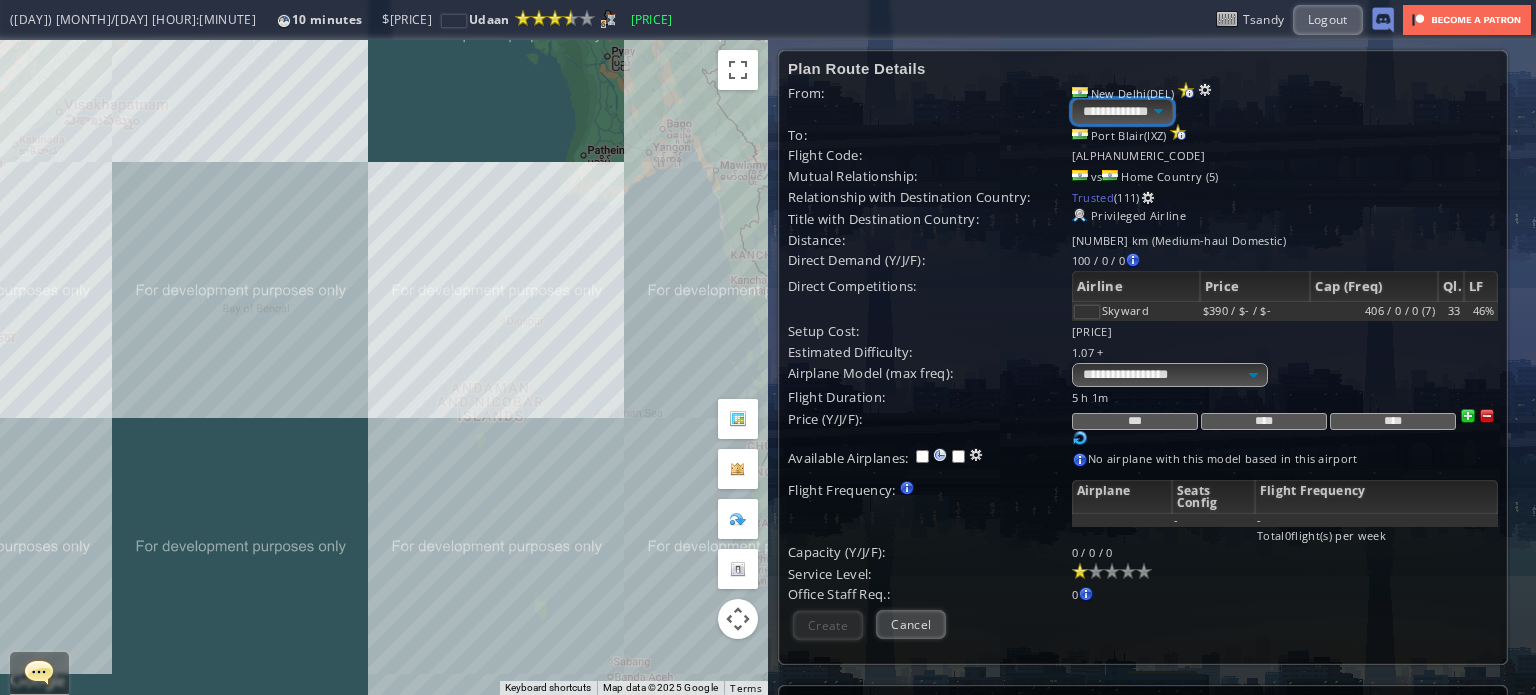 click on "**********" at bounding box center [1122, 111] 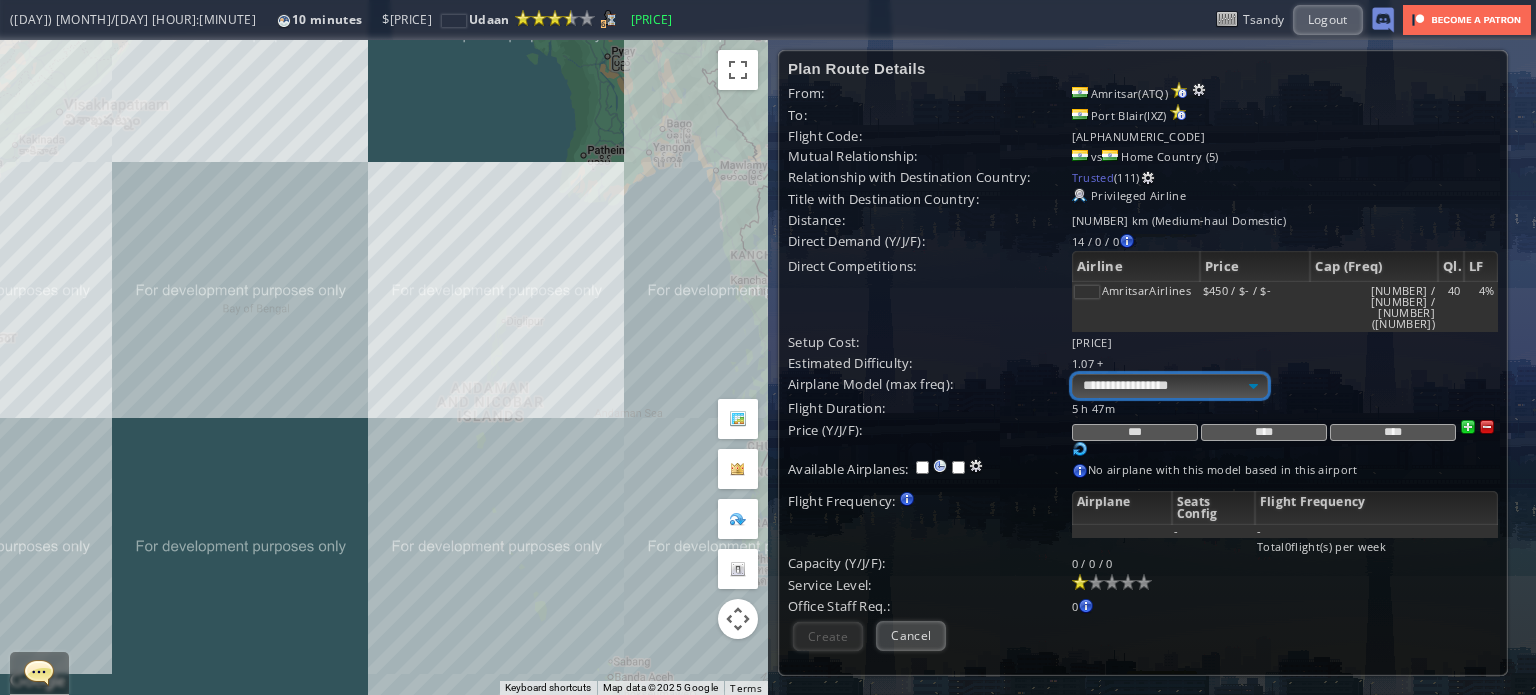 click on "**********" at bounding box center [1170, 386] 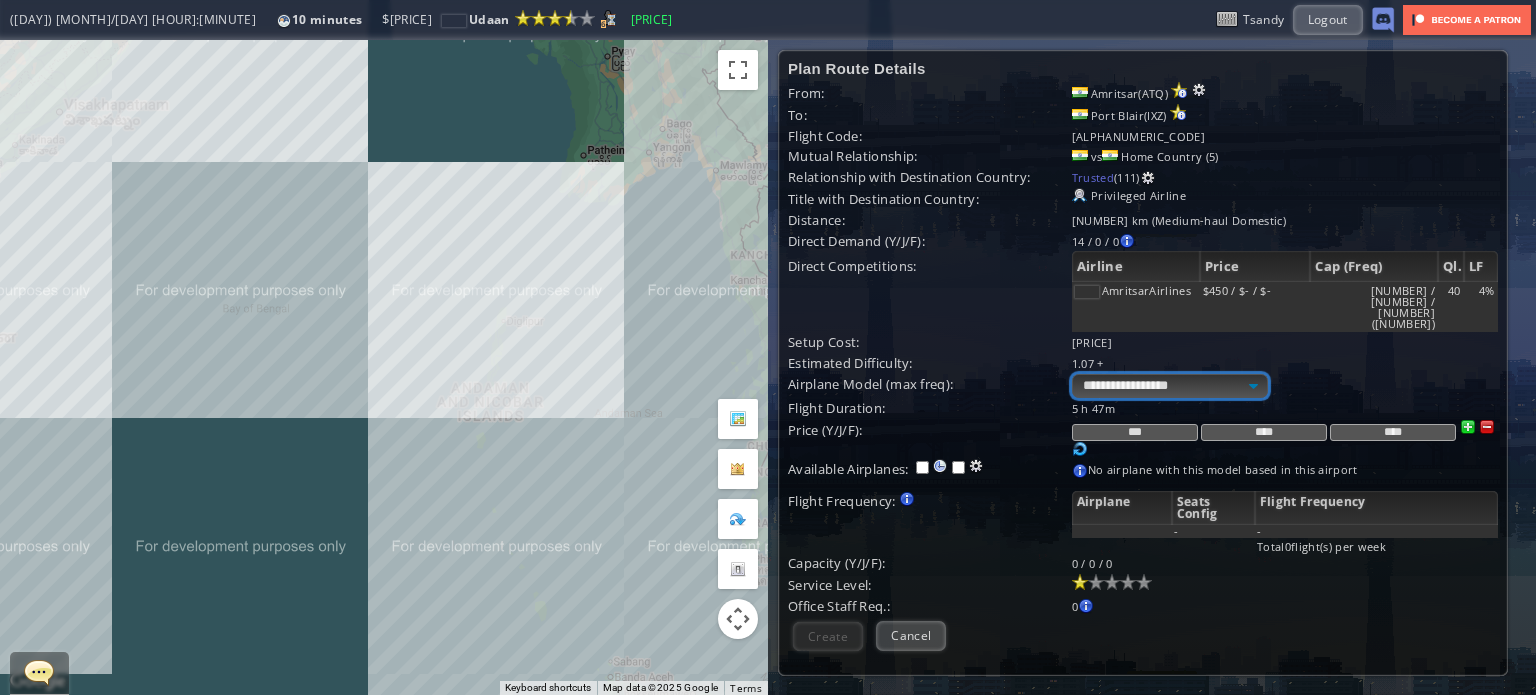 select on "**" 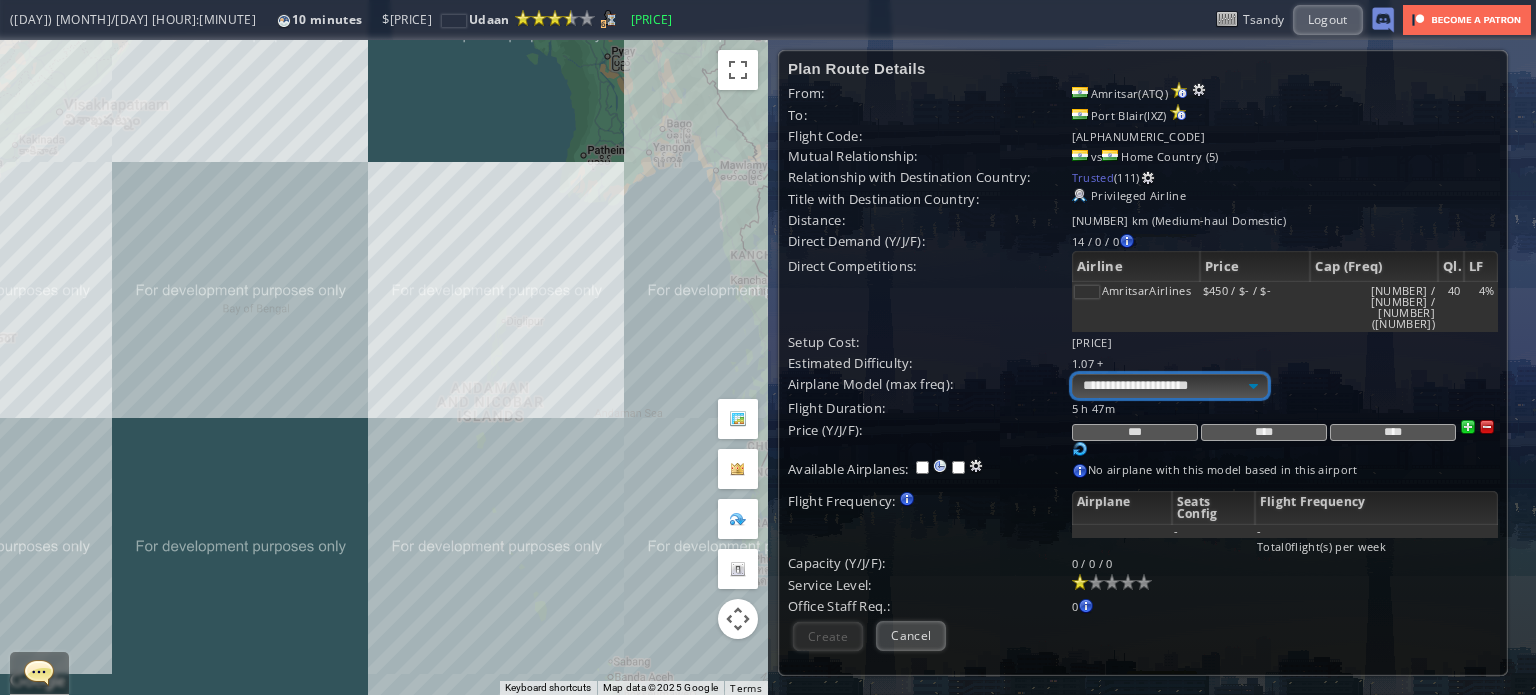 click on "**********" at bounding box center (1170, 386) 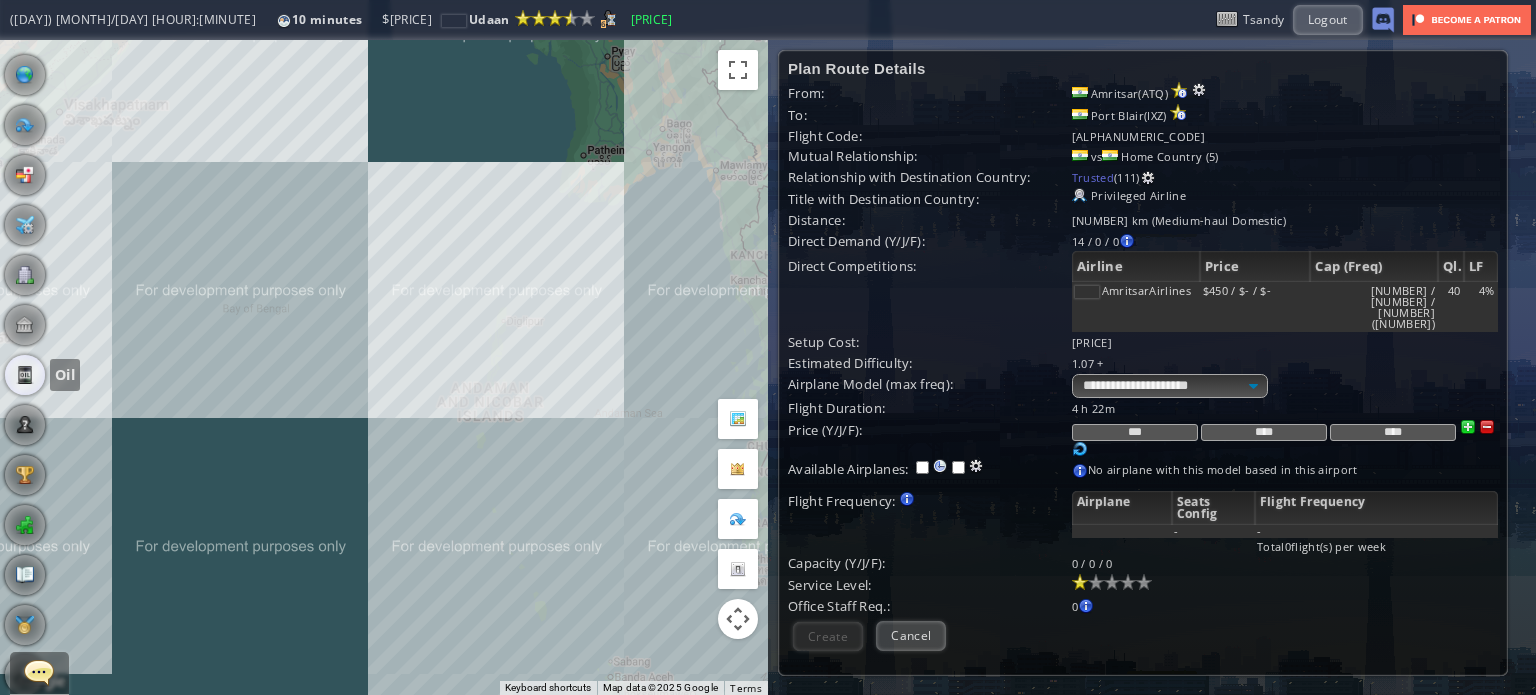 click at bounding box center [25, 375] 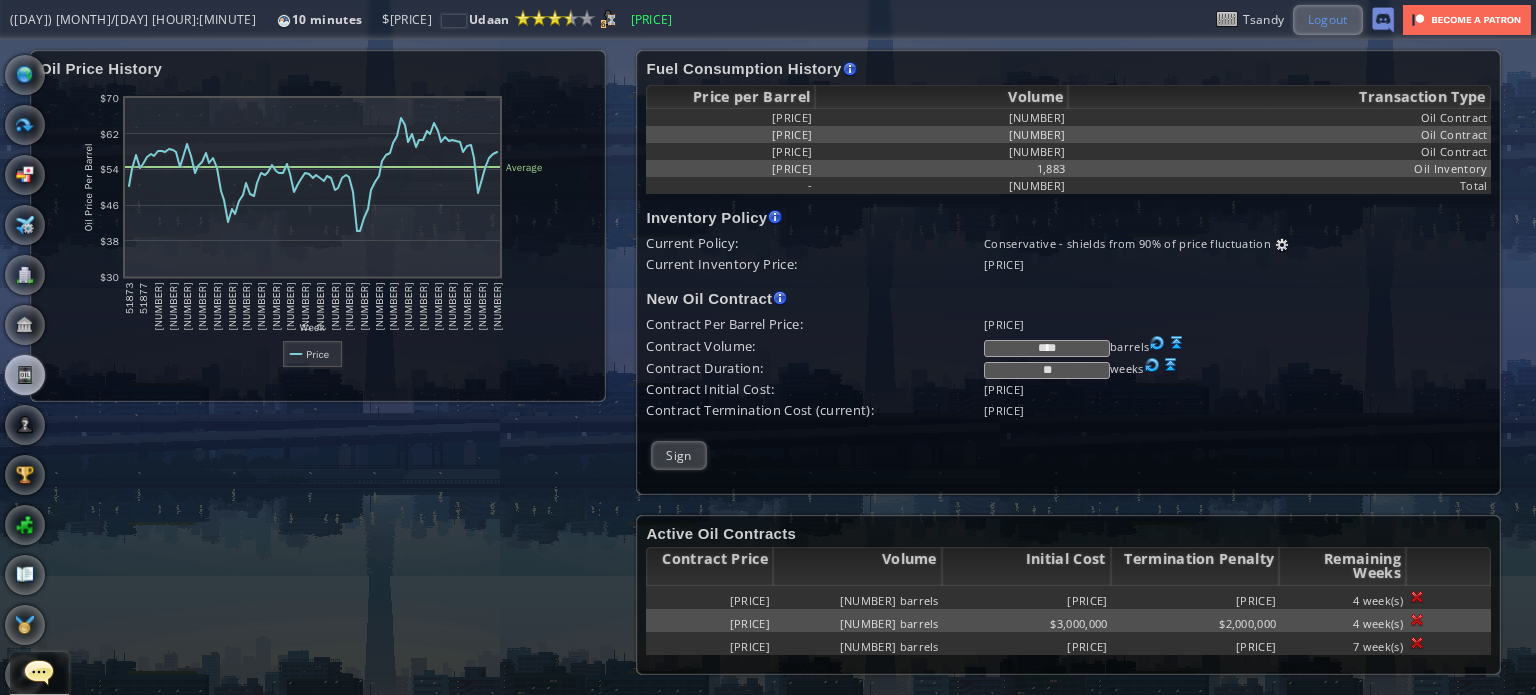 click on "Logout" at bounding box center [1328, 19] 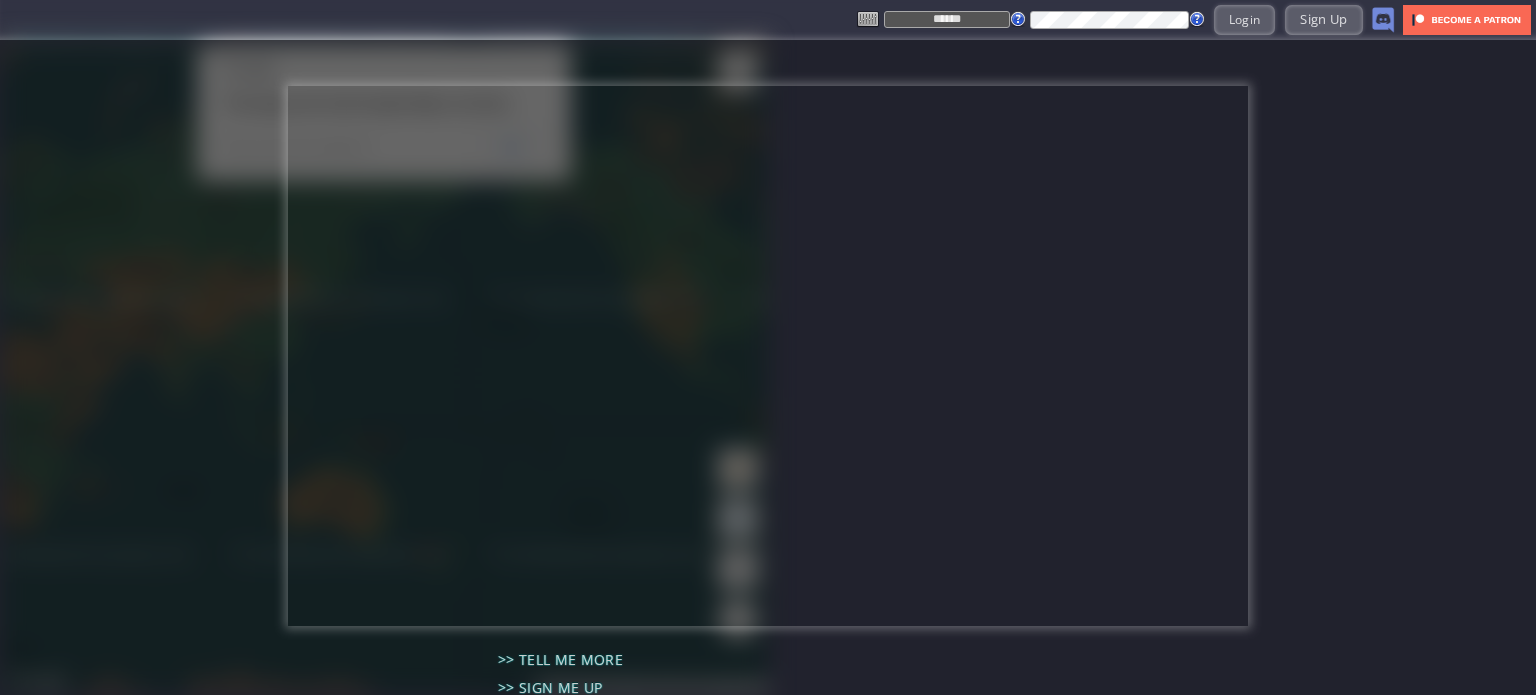click on "******" at bounding box center [947, 19] 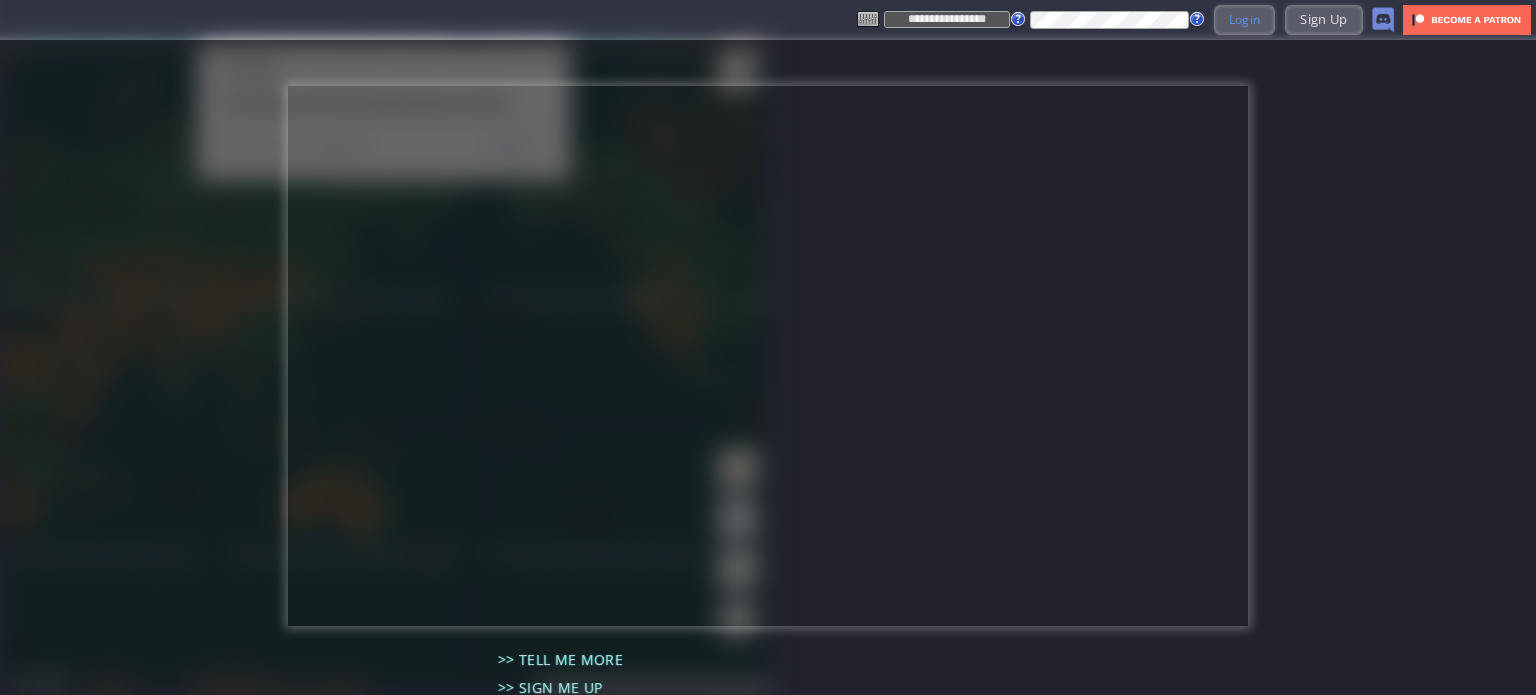 click on "Login" at bounding box center (1245, 19) 